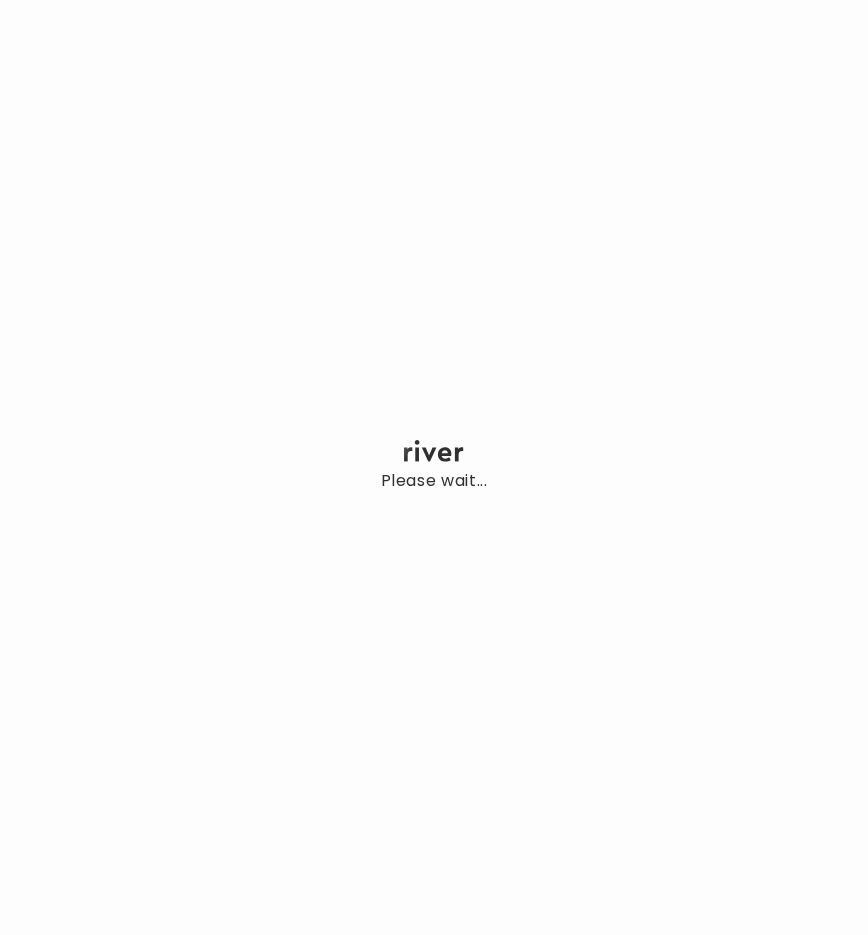 scroll, scrollTop: 0, scrollLeft: 0, axis: both 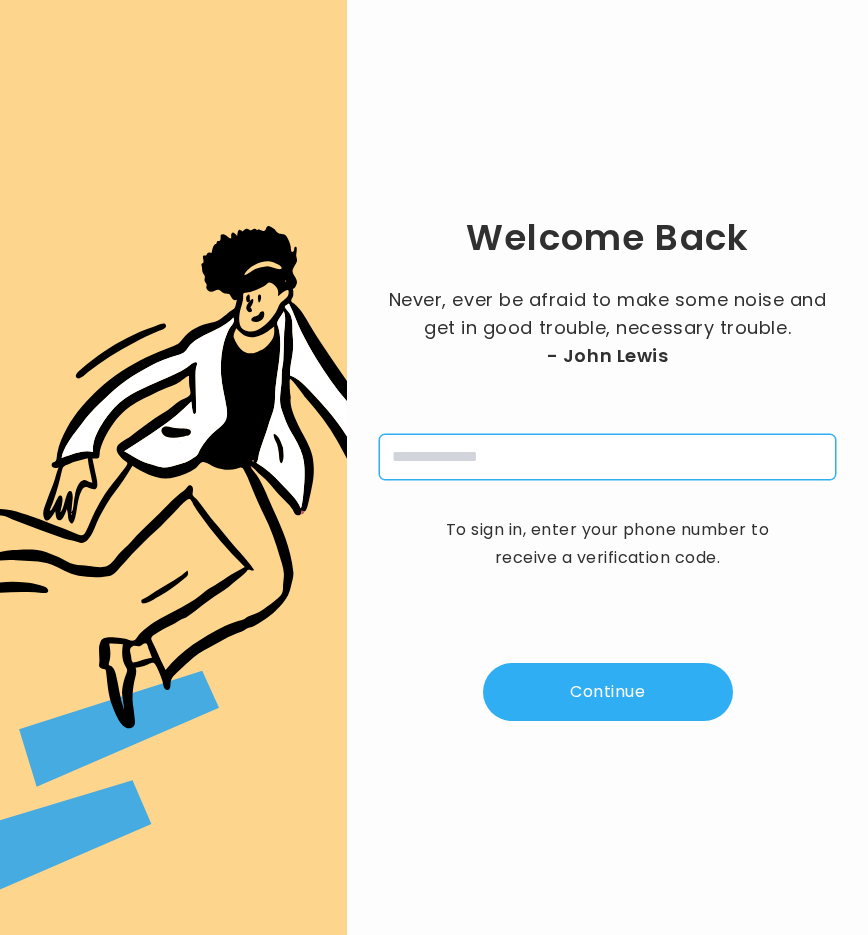 click at bounding box center [607, 457] 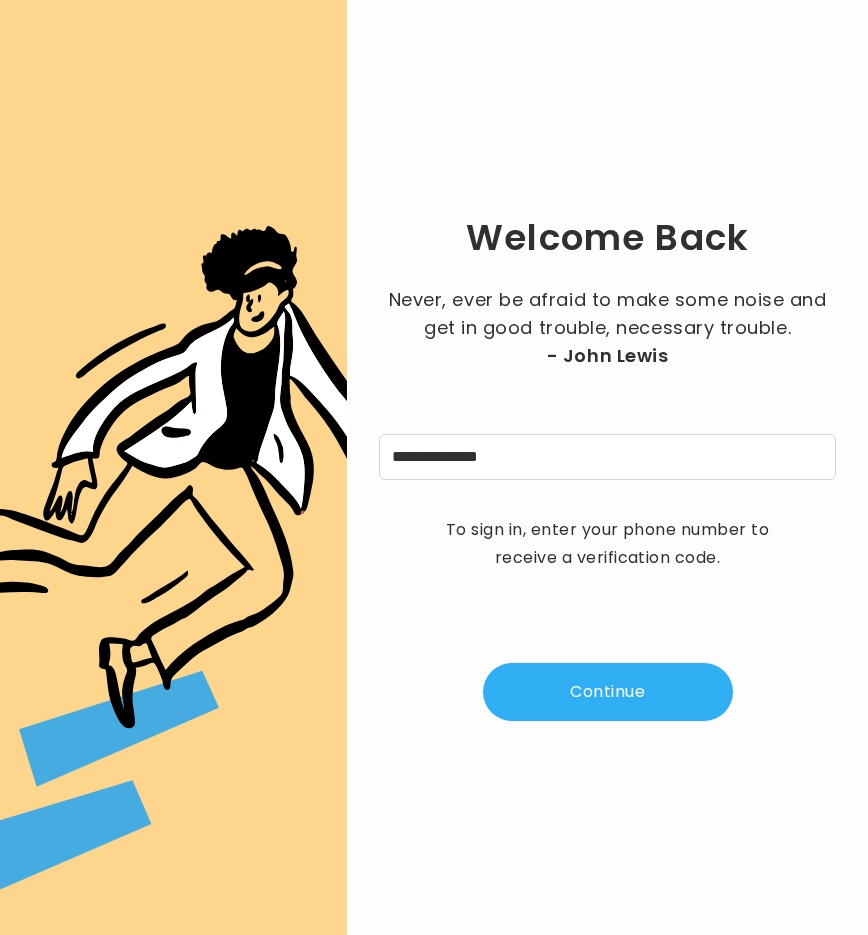 click on "Continue" at bounding box center [608, 692] 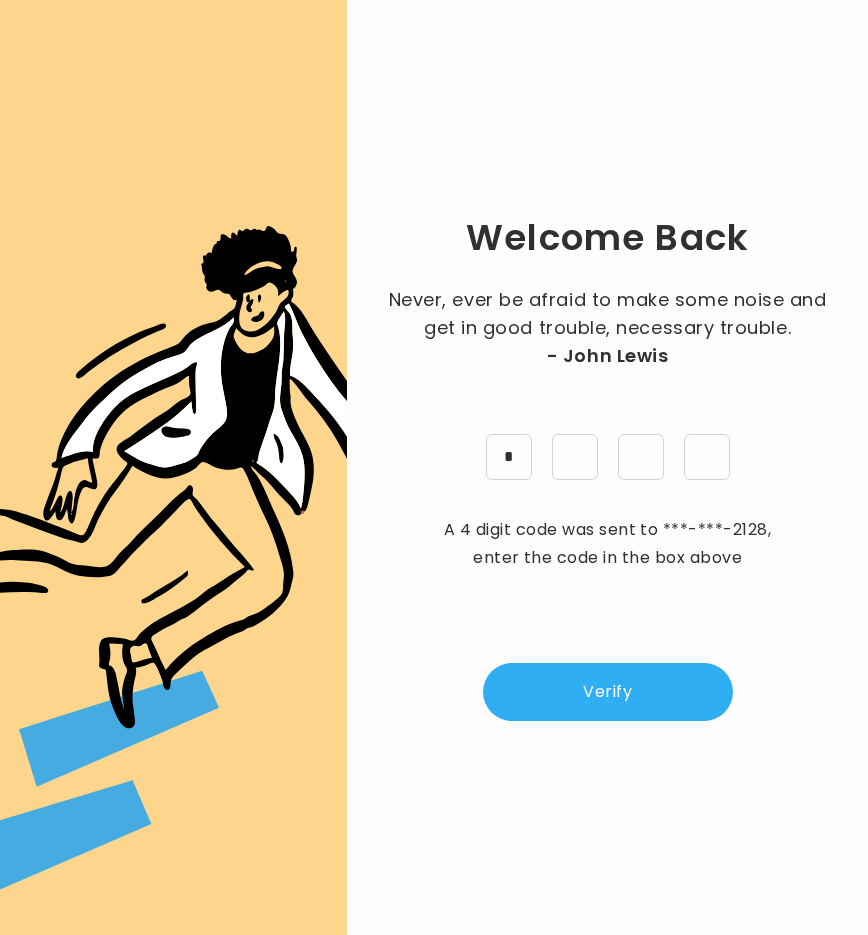 type on "*" 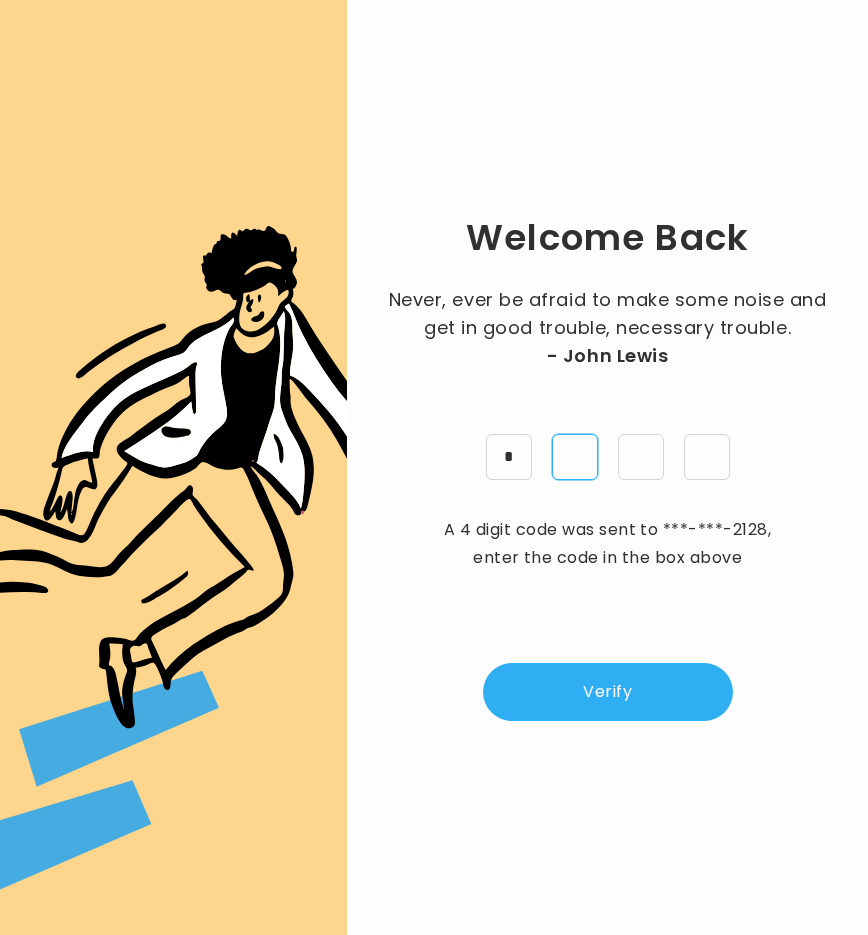 type on "*" 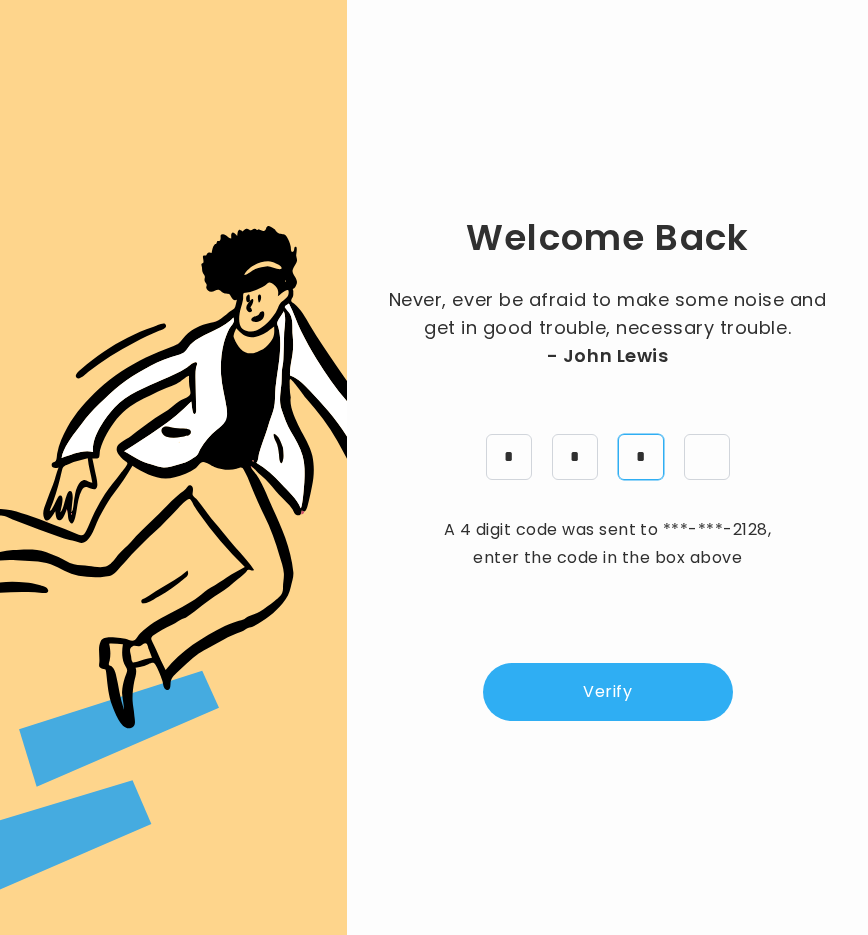 type on "*" 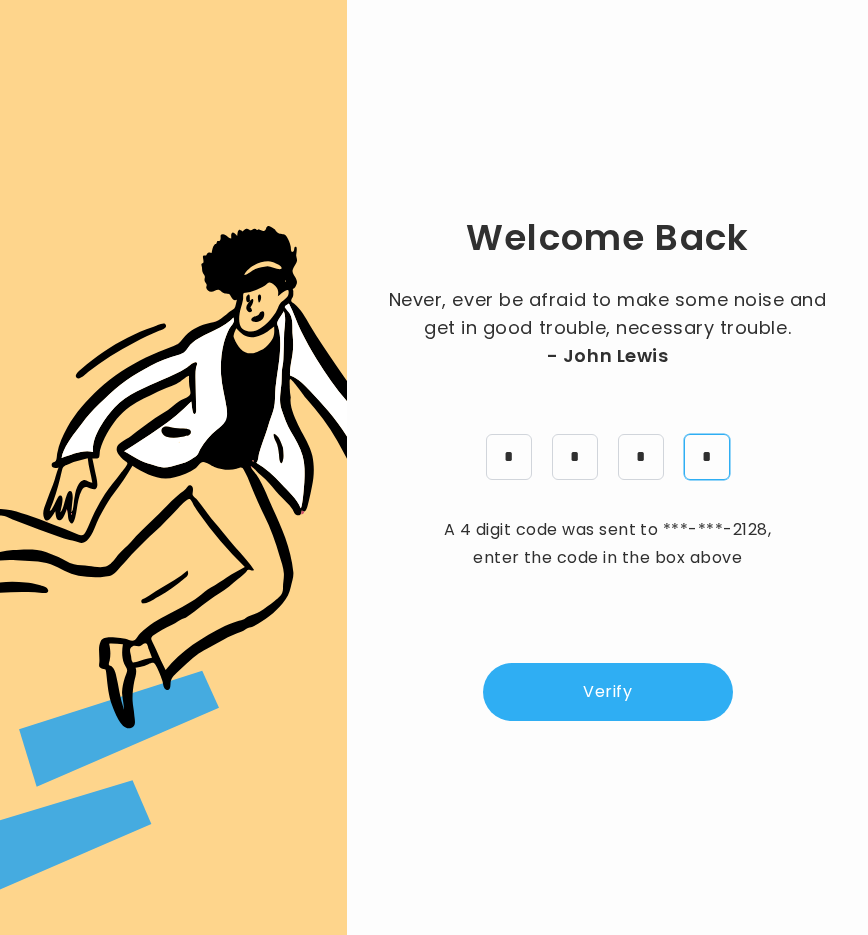 type on "*" 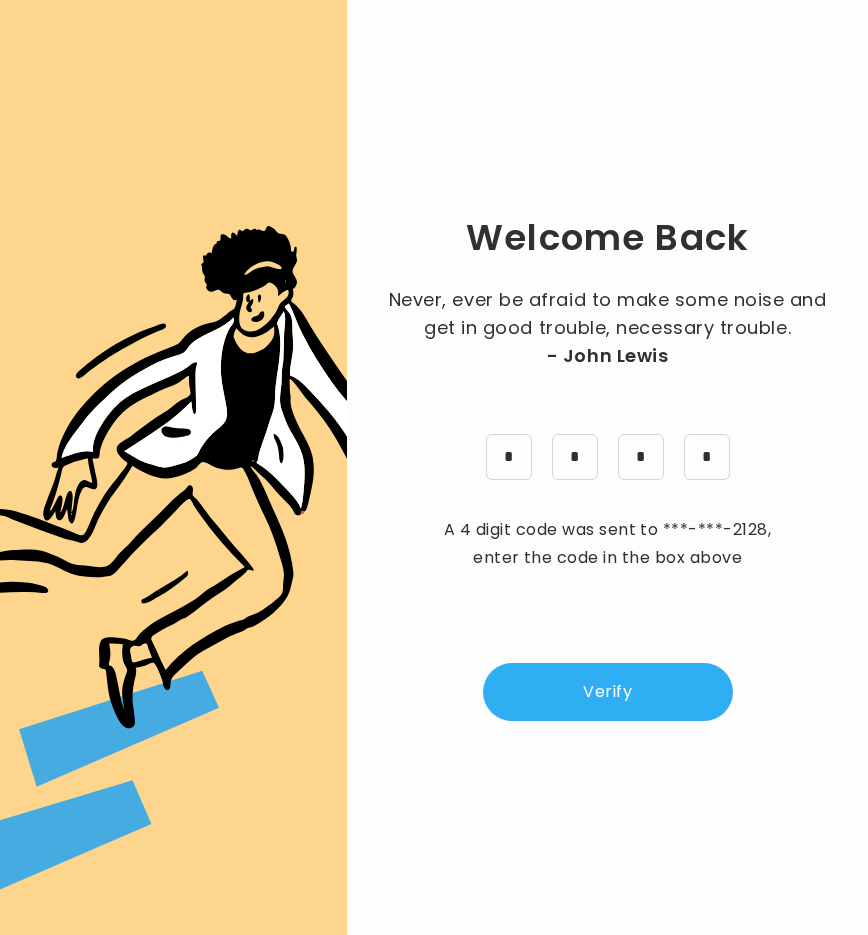click on "Verify" at bounding box center [608, 692] 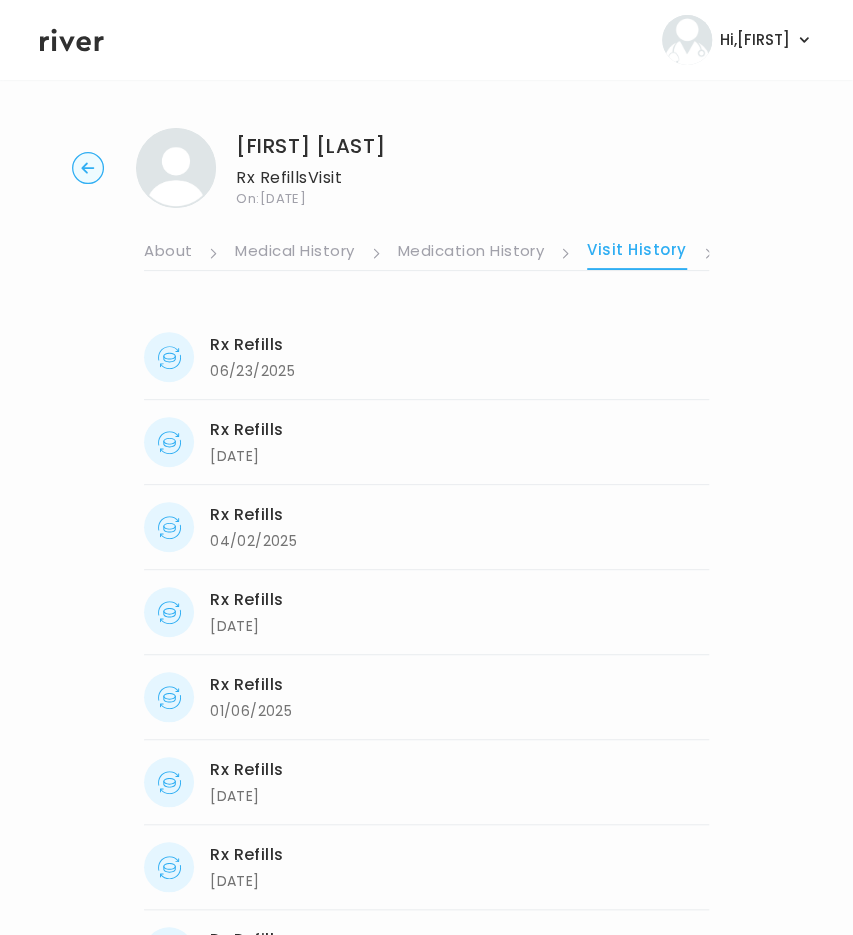 click 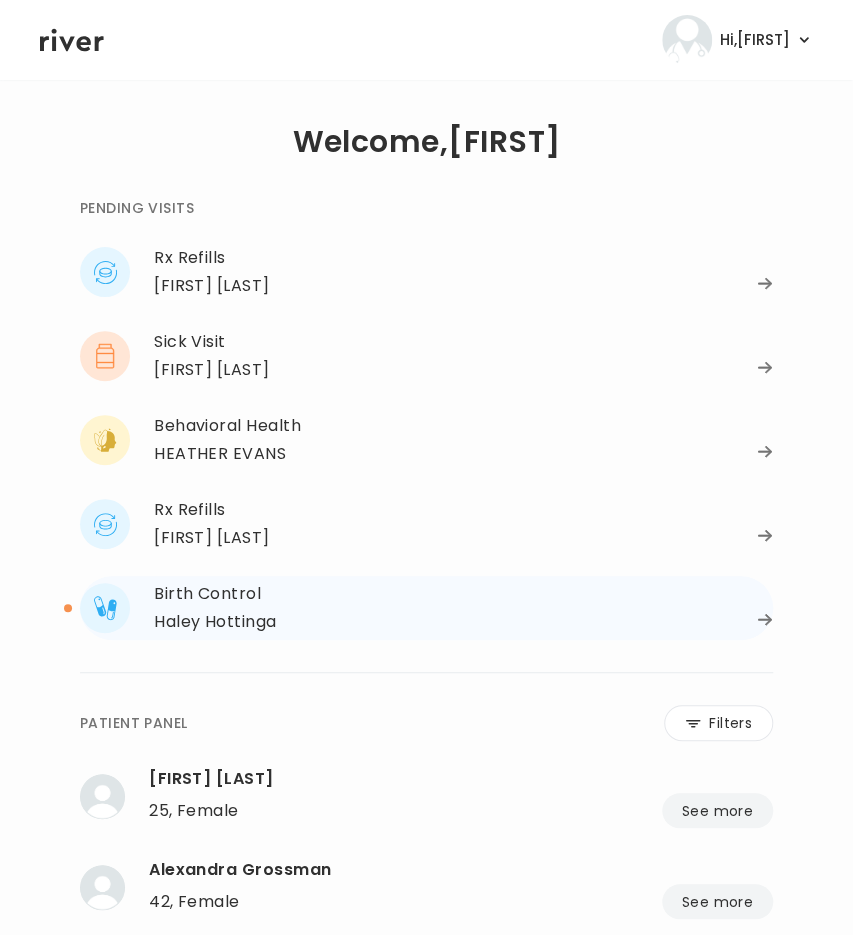 click on "Birth Control" at bounding box center [463, 594] 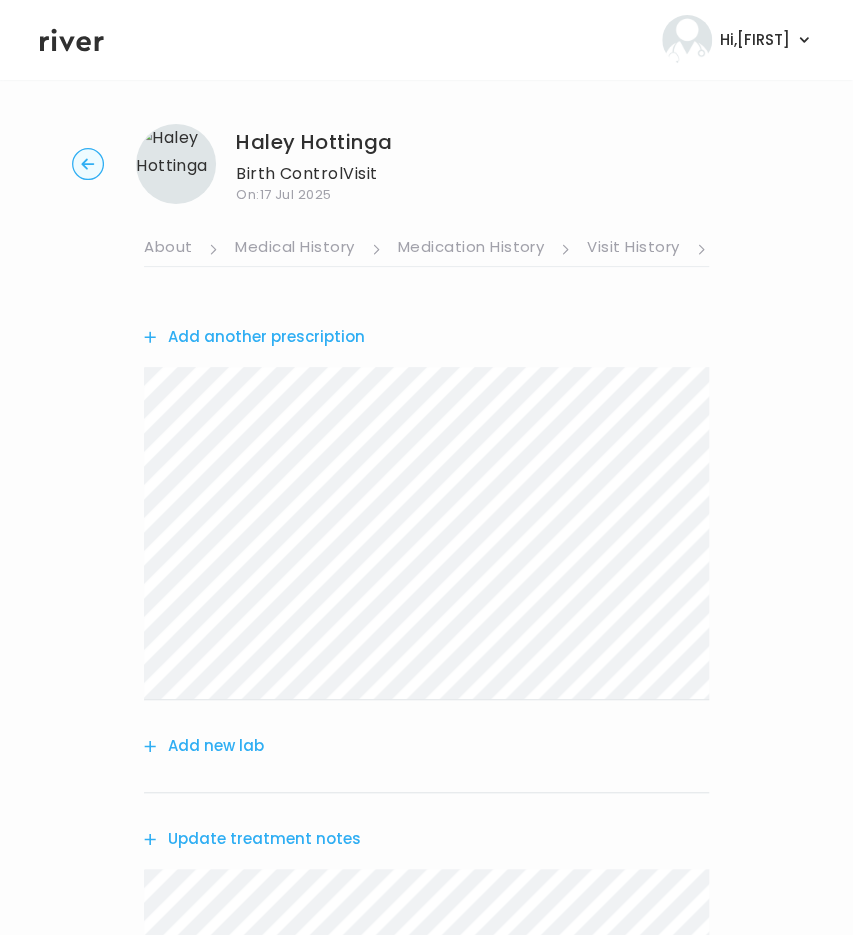 scroll, scrollTop: 0, scrollLeft: 0, axis: both 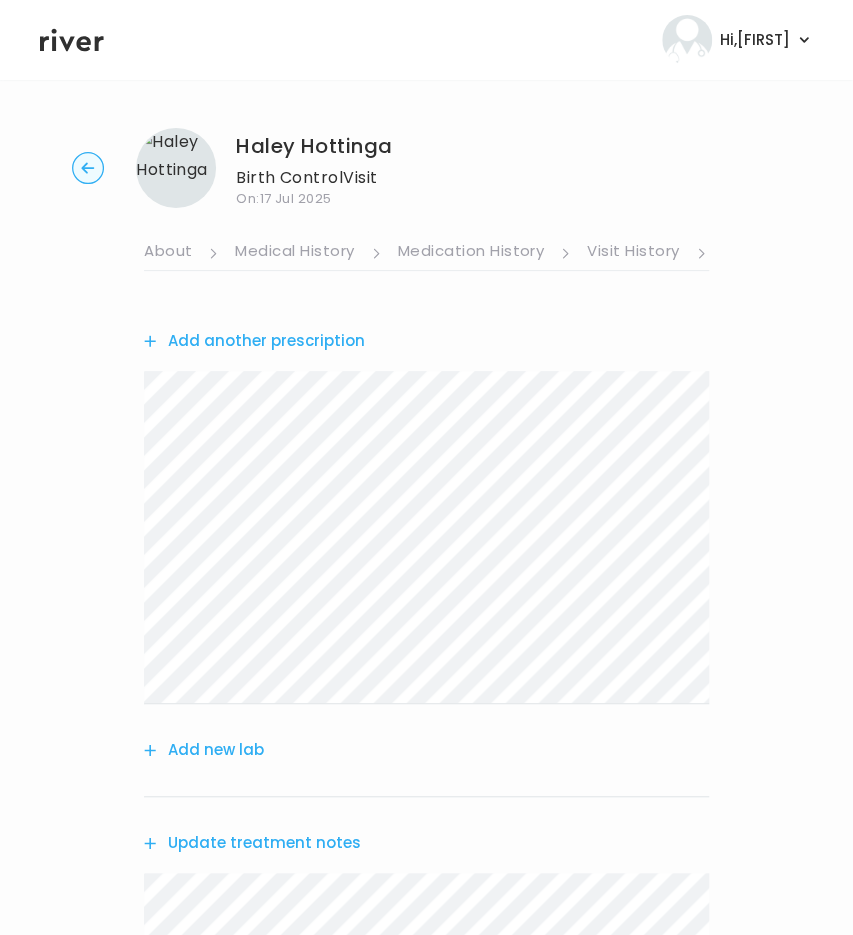 click 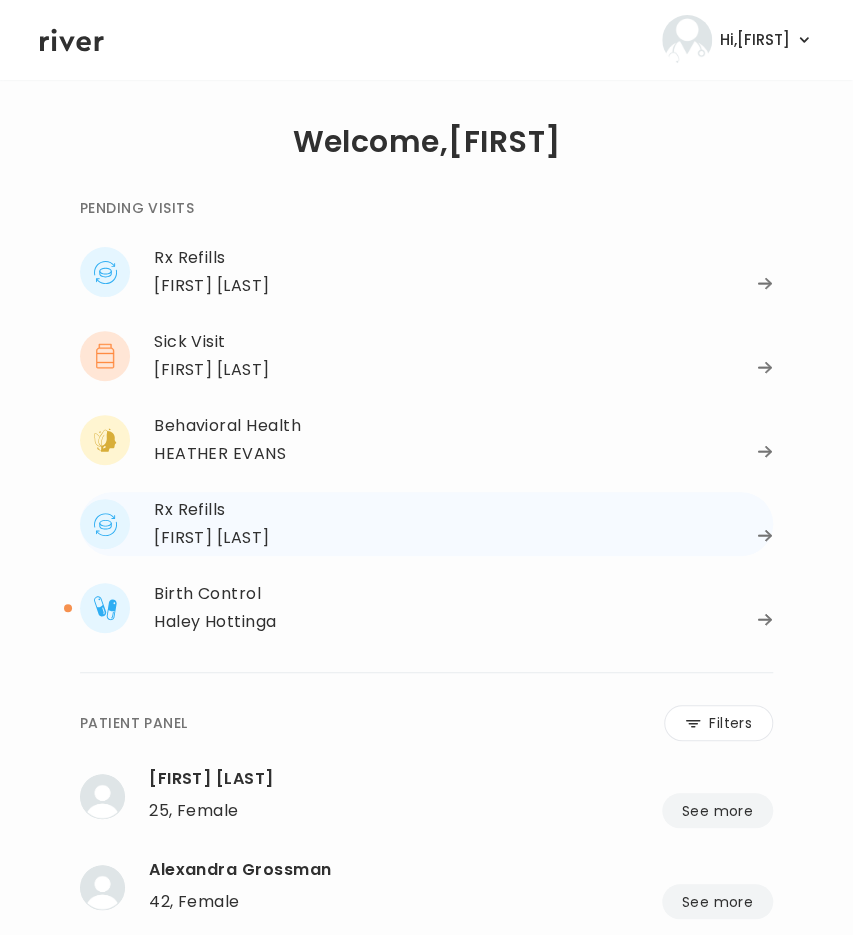 click 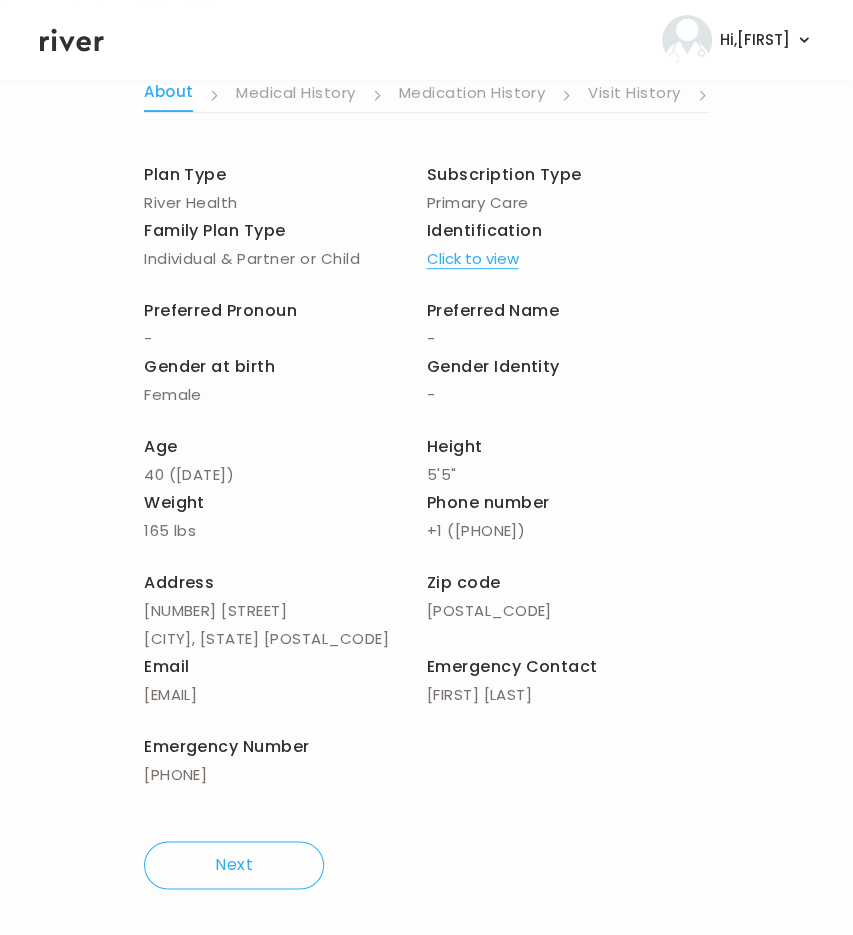 scroll, scrollTop: 0, scrollLeft: 0, axis: both 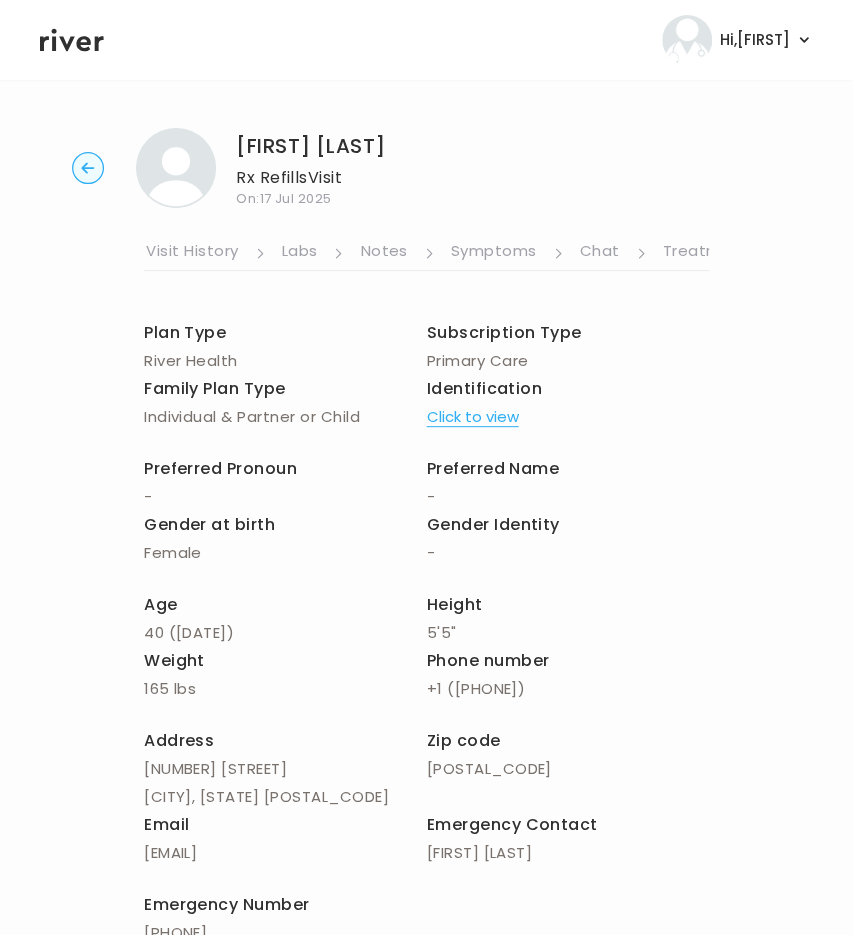 drag, startPoint x: 505, startPoint y: 253, endPoint x: 228, endPoint y: 253, distance: 277 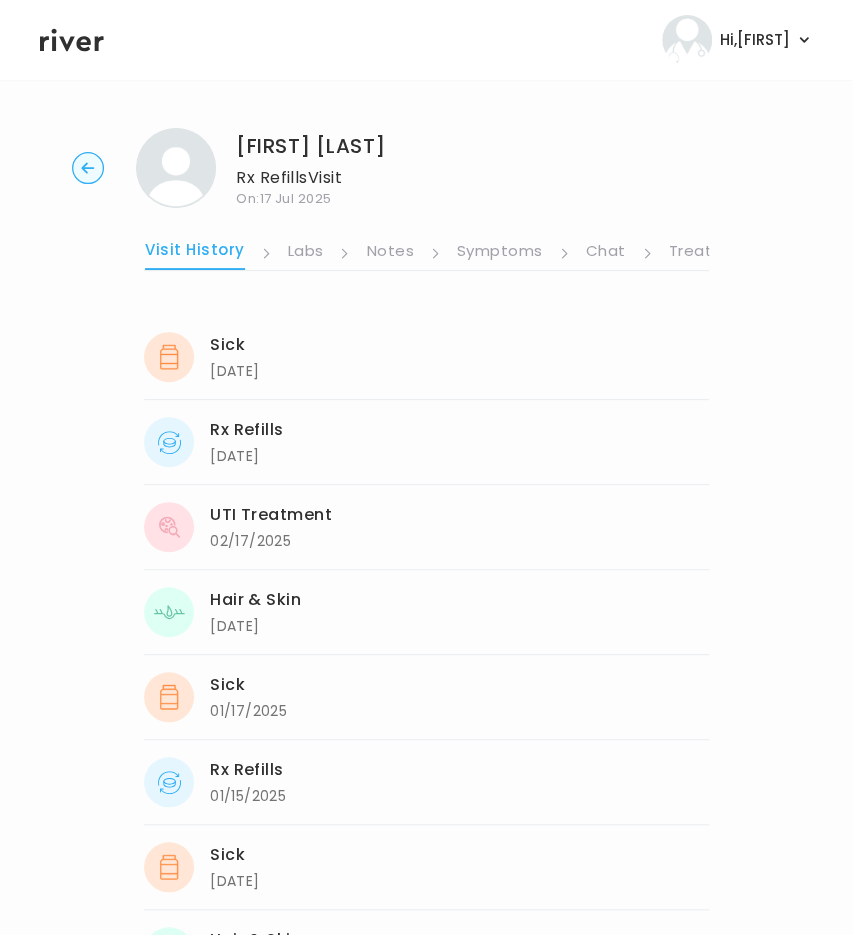 click on "Symptoms" at bounding box center [500, 253] 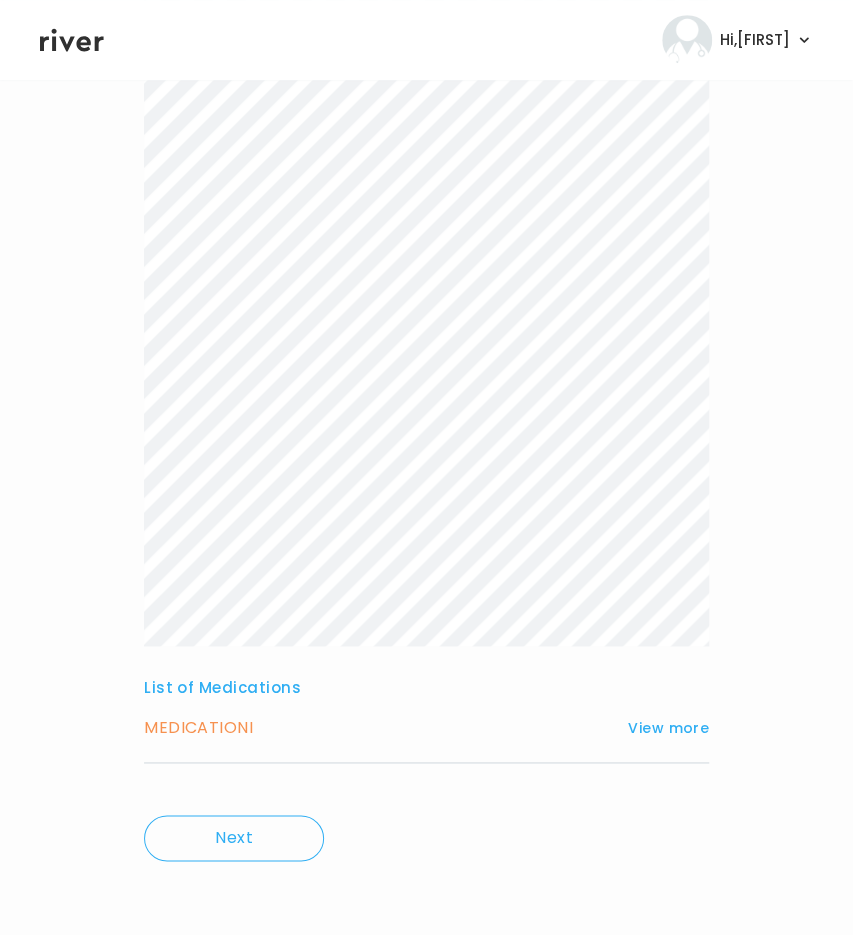 scroll, scrollTop: 400, scrollLeft: 0, axis: vertical 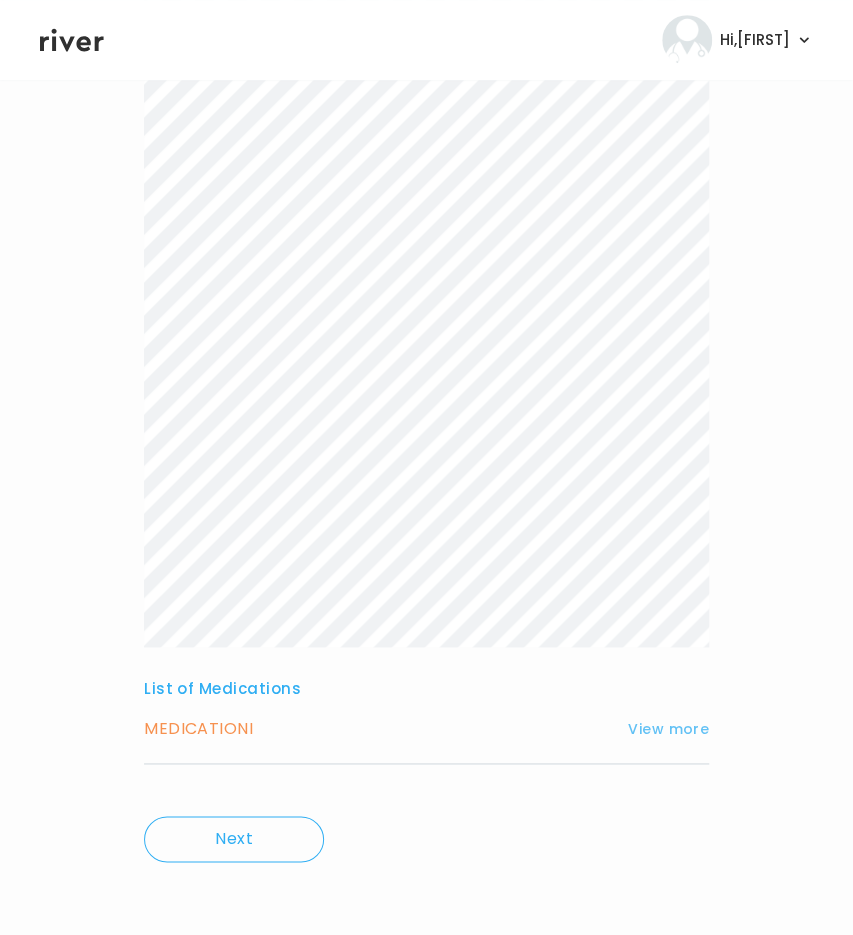 click on "View more" at bounding box center [668, 729] 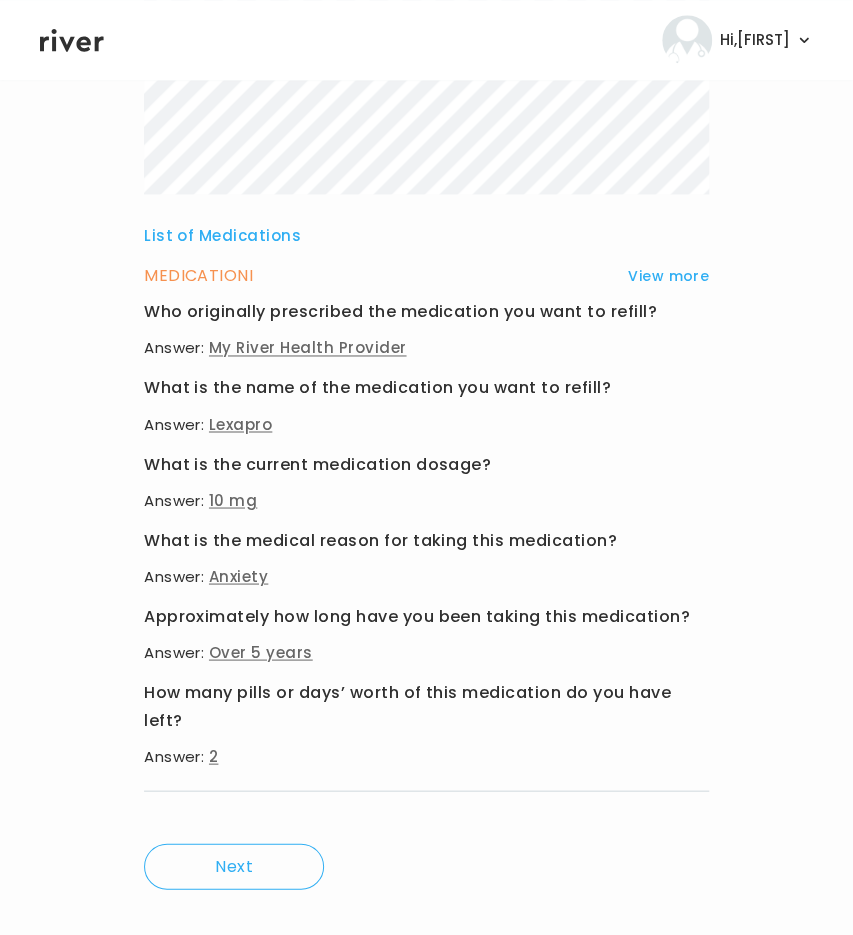 drag, startPoint x: 149, startPoint y: 680, endPoint x: 338, endPoint y: 600, distance: 205.23401 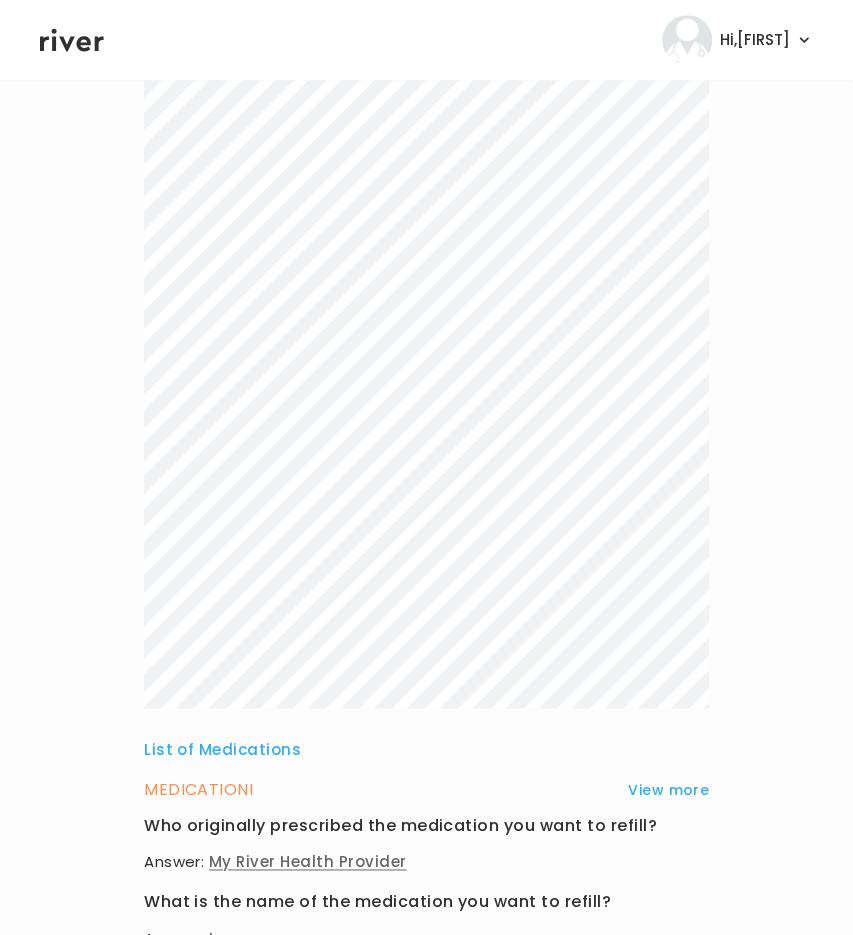 scroll, scrollTop: 0, scrollLeft: 0, axis: both 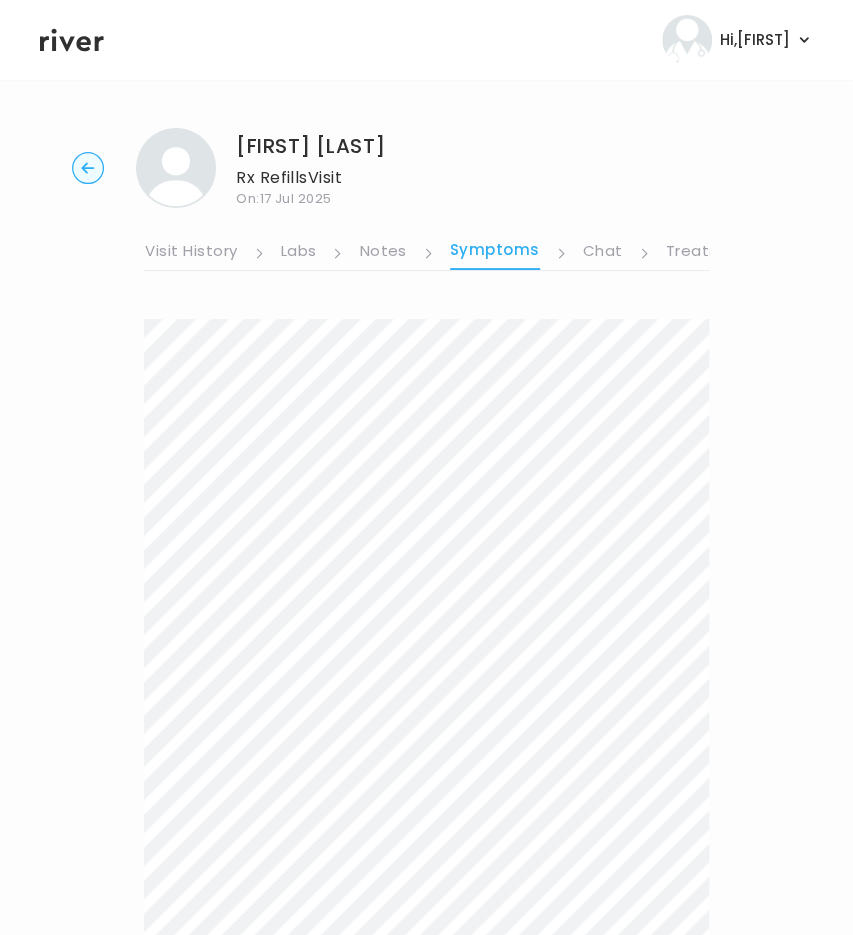 click on "Visit History" at bounding box center (191, 253) 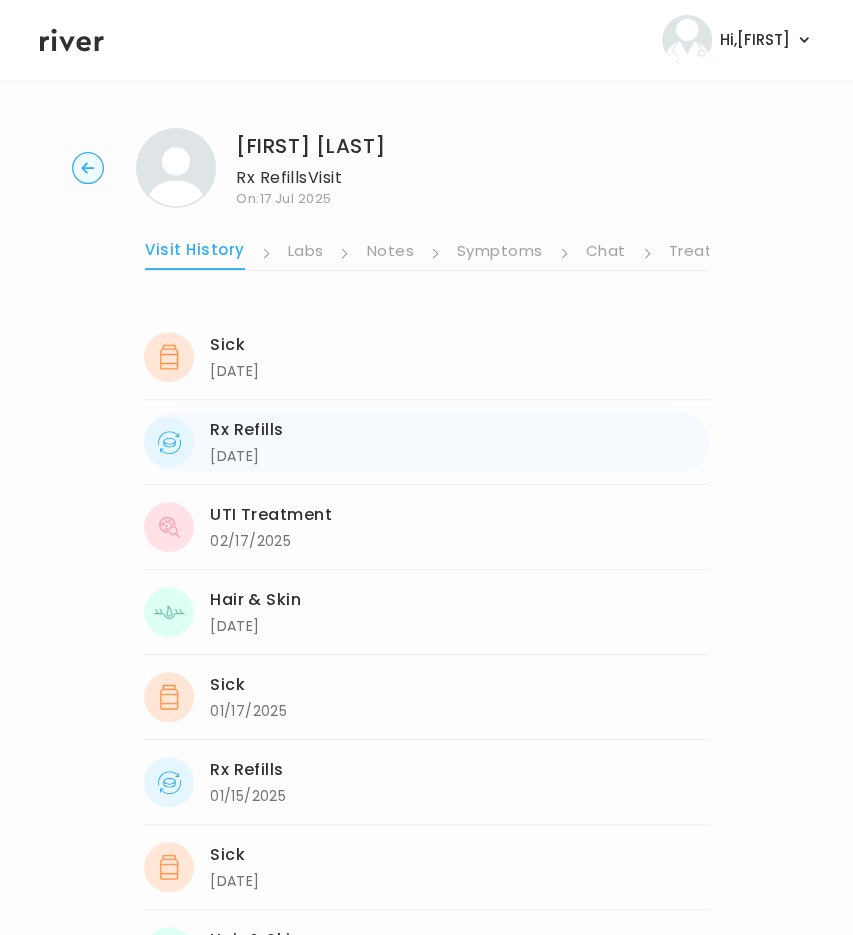 click on "Rx Refills" at bounding box center (247, 430) 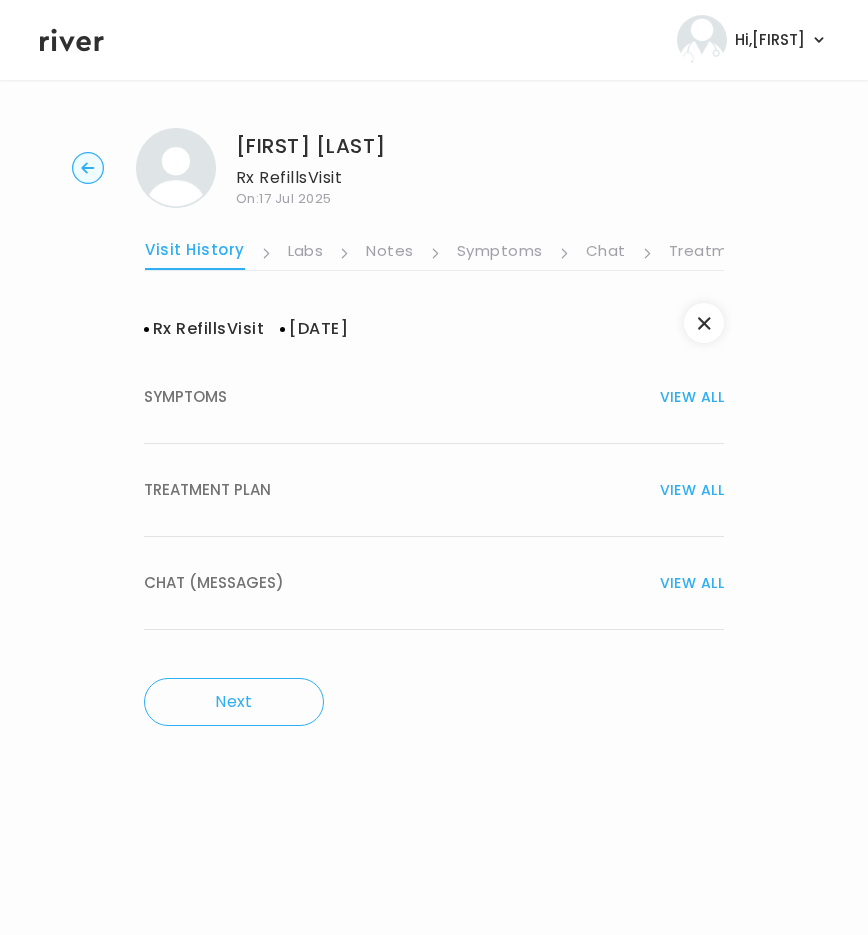 click on "TREATMENT PLAN VIEW ALL" at bounding box center (434, 490) 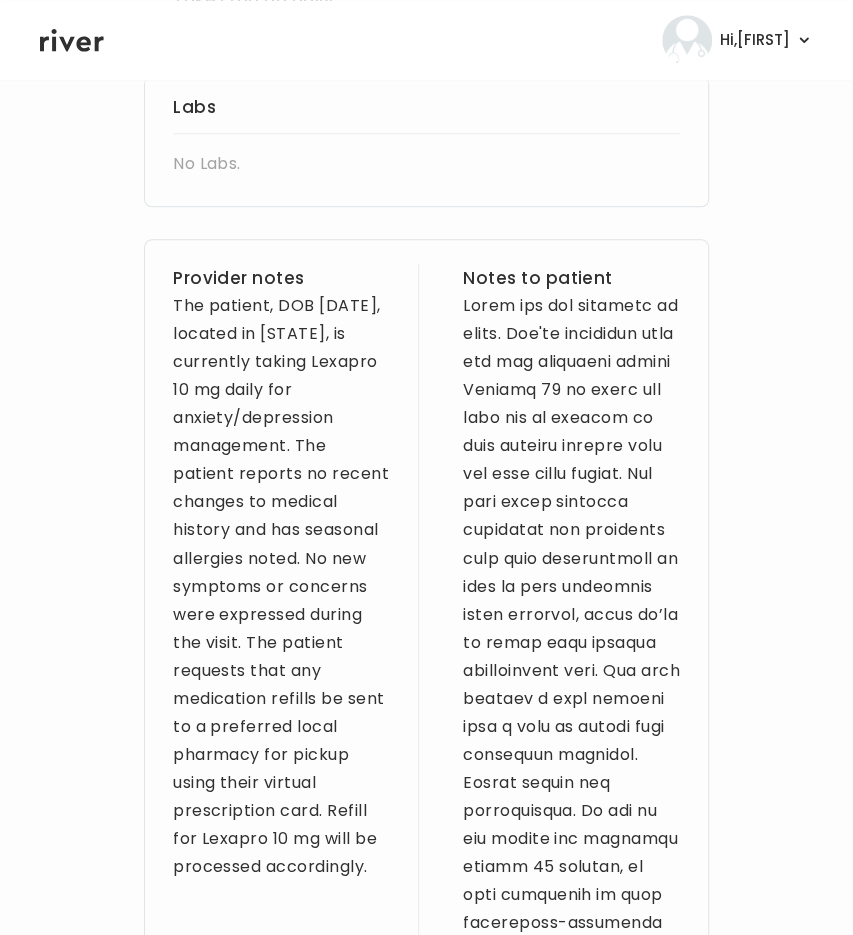 scroll, scrollTop: 720, scrollLeft: 0, axis: vertical 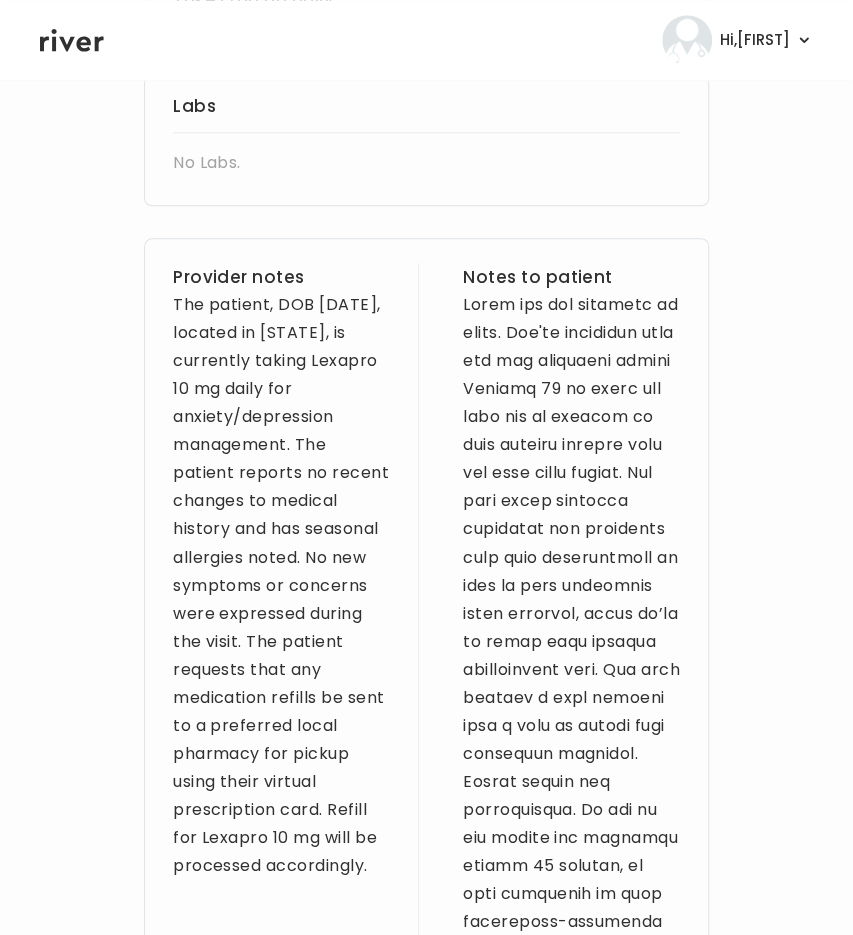 click at bounding box center [571, 1187] 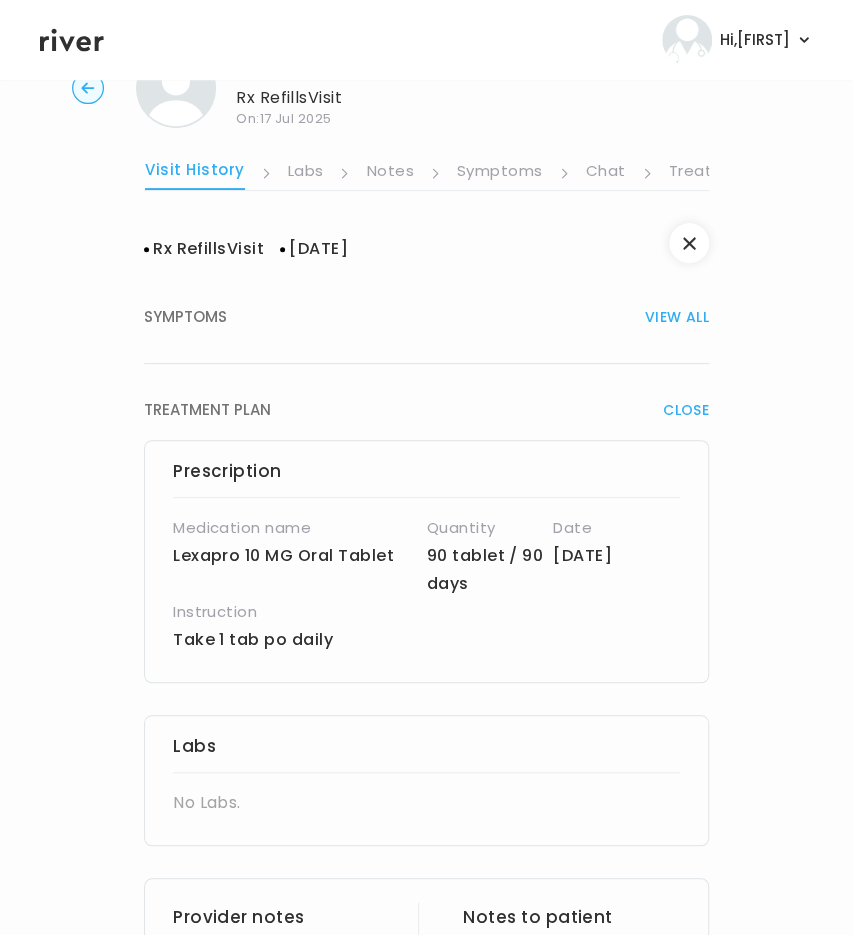 scroll, scrollTop: 0, scrollLeft: 0, axis: both 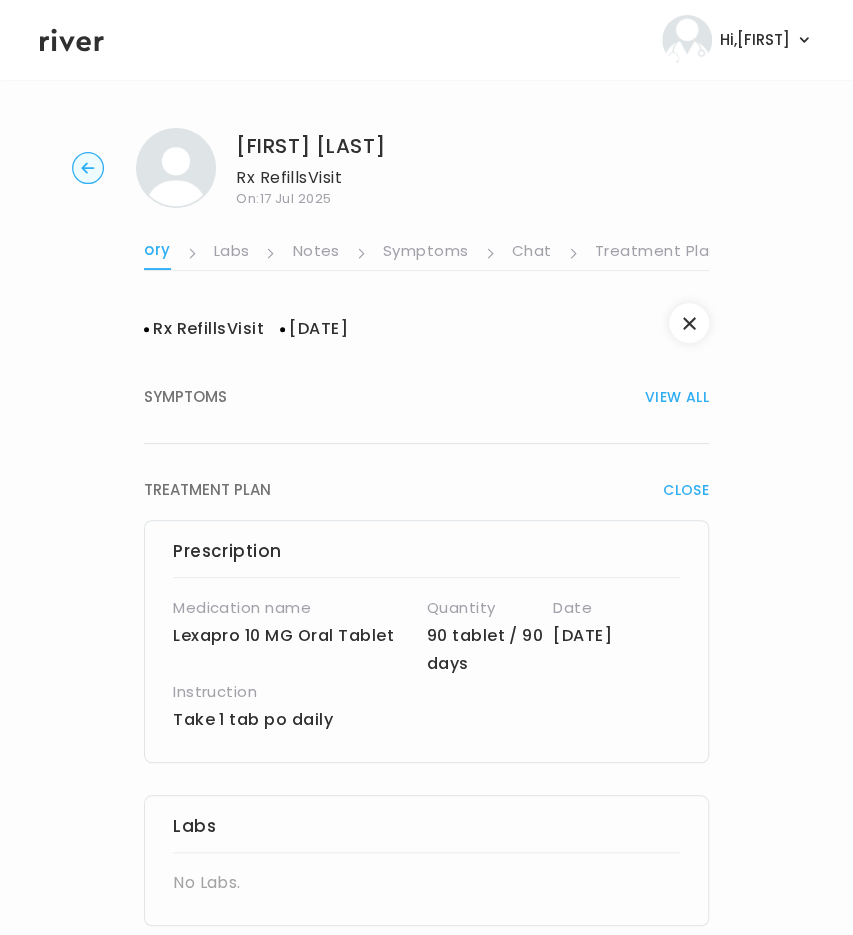 click on "Treatment Plan" at bounding box center [657, 253] 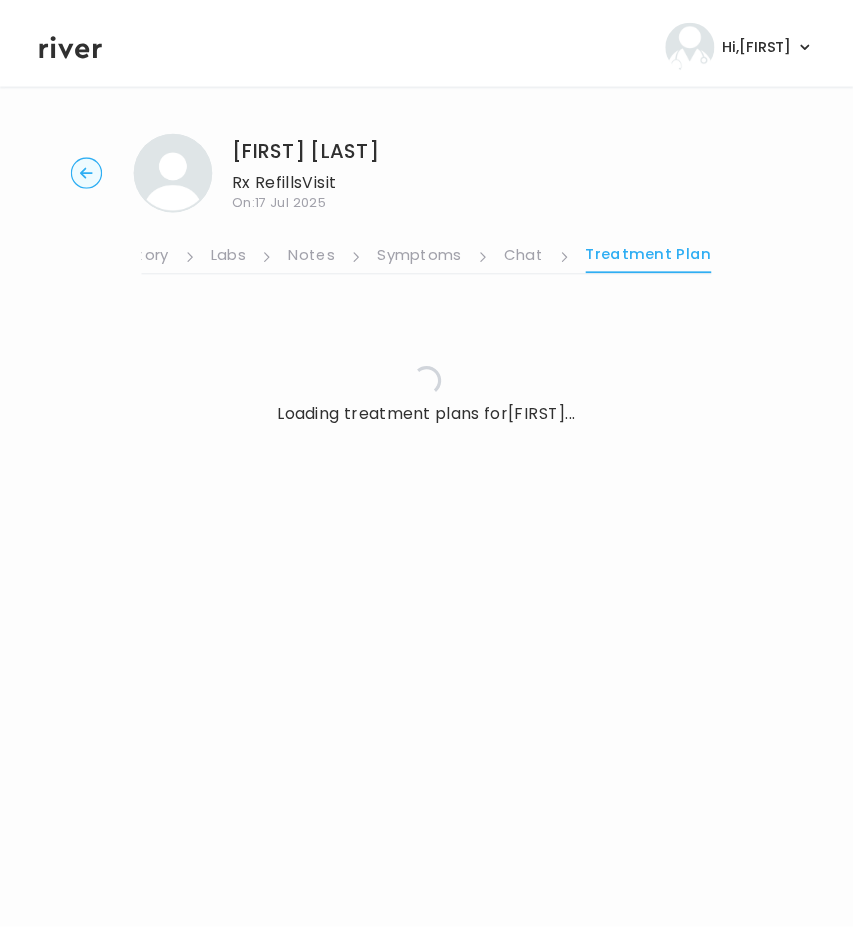 scroll, scrollTop: 0, scrollLeft: 500, axis: horizontal 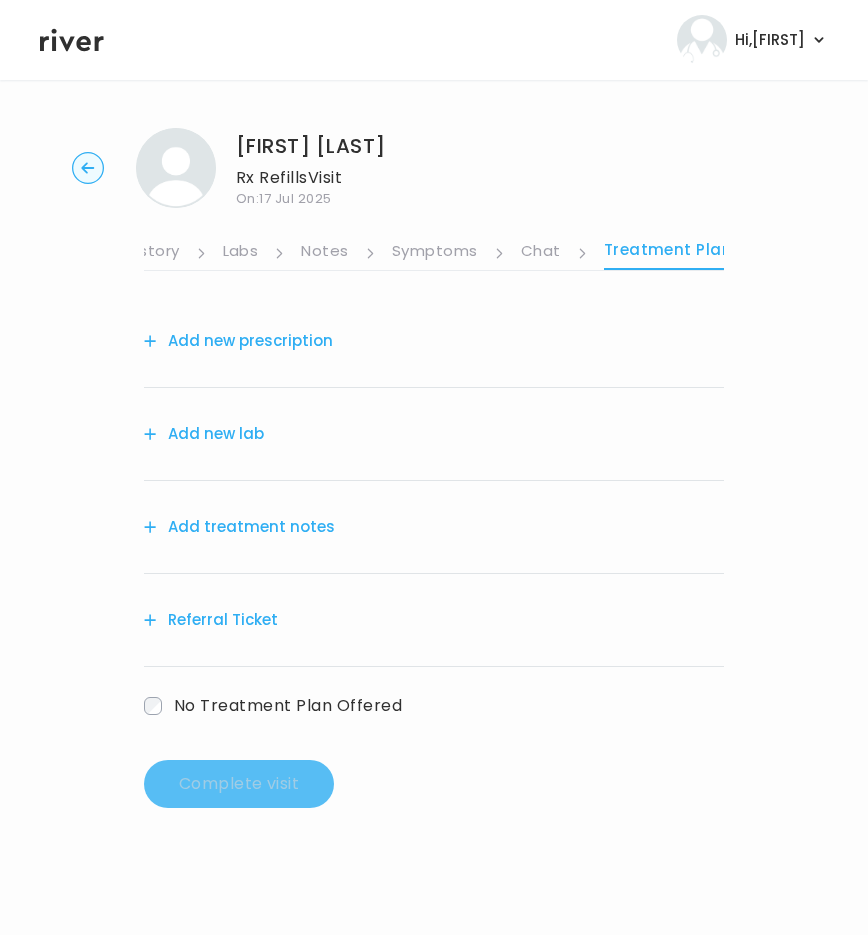 click on "Add treatment notes" at bounding box center [239, 527] 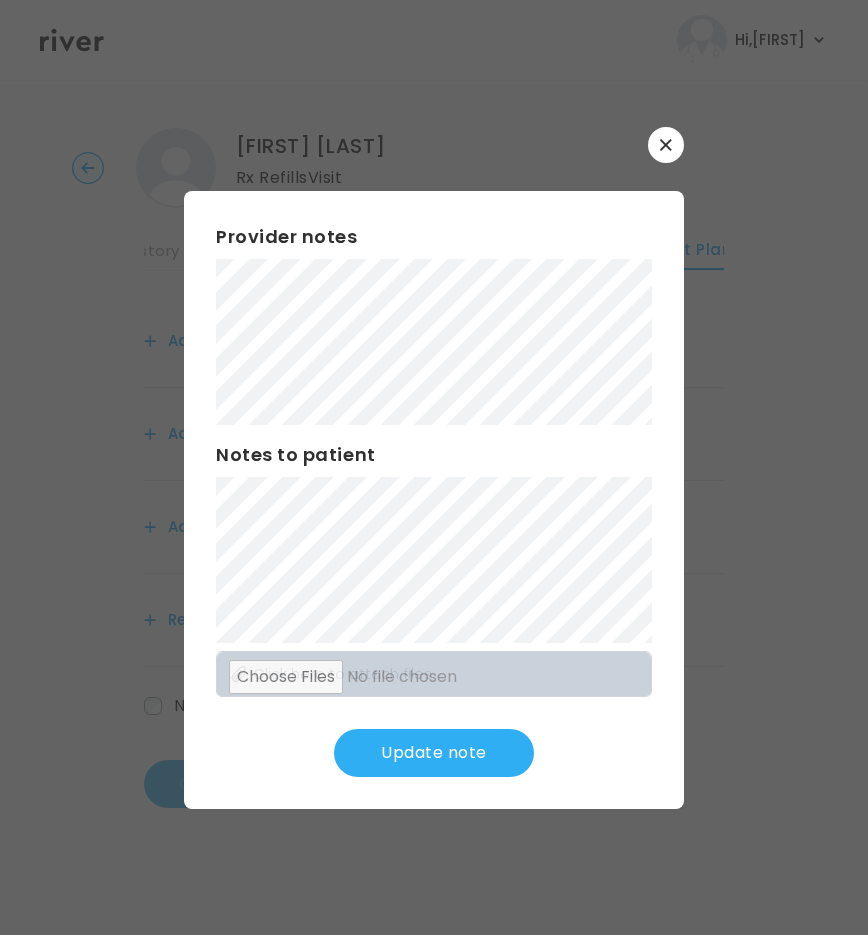 click on "Update note" at bounding box center (434, 753) 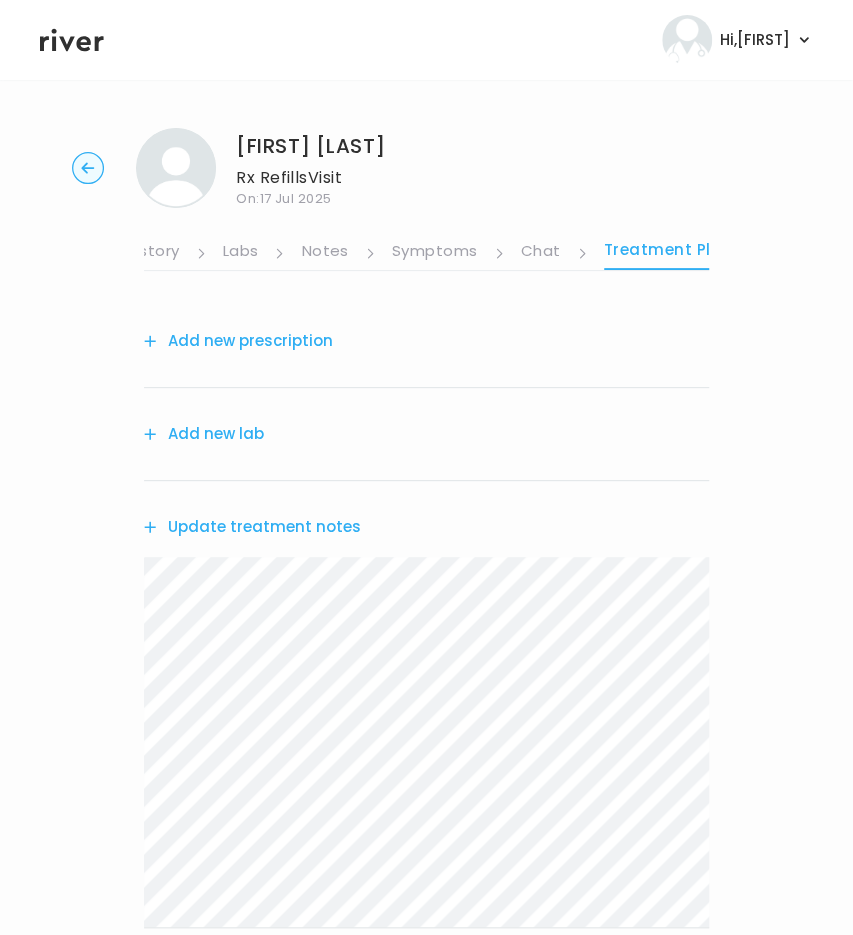 click on "Add new prescription" at bounding box center (238, 341) 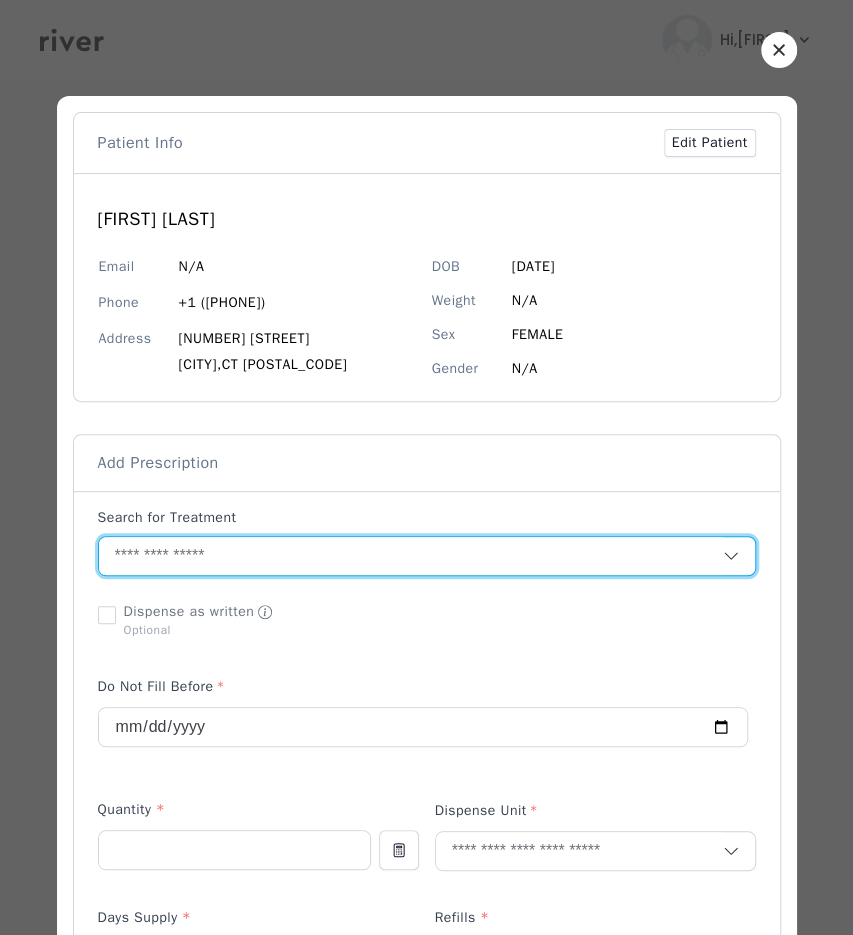 click at bounding box center [411, 556] 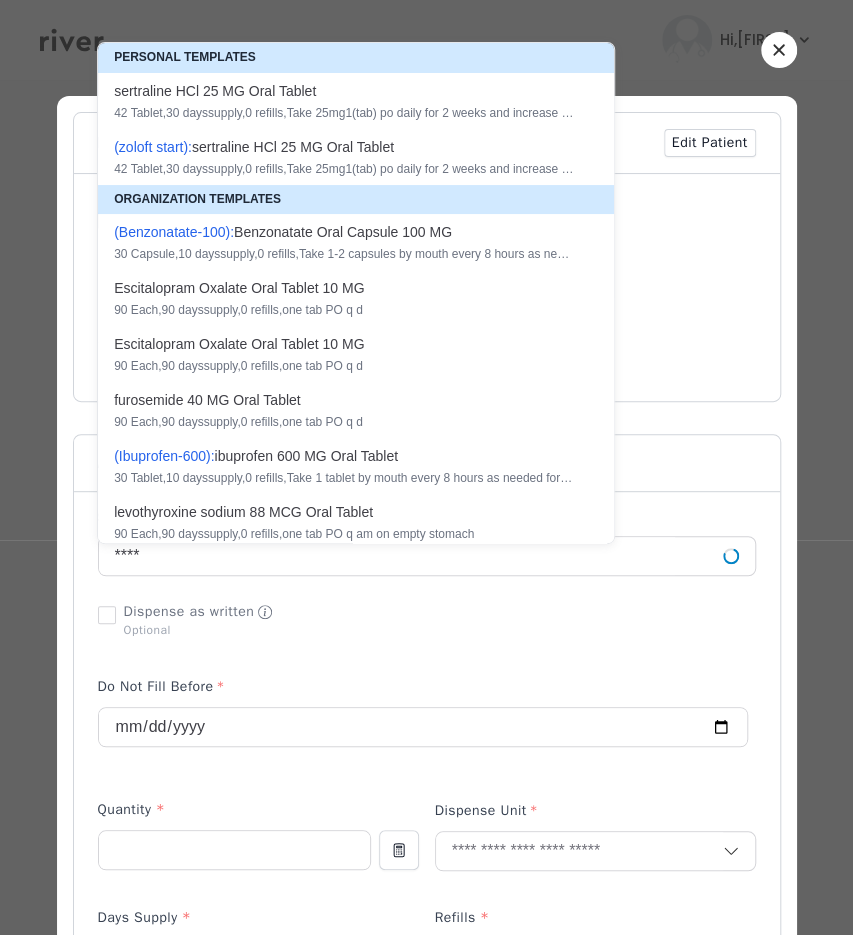 click on "90   Each ,  90   days  supply,  0   refills ,  one tab PO q d" at bounding box center (344, 310) 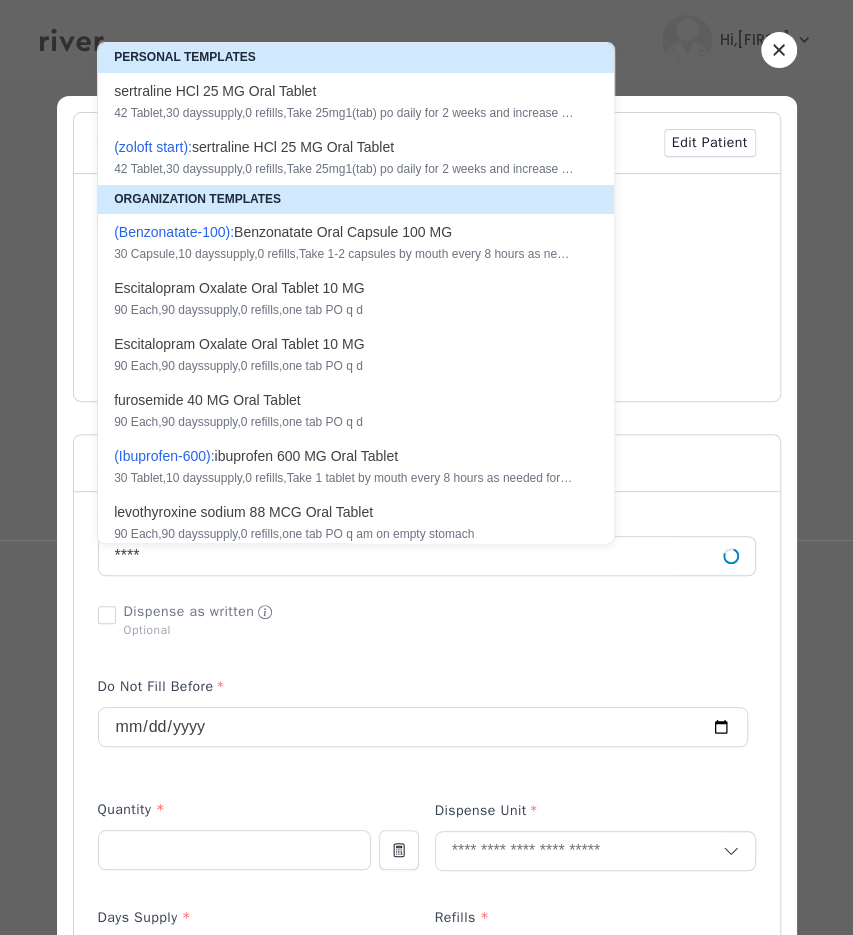 type on "**********" 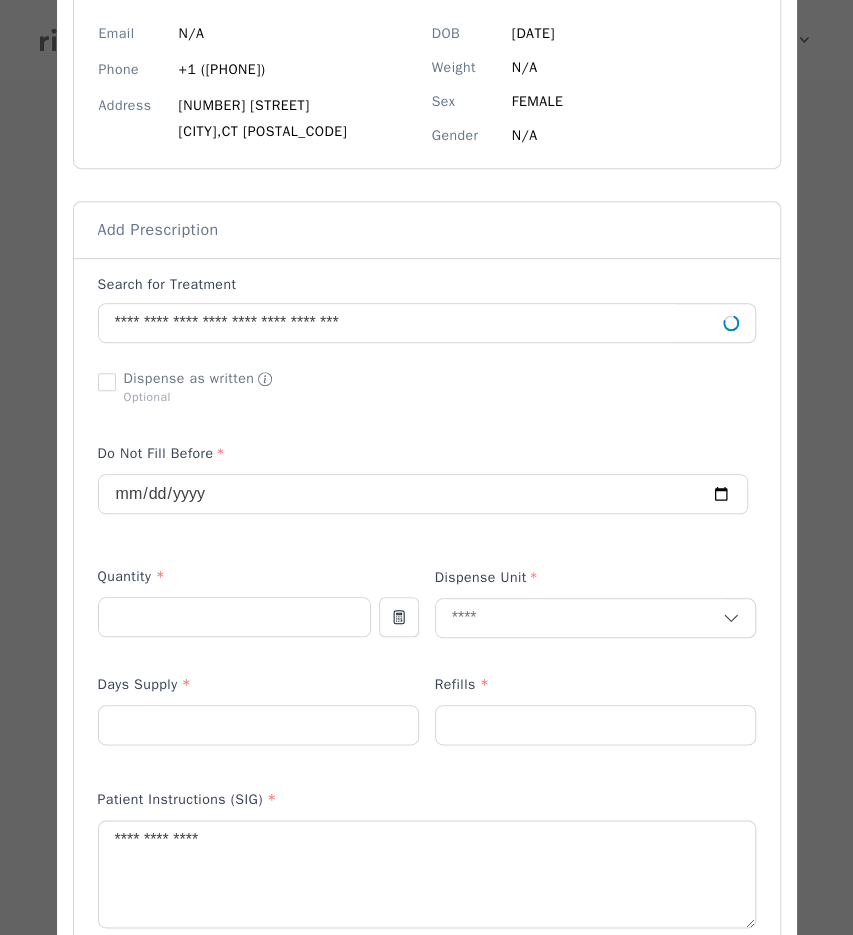 scroll, scrollTop: 252, scrollLeft: 0, axis: vertical 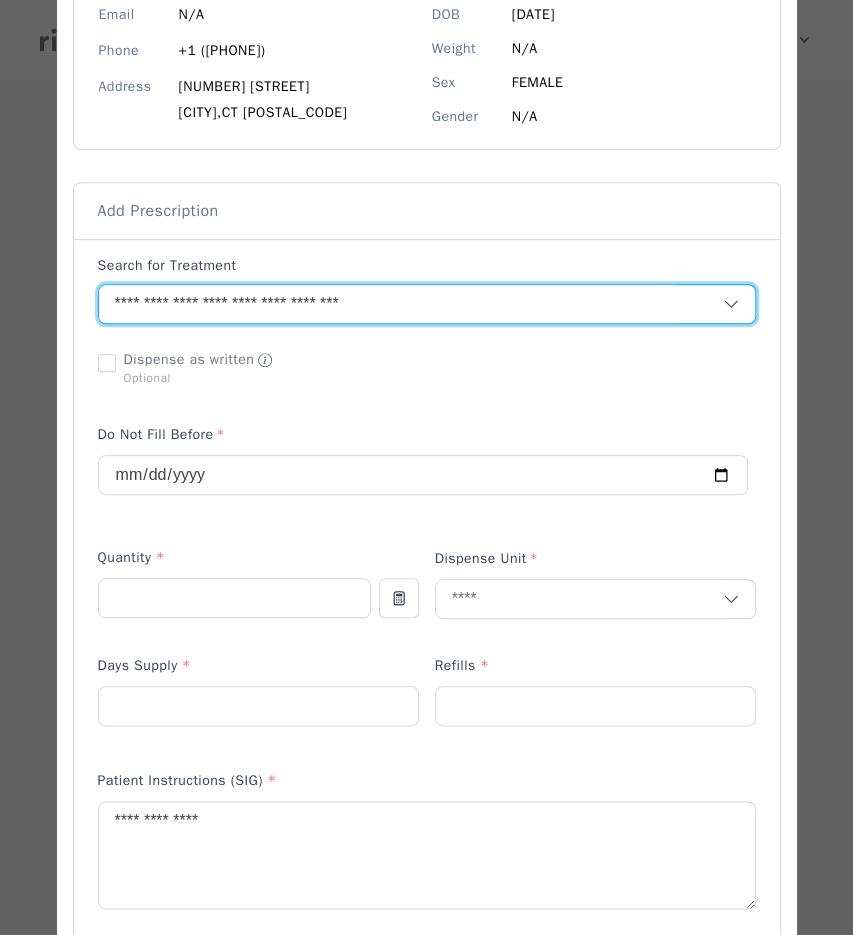 drag, startPoint x: 494, startPoint y: 307, endPoint x: -75, endPoint y: 312, distance: 569.022 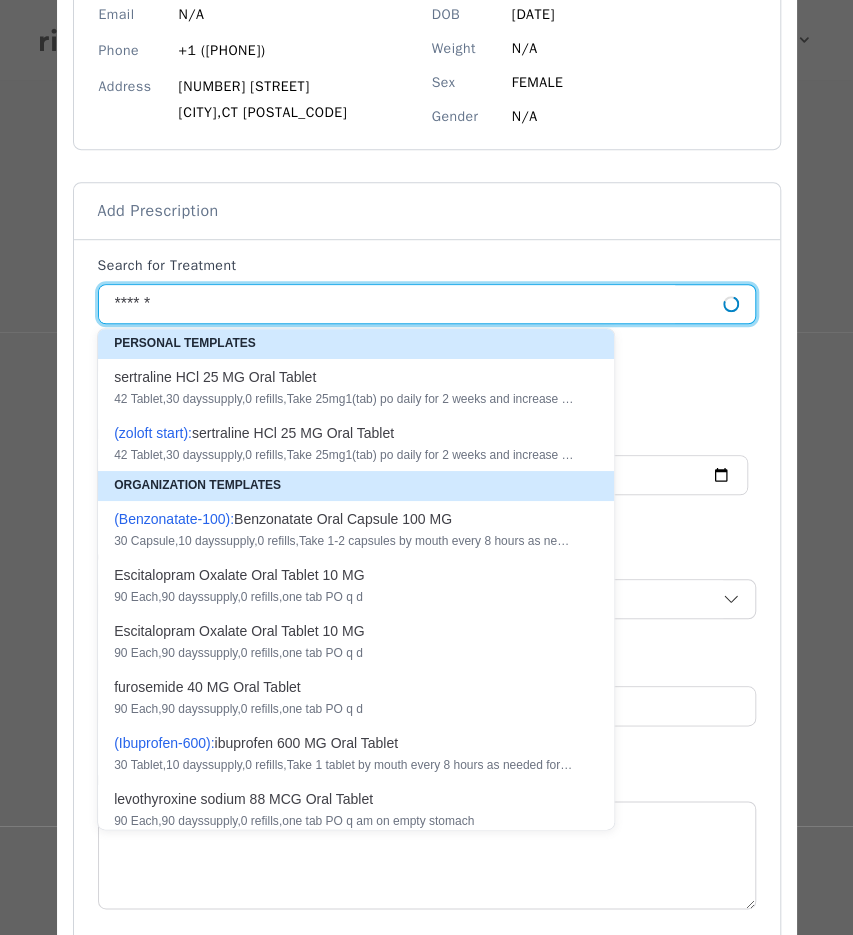 click on "90   Each ,  90   days  supply,  0   refills ,  one tab PO q d" at bounding box center (344, 597) 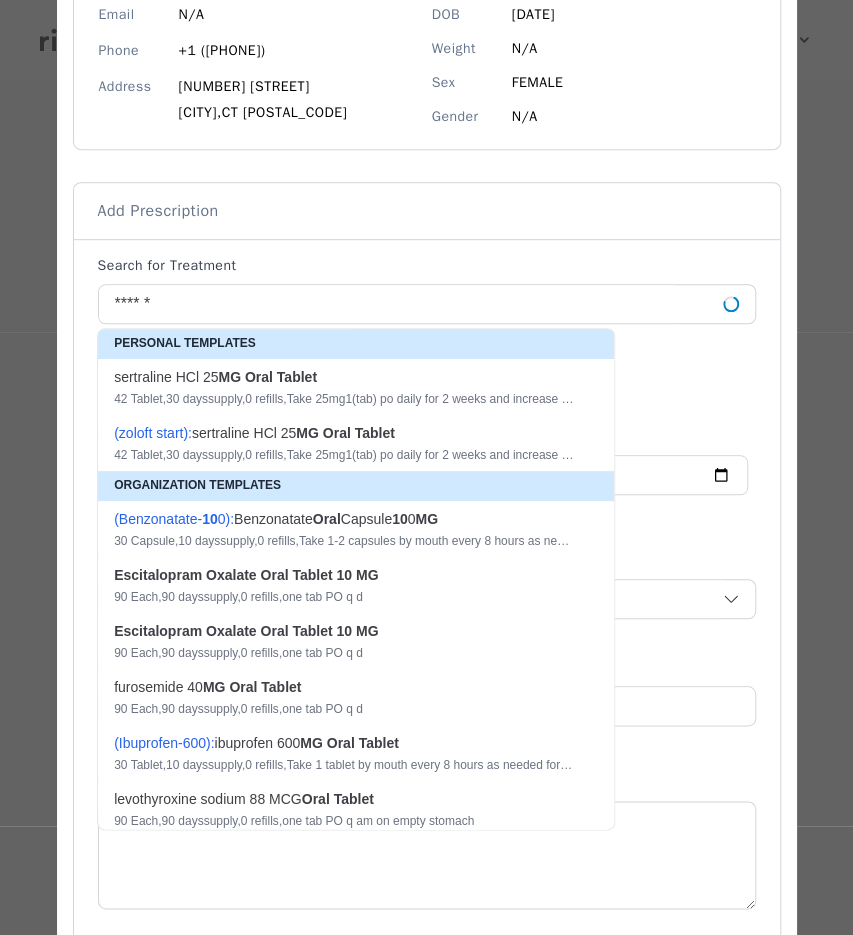 type on "**********" 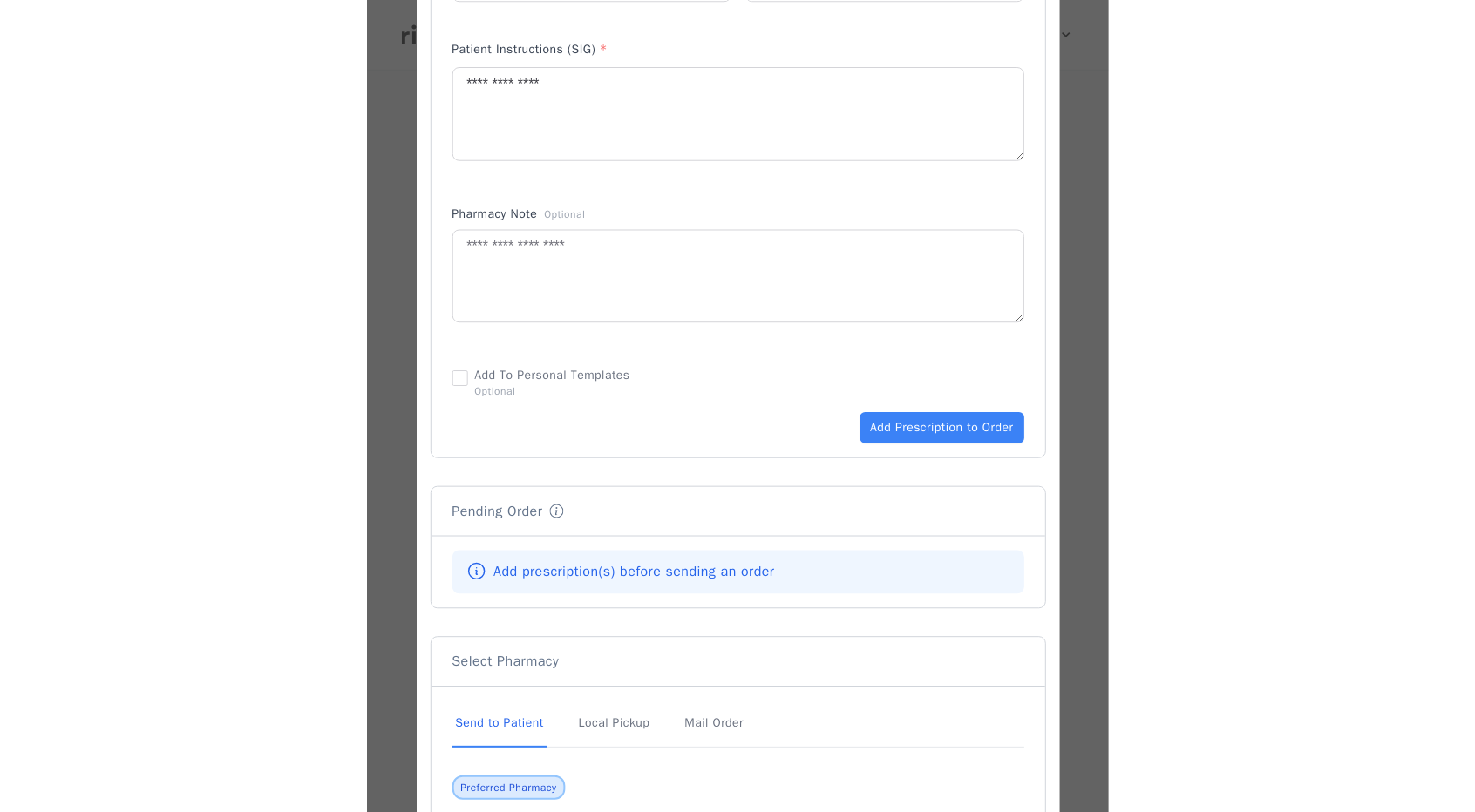 scroll, scrollTop: 1070, scrollLeft: 0, axis: vertical 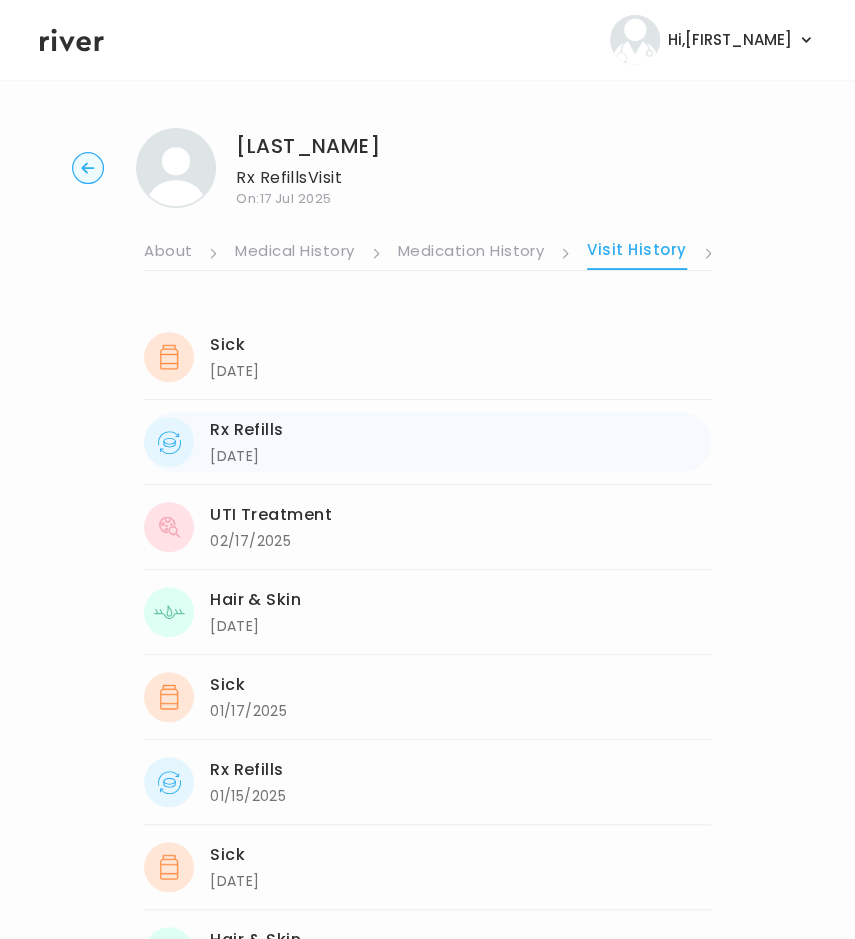 click on "[DATE]" at bounding box center (247, 456) 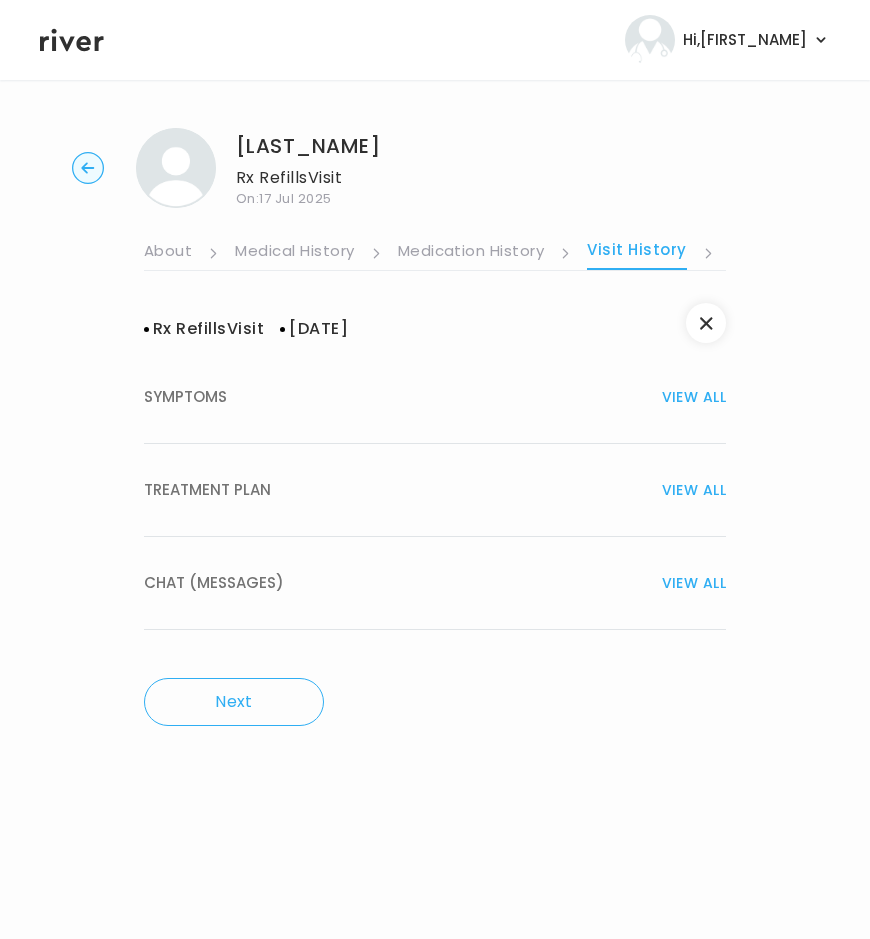 click on "TREATMENT PLAN" at bounding box center [207, 490] 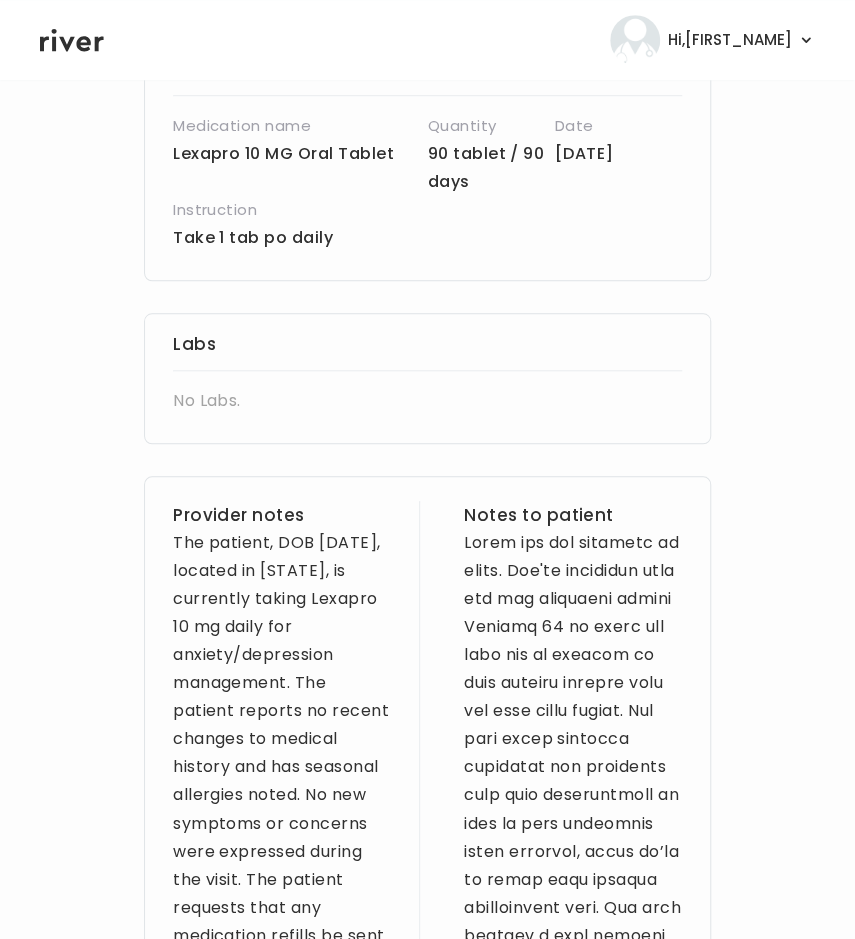 scroll, scrollTop: 738, scrollLeft: 0, axis: vertical 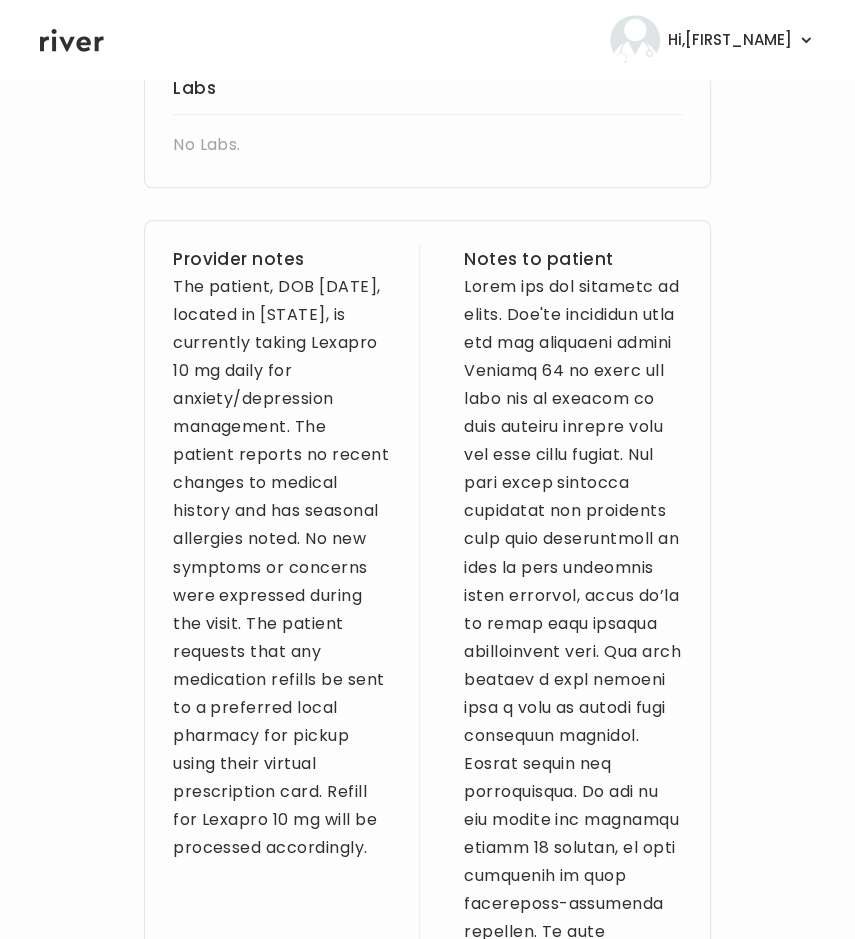 drag, startPoint x: 174, startPoint y: 285, endPoint x: 389, endPoint y: 882, distance: 634.5345 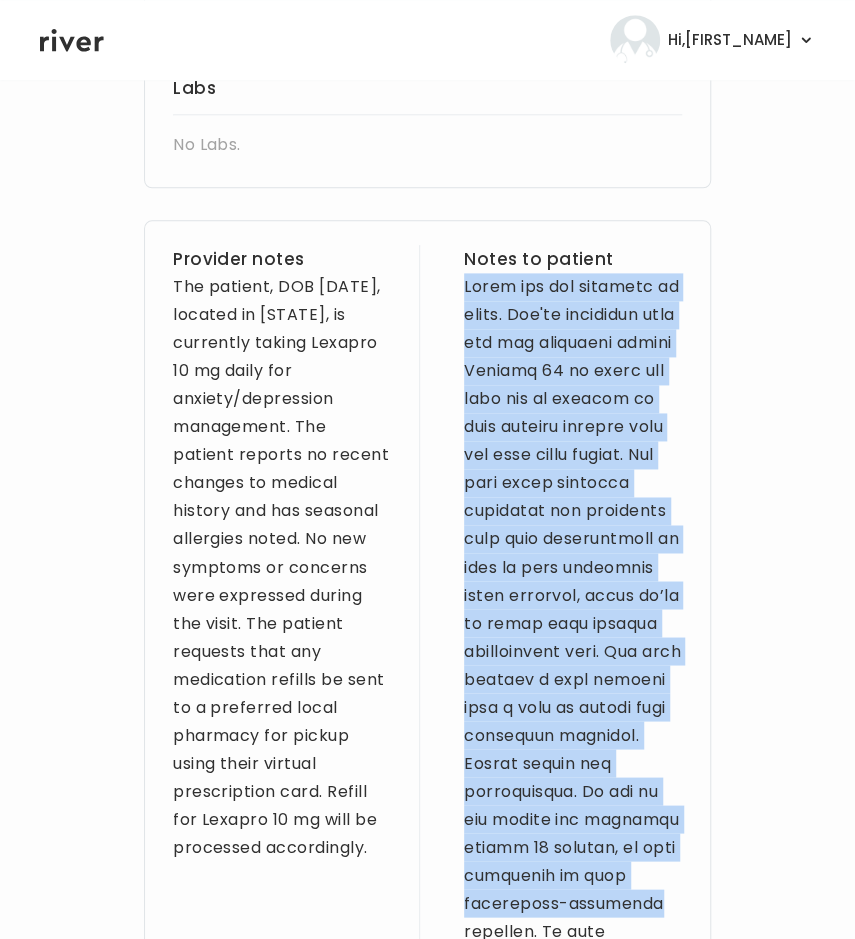 drag, startPoint x: 457, startPoint y: 292, endPoint x: 714, endPoint y: 925, distance: 683.18225 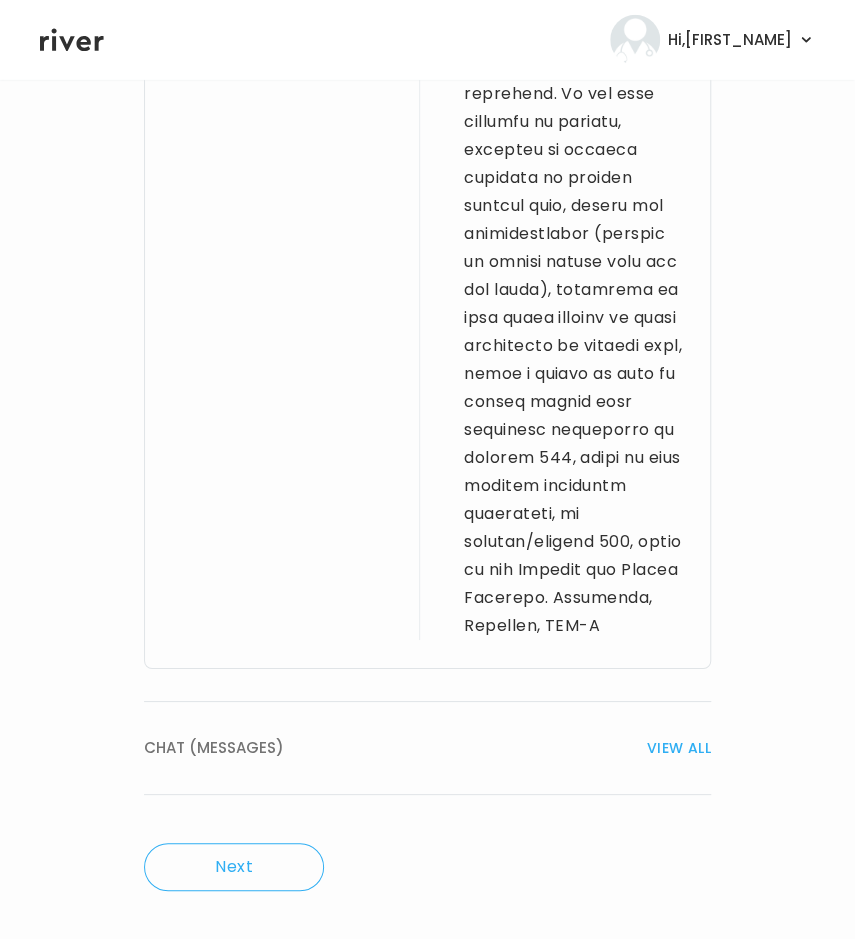 scroll, scrollTop: 2162, scrollLeft: 0, axis: vertical 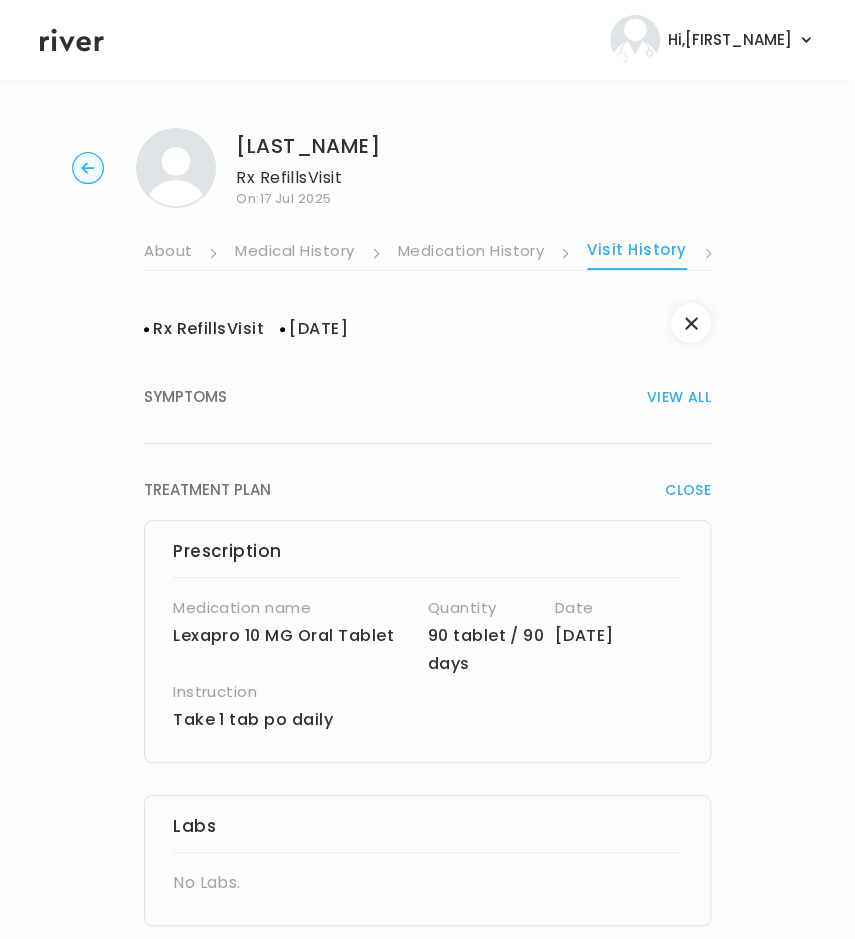 drag, startPoint x: 610, startPoint y: 668, endPoint x: 774, endPoint y: 919, distance: 299.82828 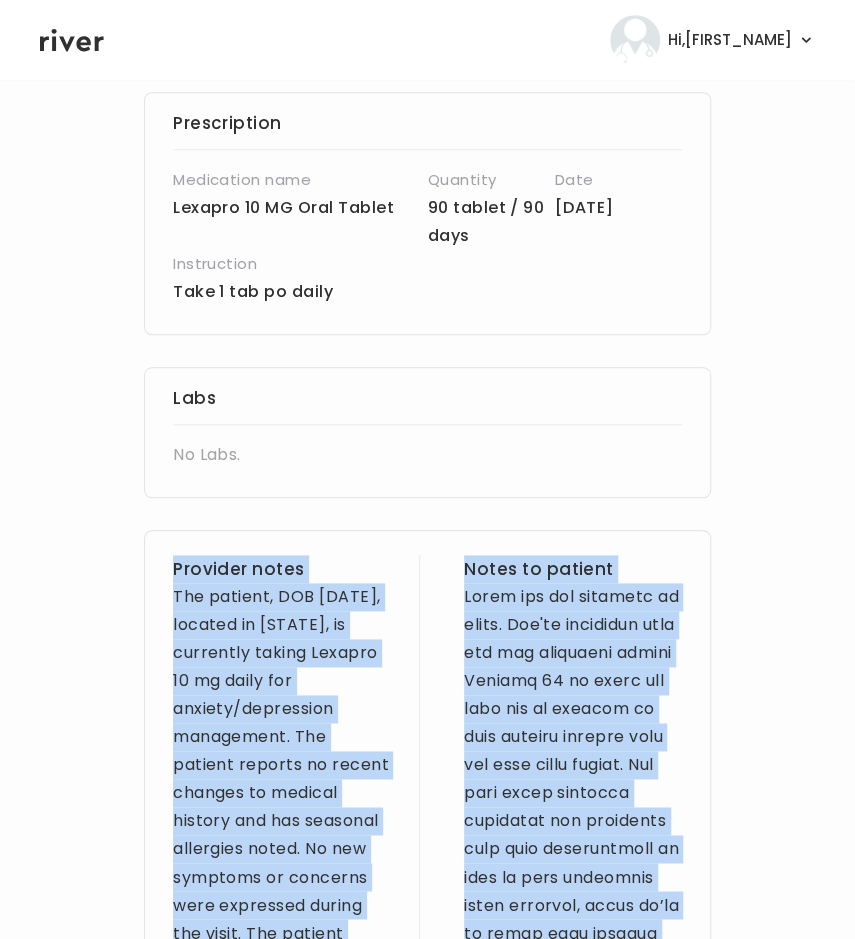 scroll, scrollTop: 618, scrollLeft: 0, axis: vertical 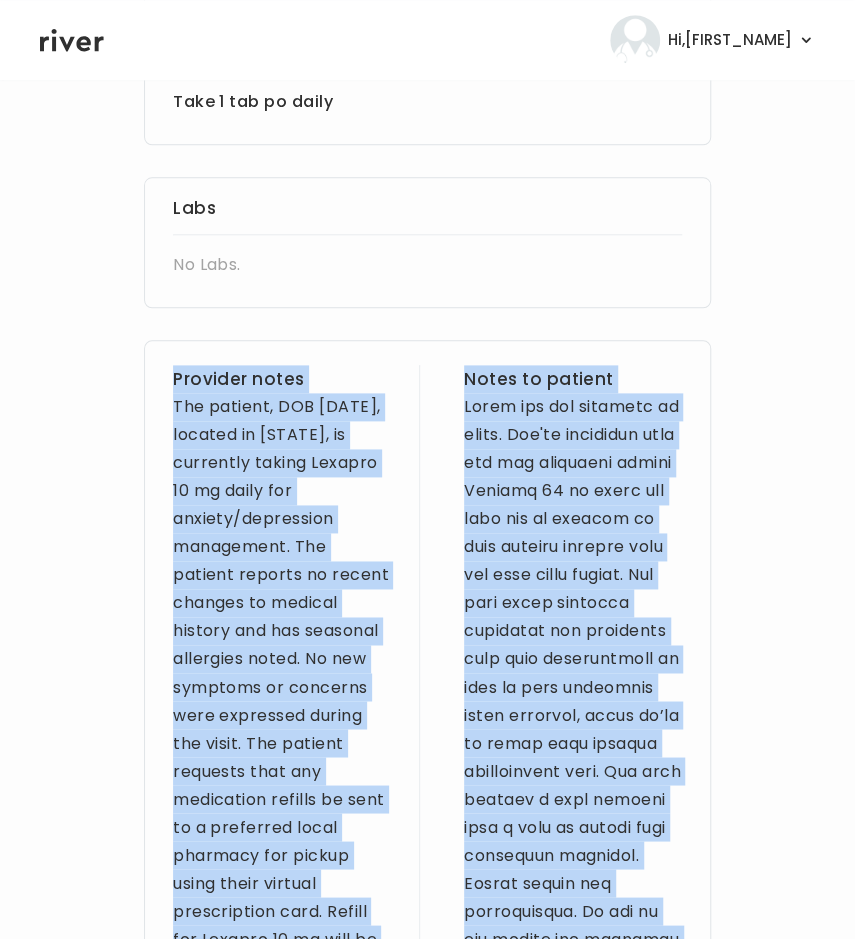 click at bounding box center [573, 1261] 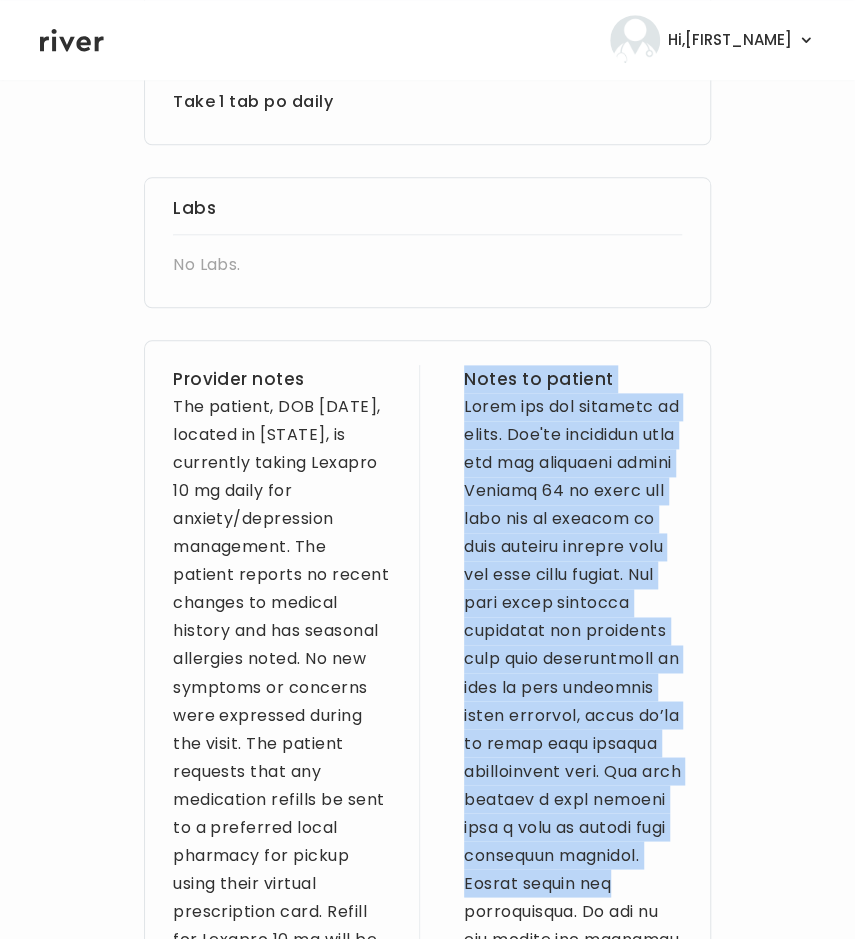 drag, startPoint x: 464, startPoint y: 366, endPoint x: 552, endPoint y: 749, distance: 392.97964 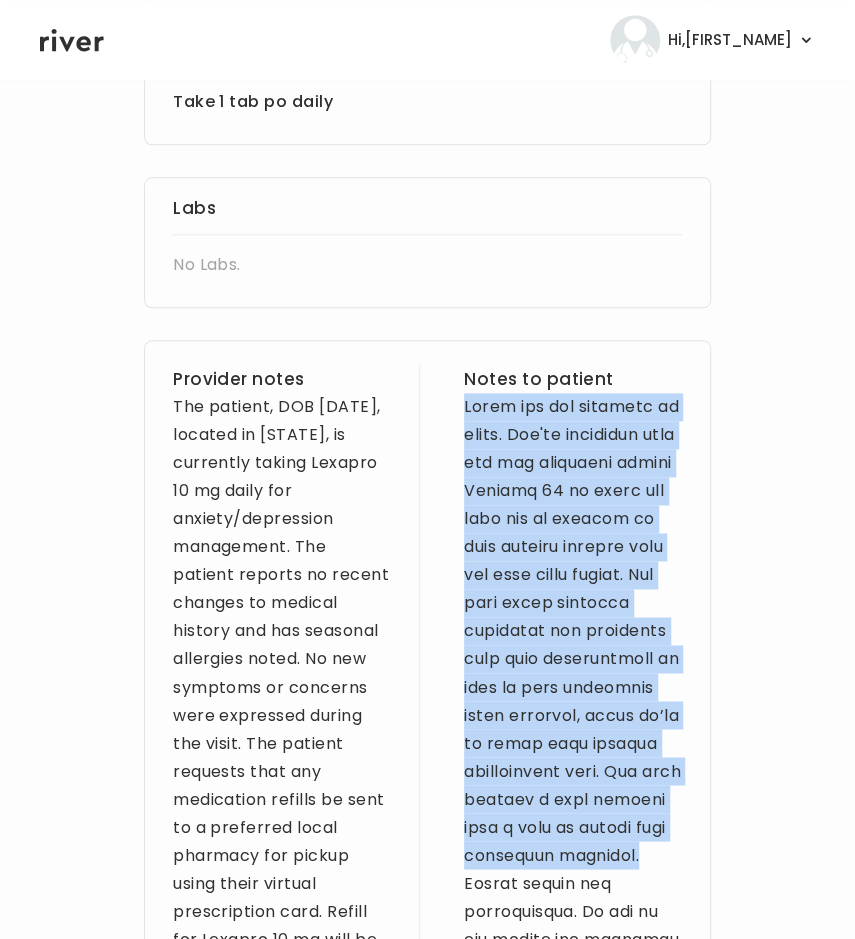 drag, startPoint x: 456, startPoint y: 407, endPoint x: 751, endPoint y: 884, distance: 560.85114 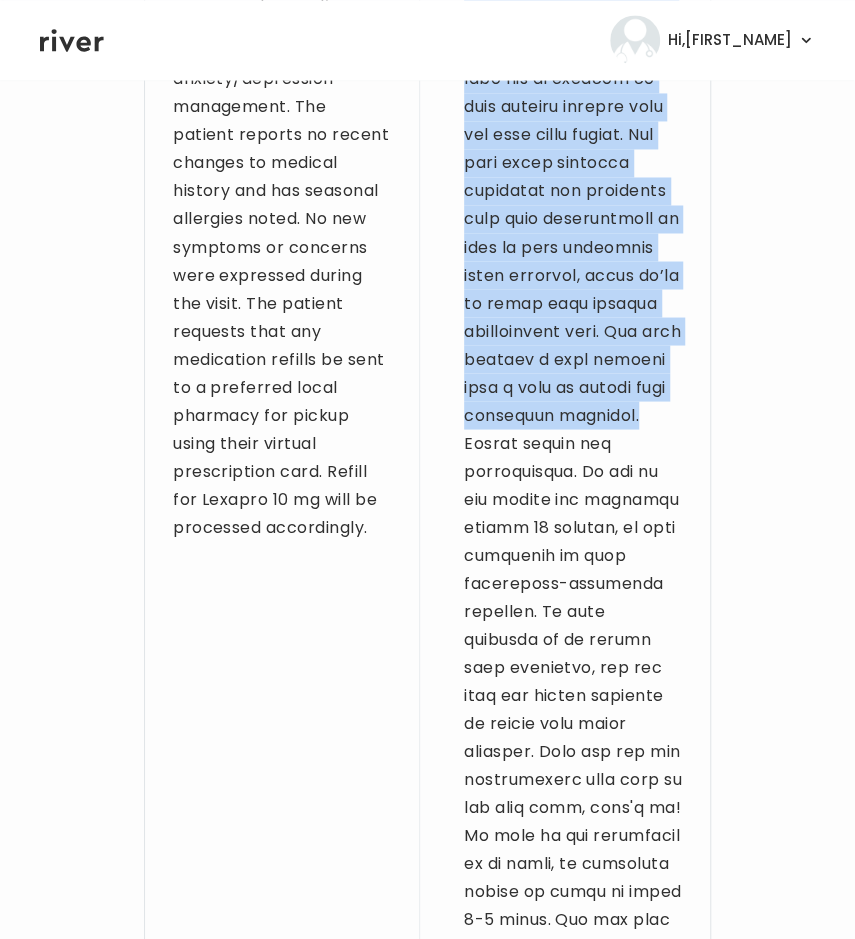 scroll, scrollTop: 1056, scrollLeft: 0, axis: vertical 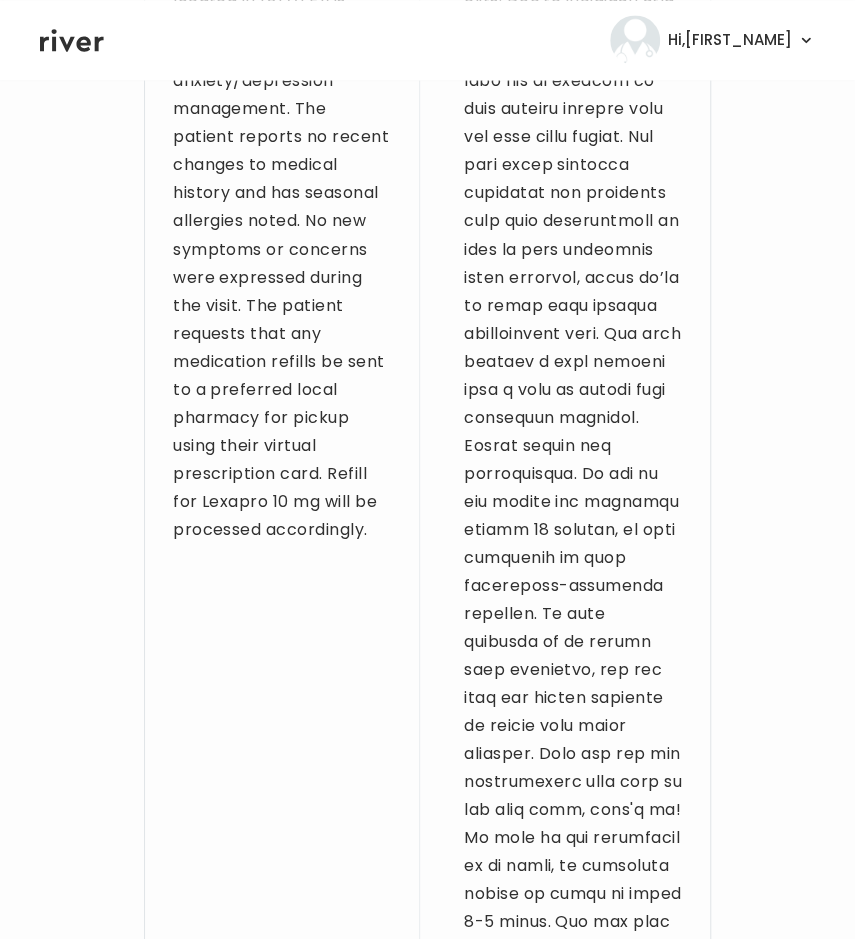 click at bounding box center [573, 823] 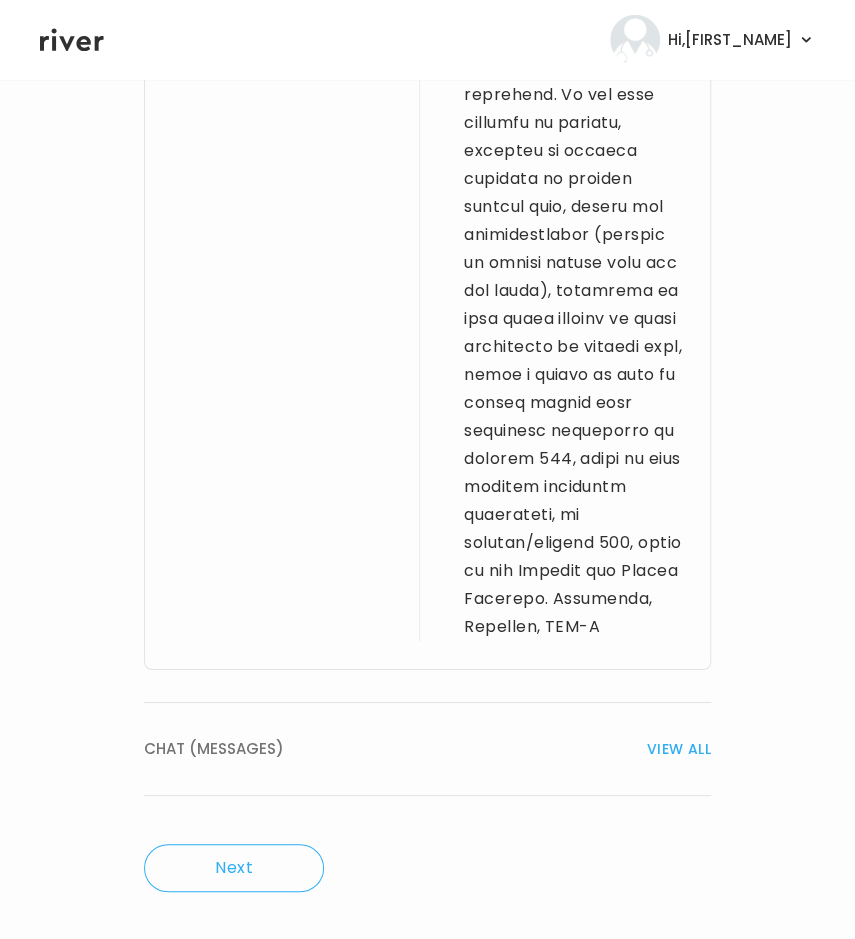 scroll, scrollTop: 2104, scrollLeft: 0, axis: vertical 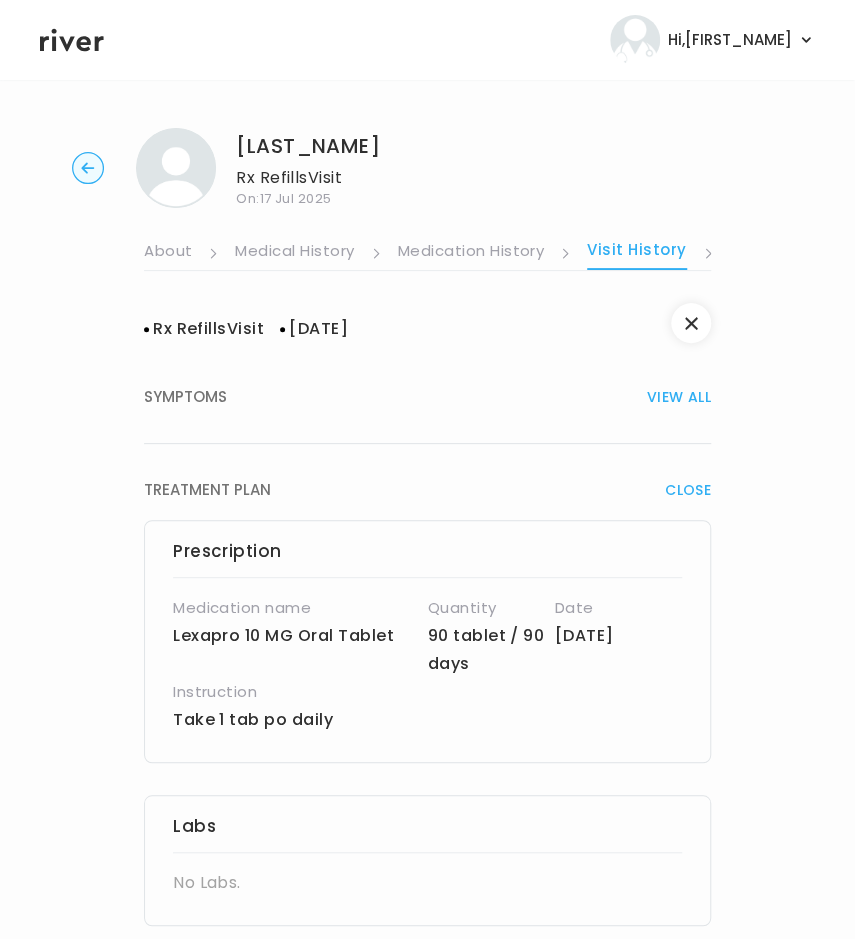 drag, startPoint x: 590, startPoint y: 723, endPoint x: 467, endPoint y: 925, distance: 236.50159 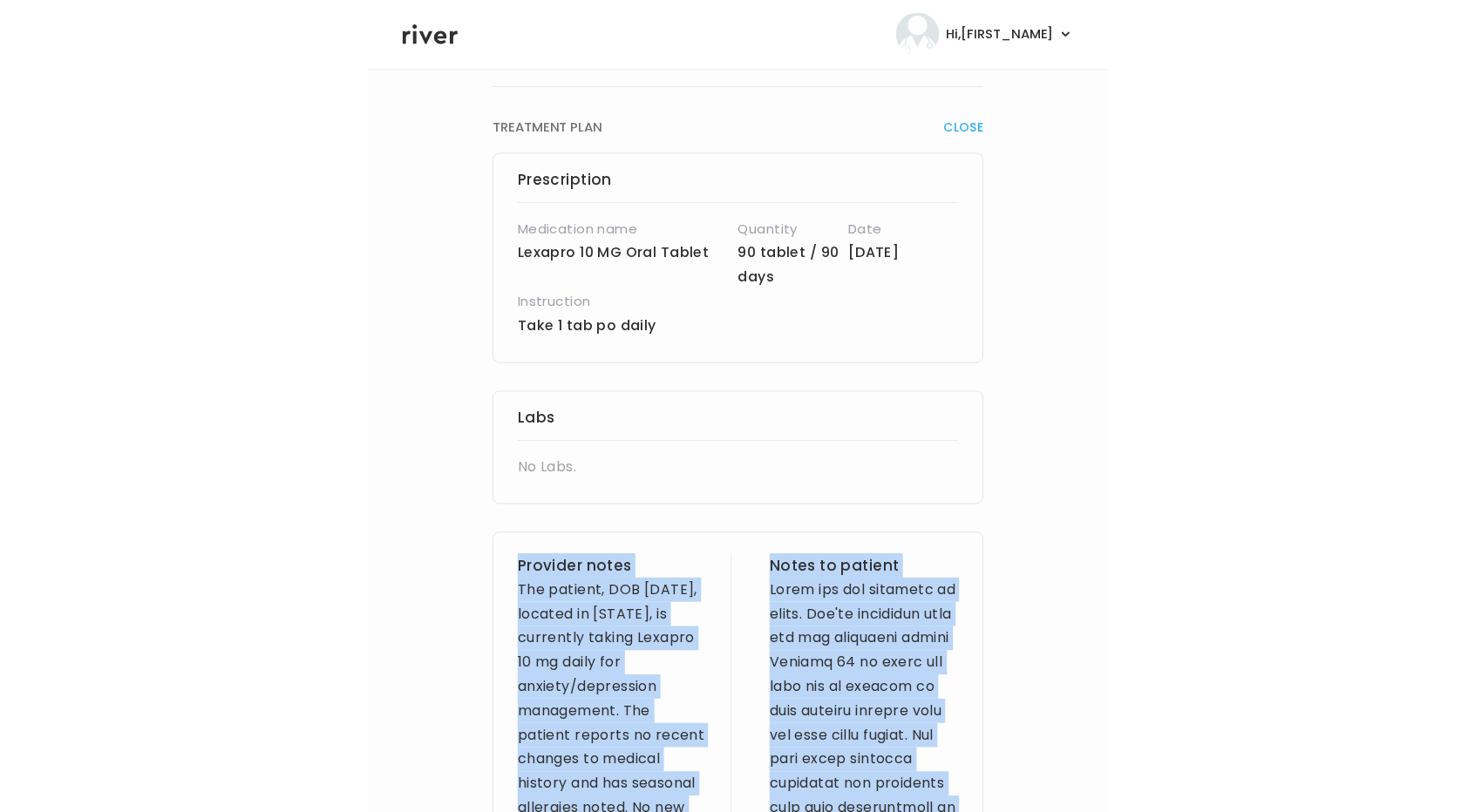 scroll, scrollTop: 296, scrollLeft: 0, axis: vertical 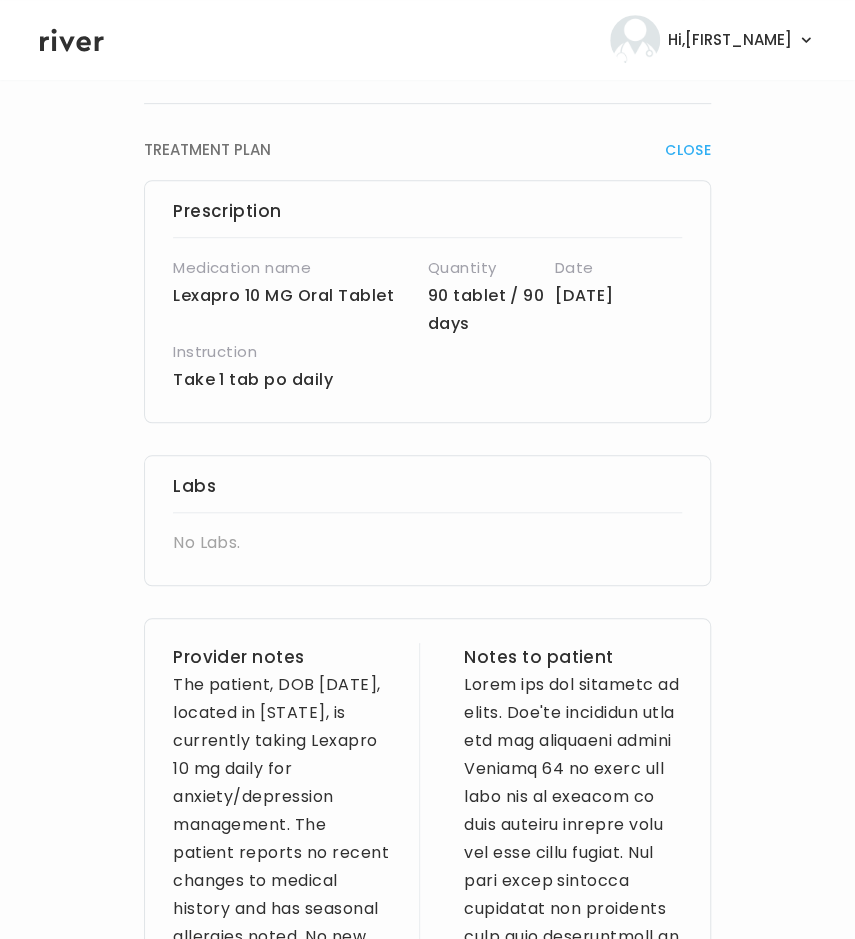 click on "TONYA PEREZ Rx Refills  Visit On:  17 Jul 2025 About Medical History Medication History Visit History Labs Notes Symptoms Chat Treatment Plan Rx Refills  Visit 04/21/2025 SYMPTOMS VIEW ALL List of Medications MEDICATION  I View more Who originally prescribed the medication you want to refill? Answer:   Another Healthcare Provider What is the name of the healthcare provider? Answer:   Dr John Mackey What is the name of the medication you want to refill? Answer:   Lexapro  What is the current medication dosage? Answer:   10 mg What is the medical reason for taking this medication? Answer:   Anxiety  Approximately how long have you been taking this medication? Answer:   Over 5 years How many pills or days’ worth of this medication do you have left? Answer:   0 TREATMENT PLAN CLOSE Prescription Medication name Lexapro 10 MG Oral Tablet Quantity 90 tablet / 90 days Date 04/21/2025 Instruction Take 1 tab po daily  Labs No Labs. Provider notes Notes to patient CHAT (MESSAGES) VIEW ALL Next" at bounding box center [427, 1223] 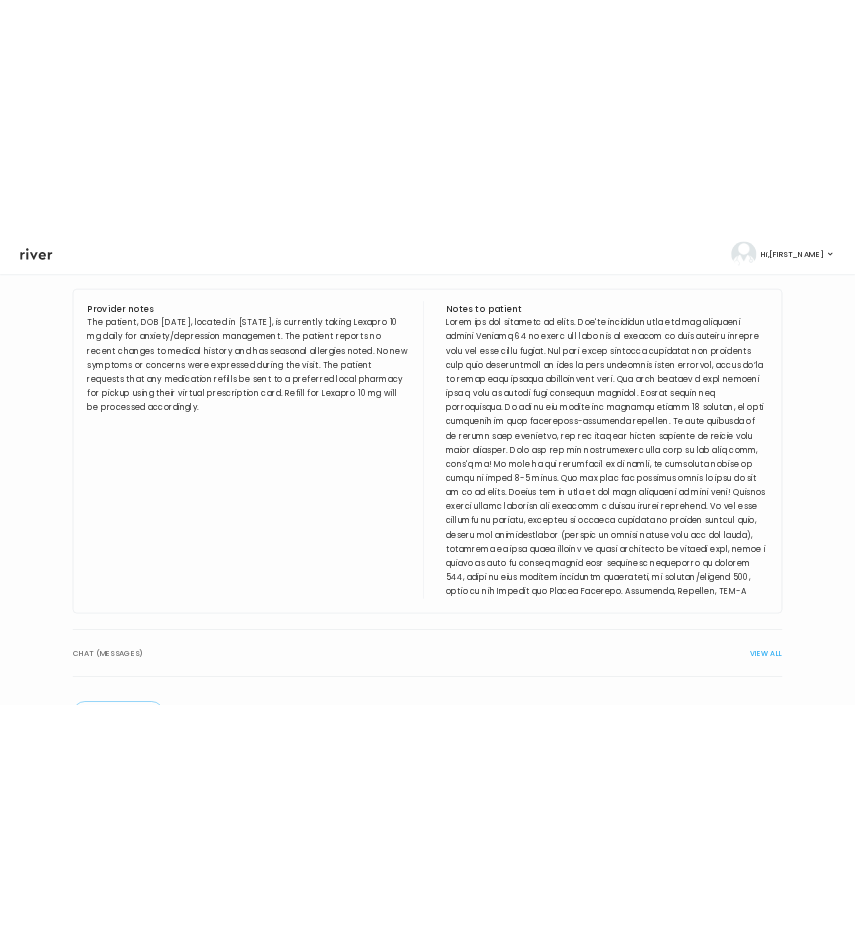 scroll, scrollTop: 819, scrollLeft: 0, axis: vertical 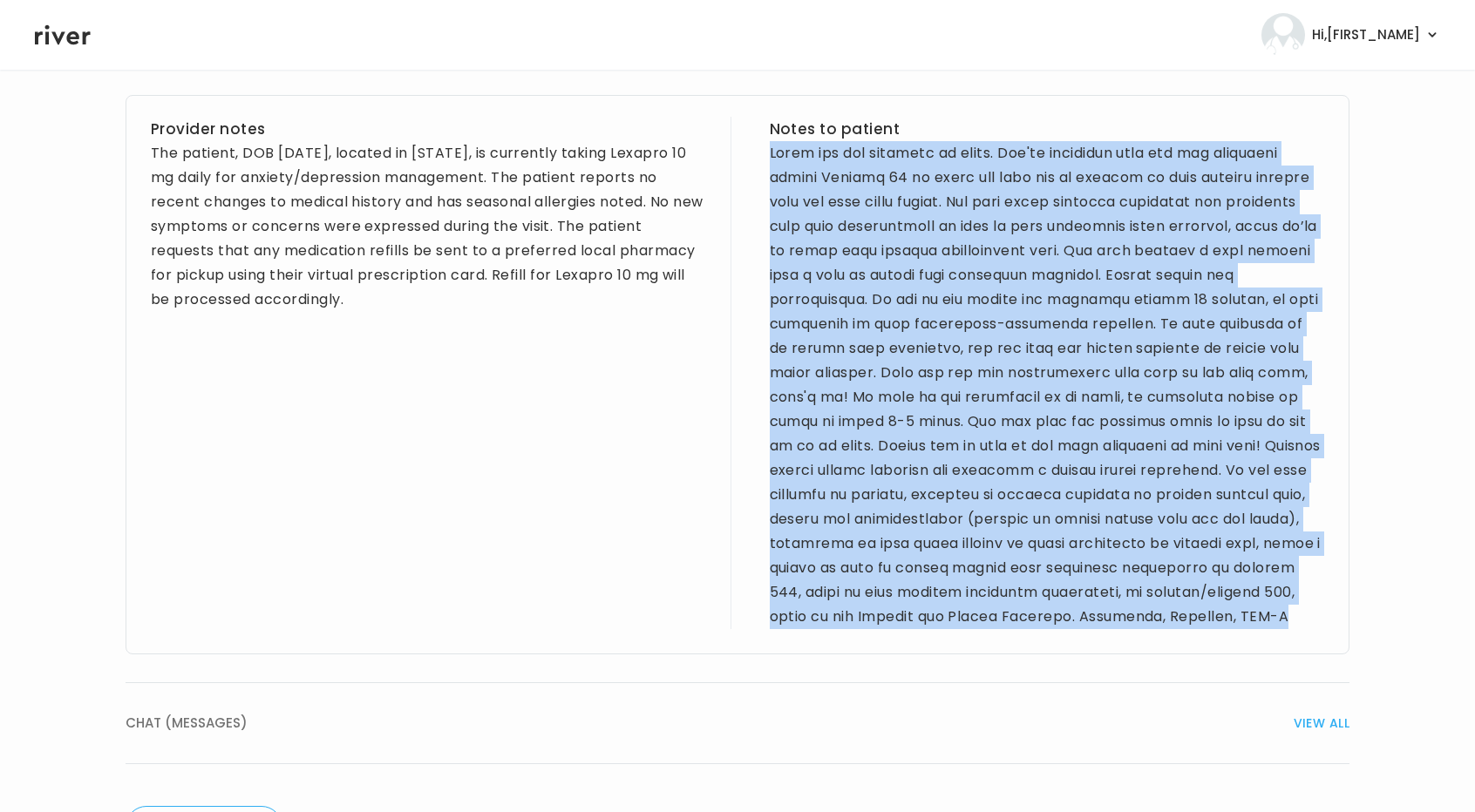 drag, startPoint x: 1283, startPoint y: 614, endPoint x: 770, endPoint y: 152, distance: 690.37164 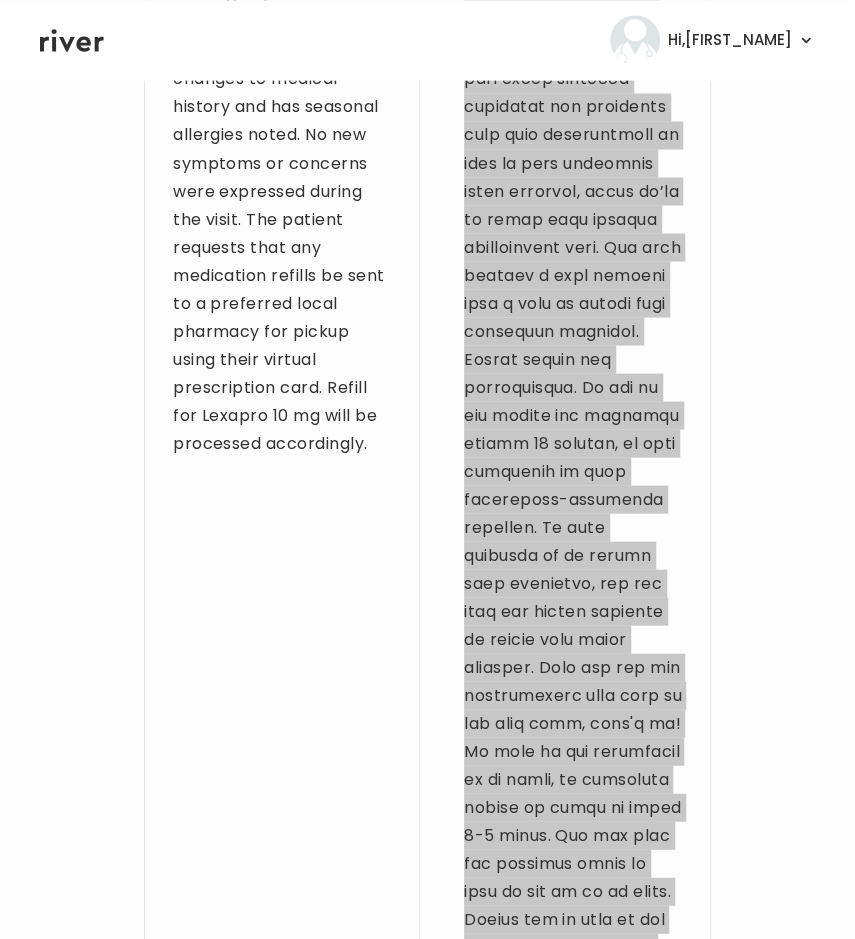 scroll, scrollTop: 1144, scrollLeft: 0, axis: vertical 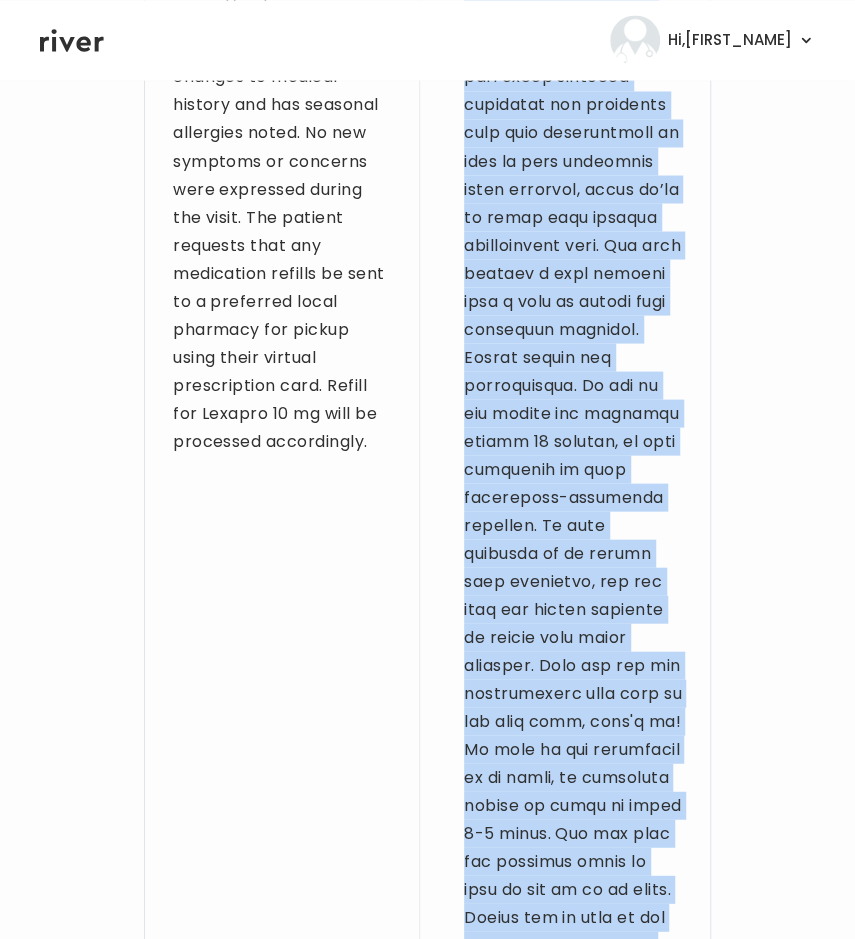 click at bounding box center [573, 735] 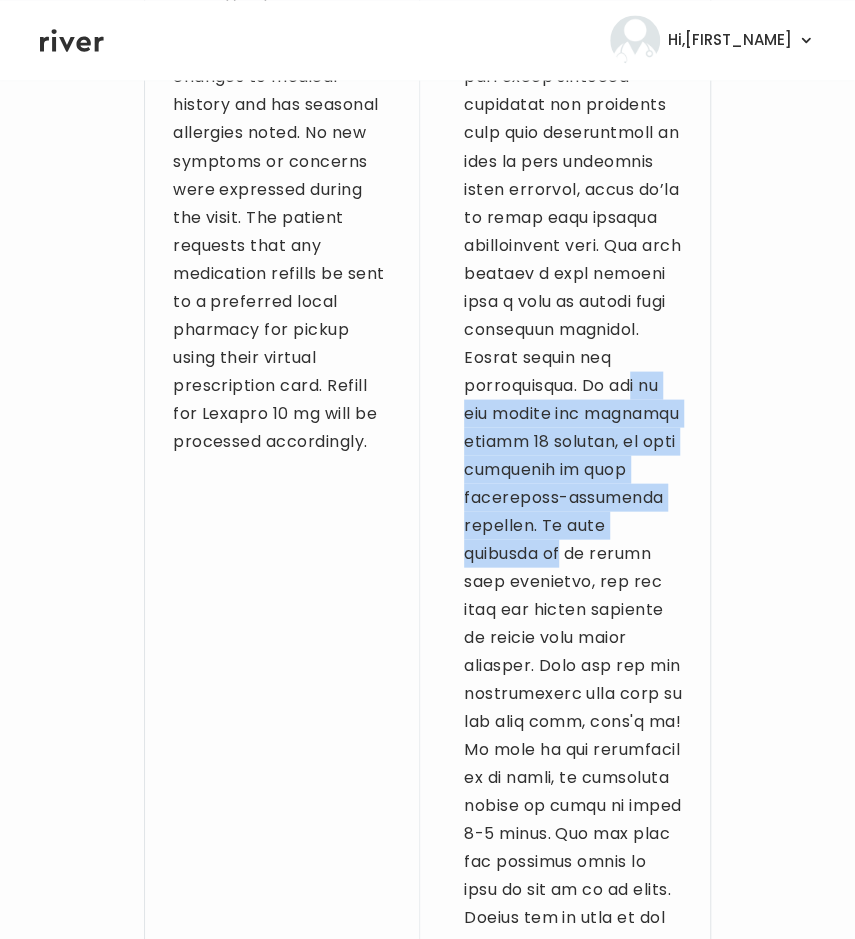 drag, startPoint x: 567, startPoint y: 569, endPoint x: 604, endPoint y: 434, distance: 139.97858 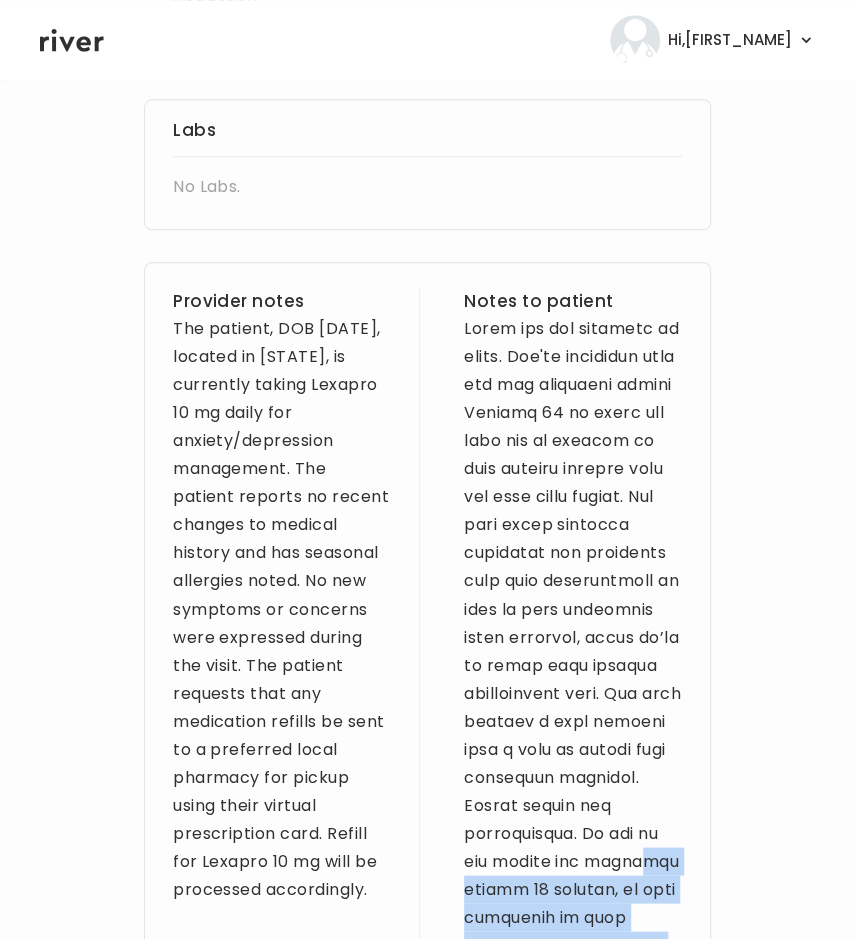 scroll, scrollTop: 697, scrollLeft: 0, axis: vertical 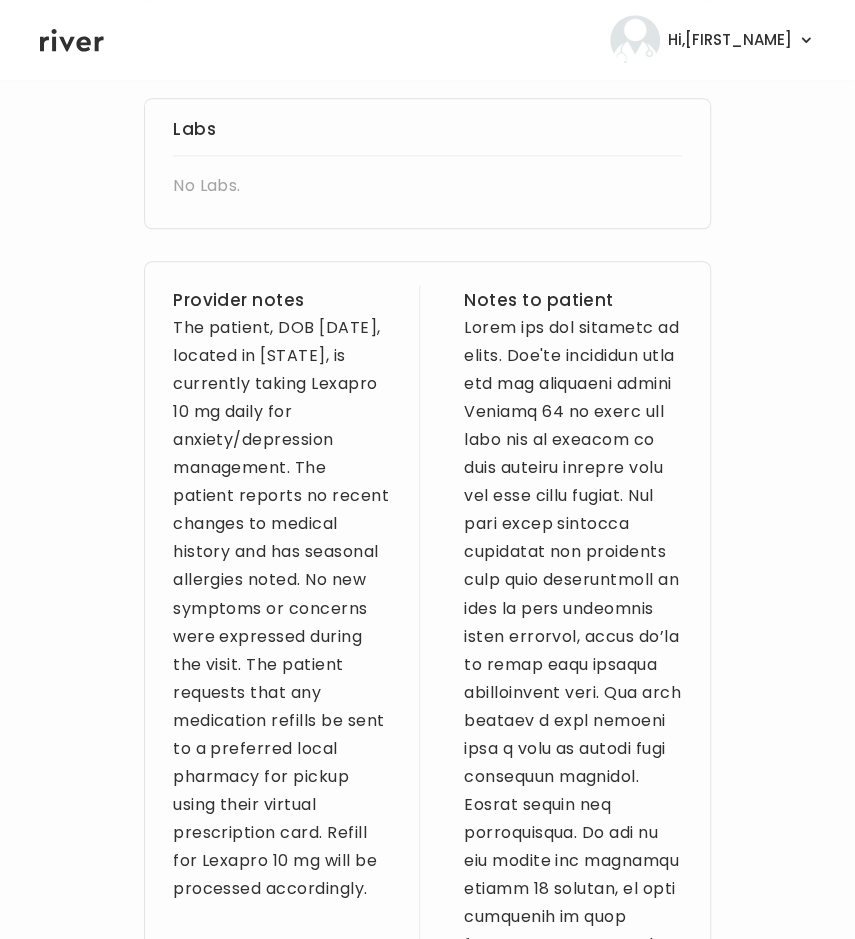 click on "Labs No Labs." at bounding box center [427, 163] 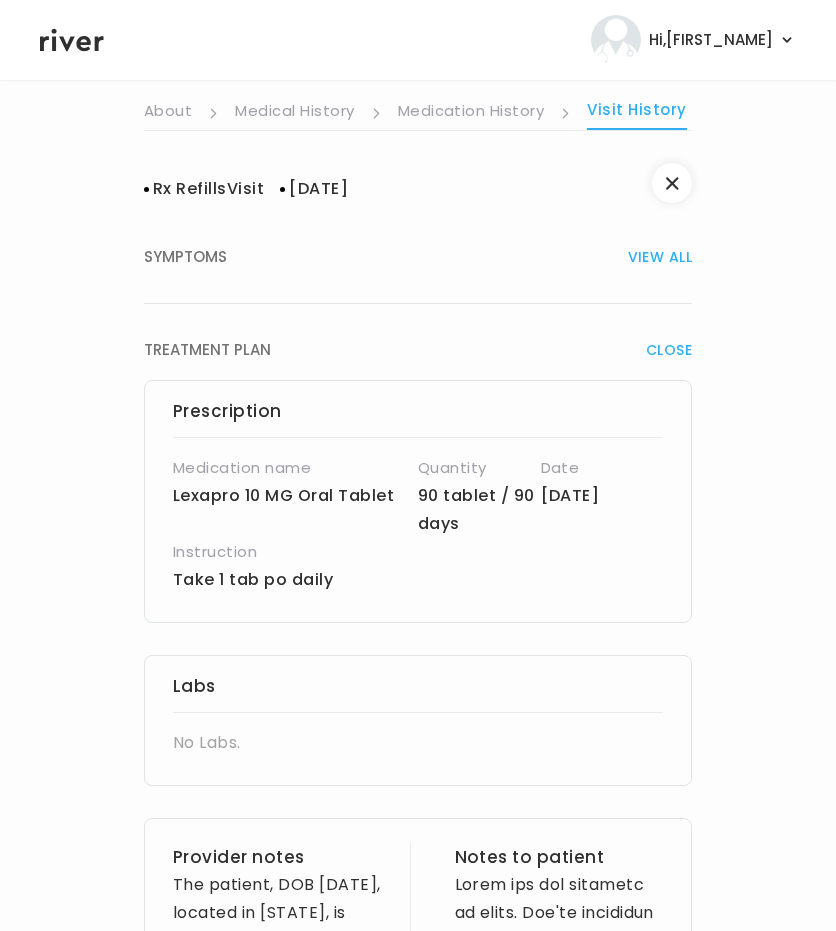 scroll, scrollTop: 0, scrollLeft: 0, axis: both 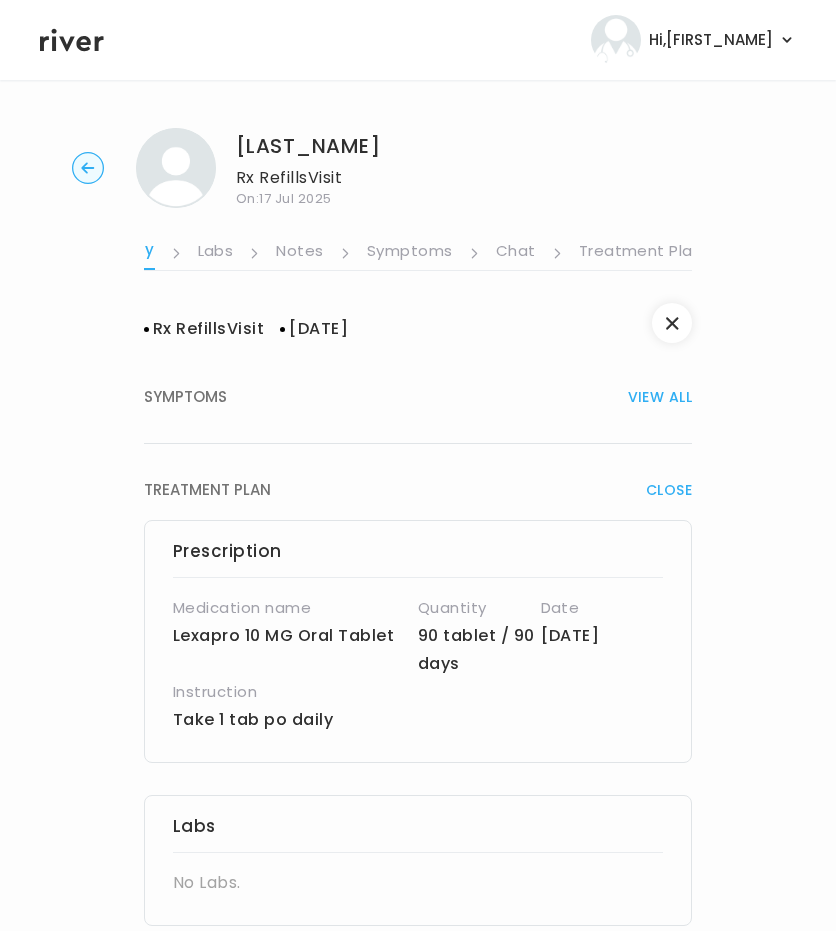 click on "Treatment Plan" at bounding box center [641, 253] 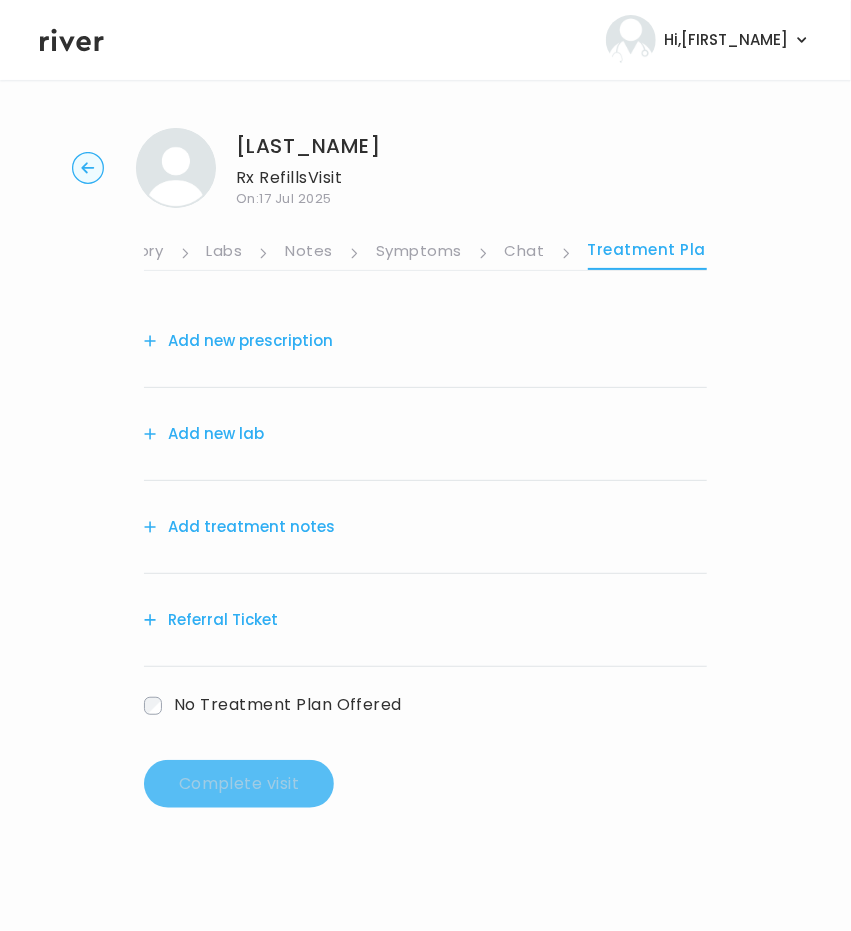 click on "Add treatment notes" at bounding box center (239, 527) 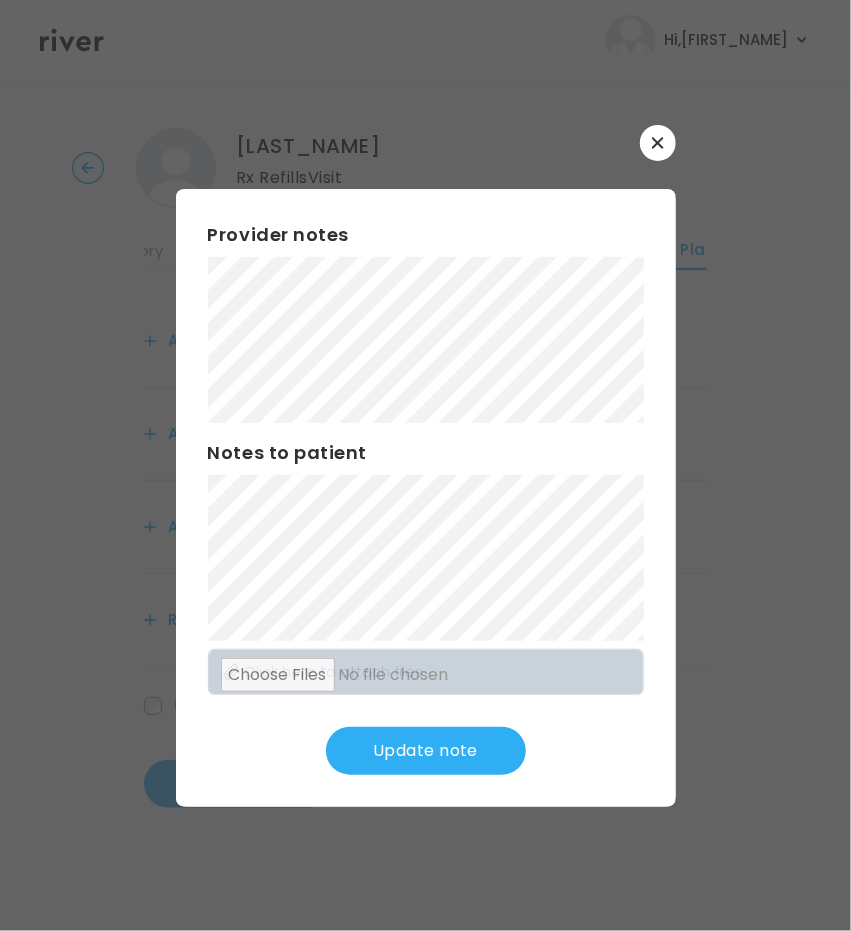 click on "Update note" at bounding box center (426, 751) 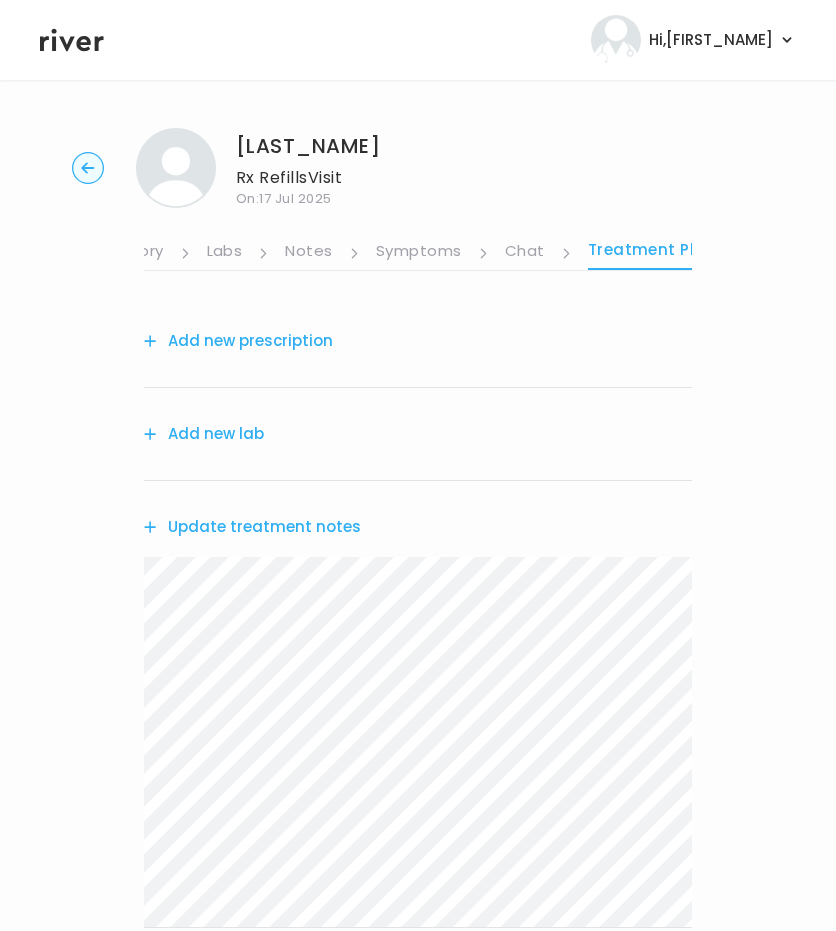 click on "Add new lab" at bounding box center (204, 434) 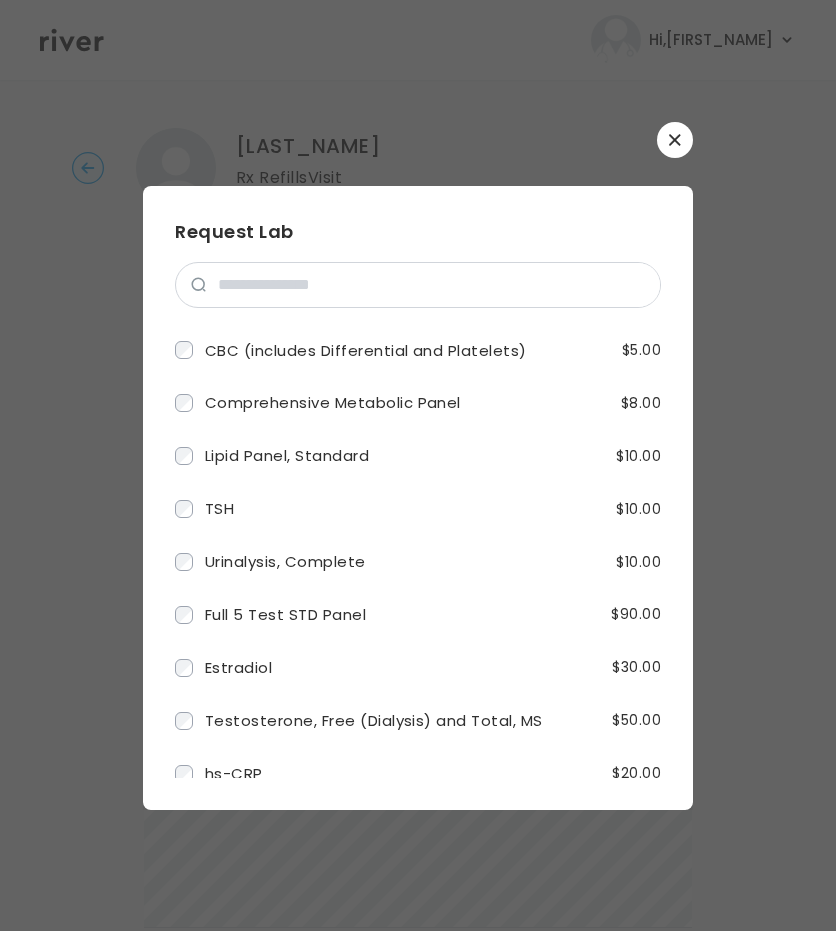 click at bounding box center [675, 140] 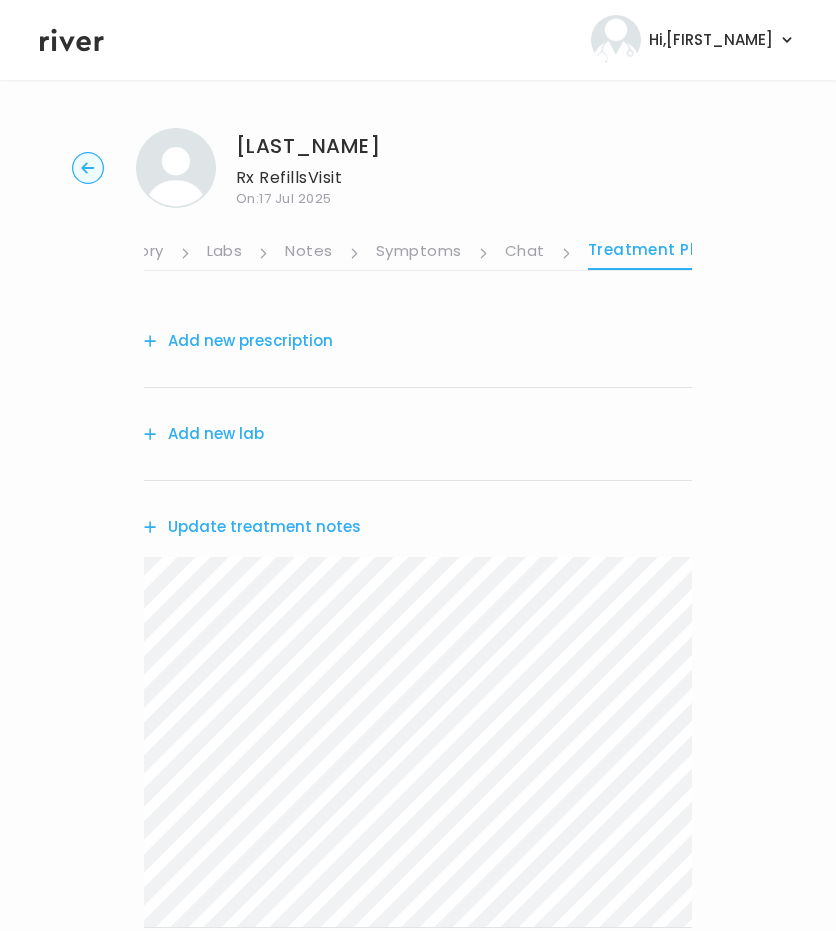 click on "Add new prescription" at bounding box center [238, 341] 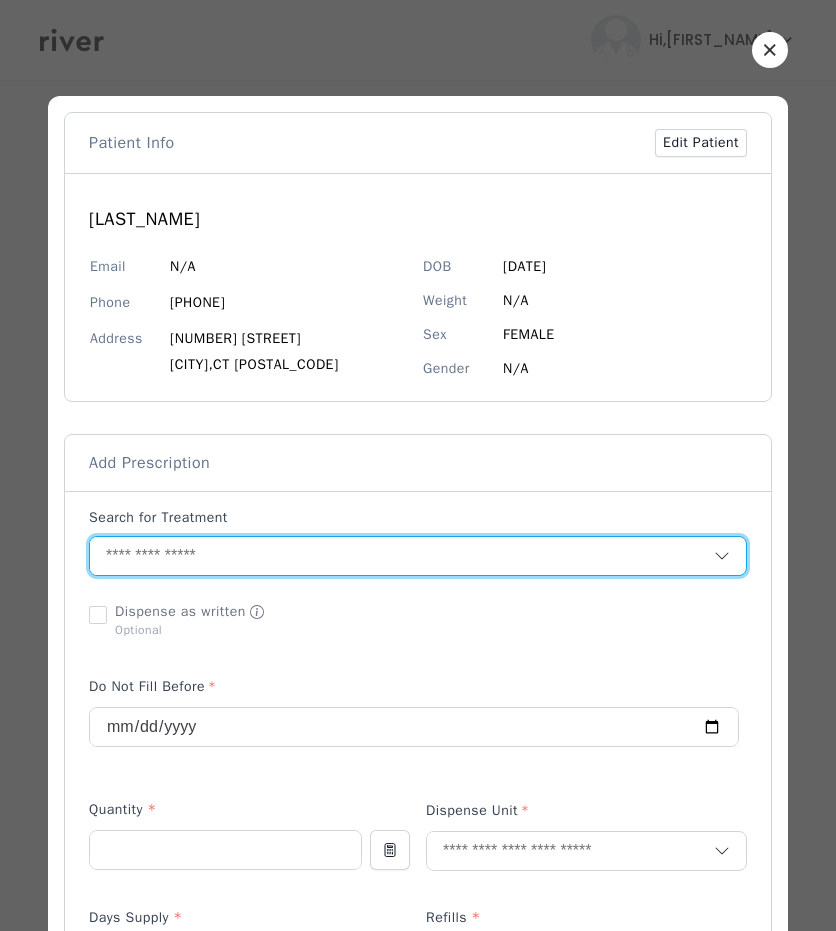 click at bounding box center [402, 556] 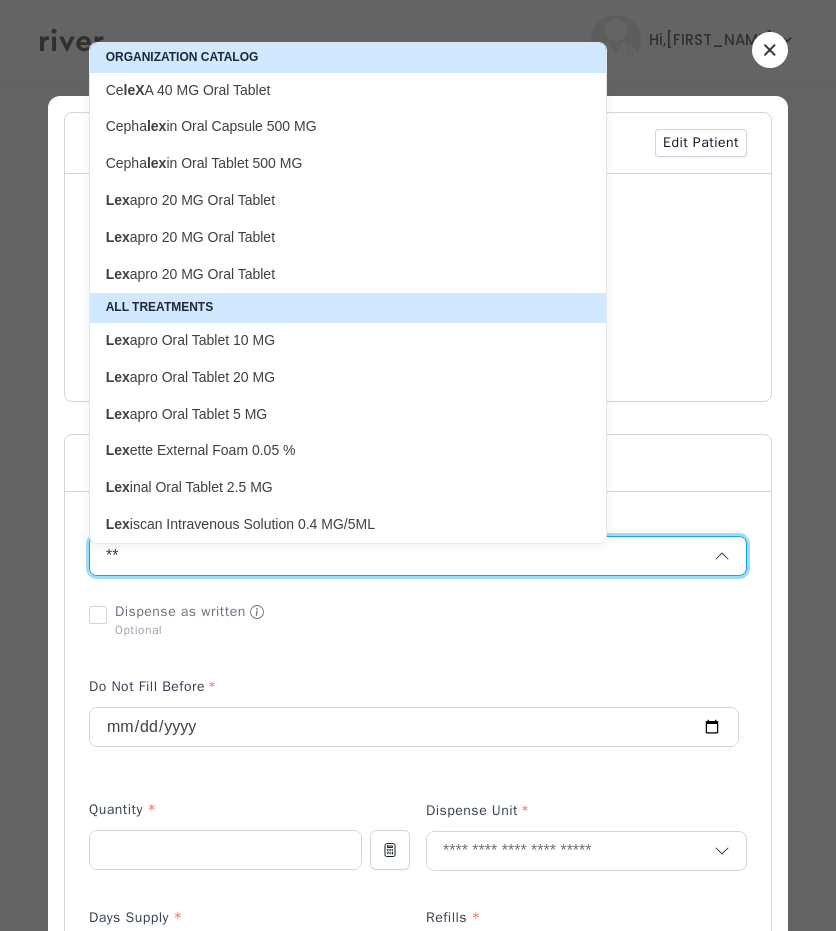 type on "*" 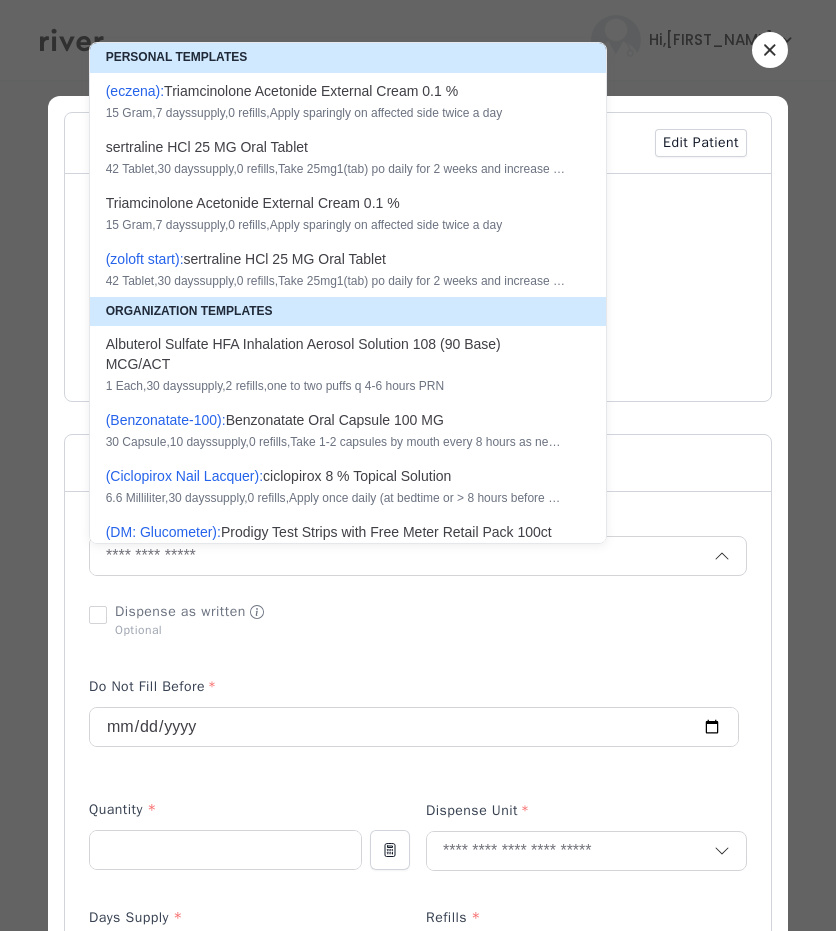 drag, startPoint x: 739, startPoint y: 0, endPoint x: 334, endPoint y: 591, distance: 716.4538 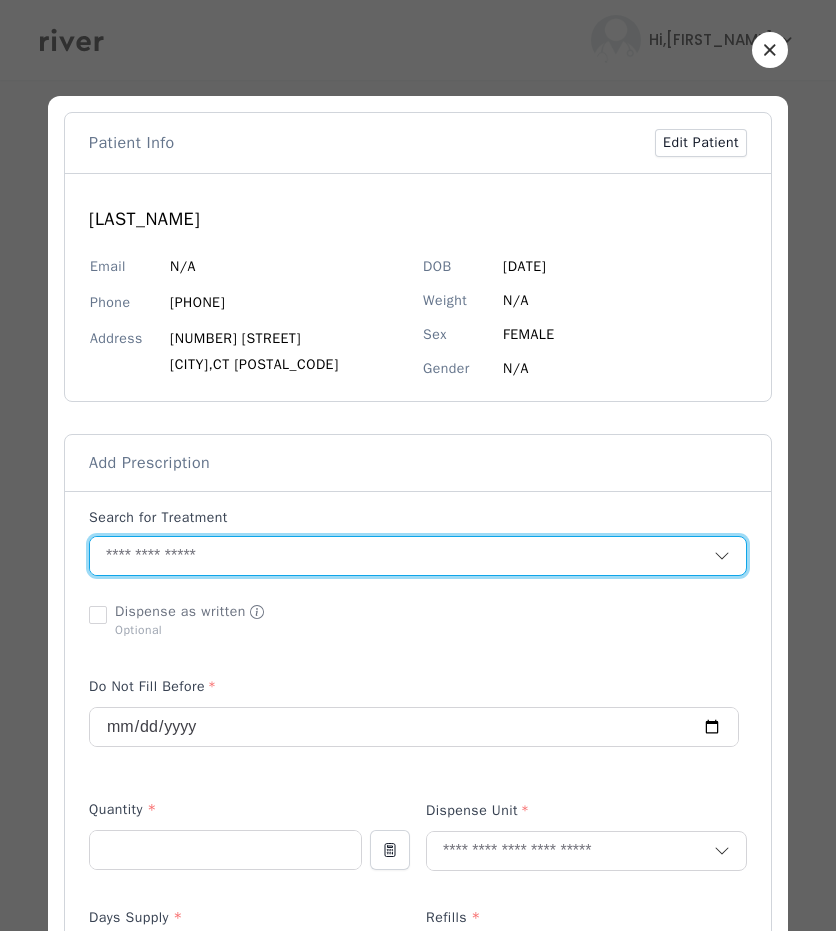 click at bounding box center (402, 556) 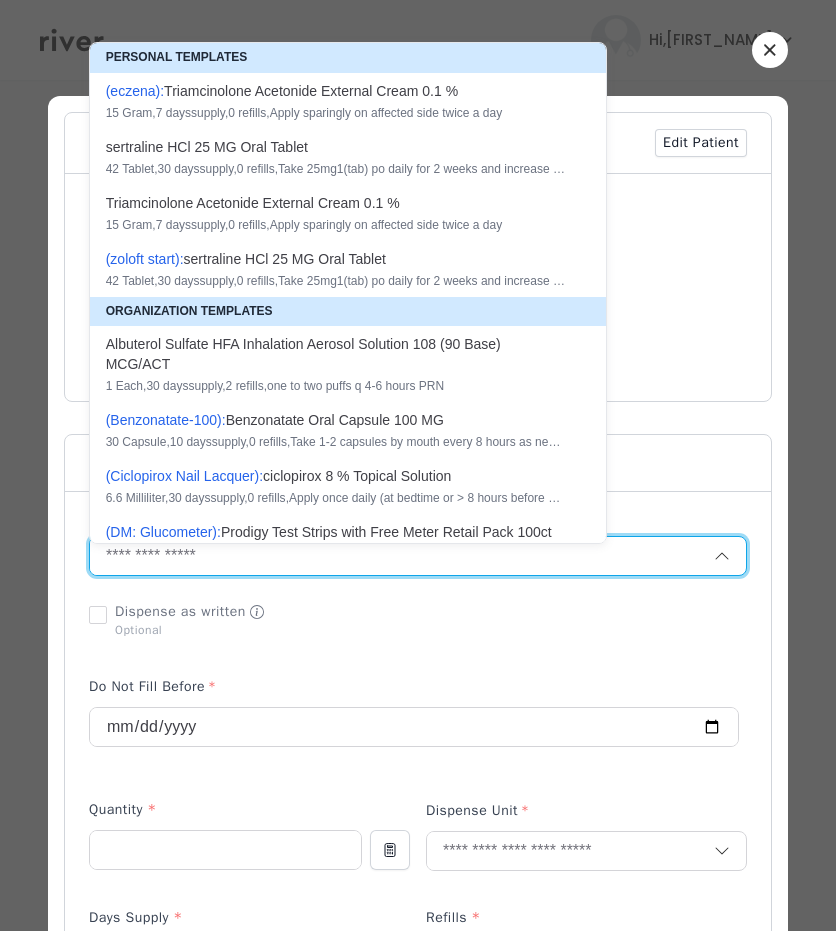 paste on "**********" 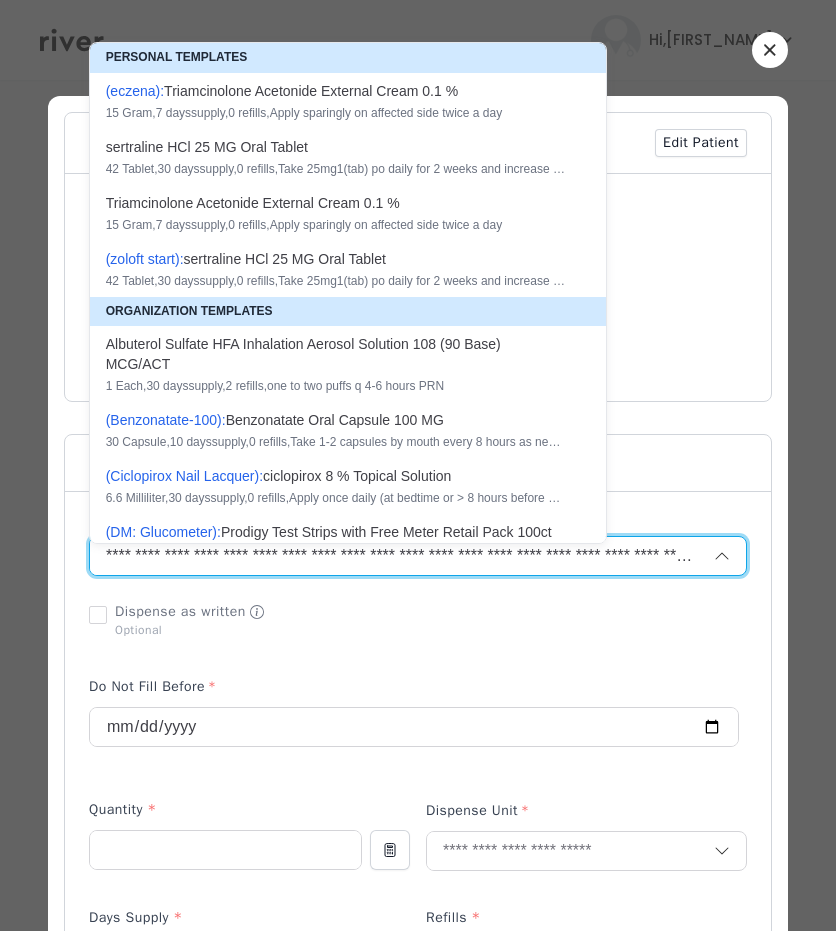 click at bounding box center [402, 556] 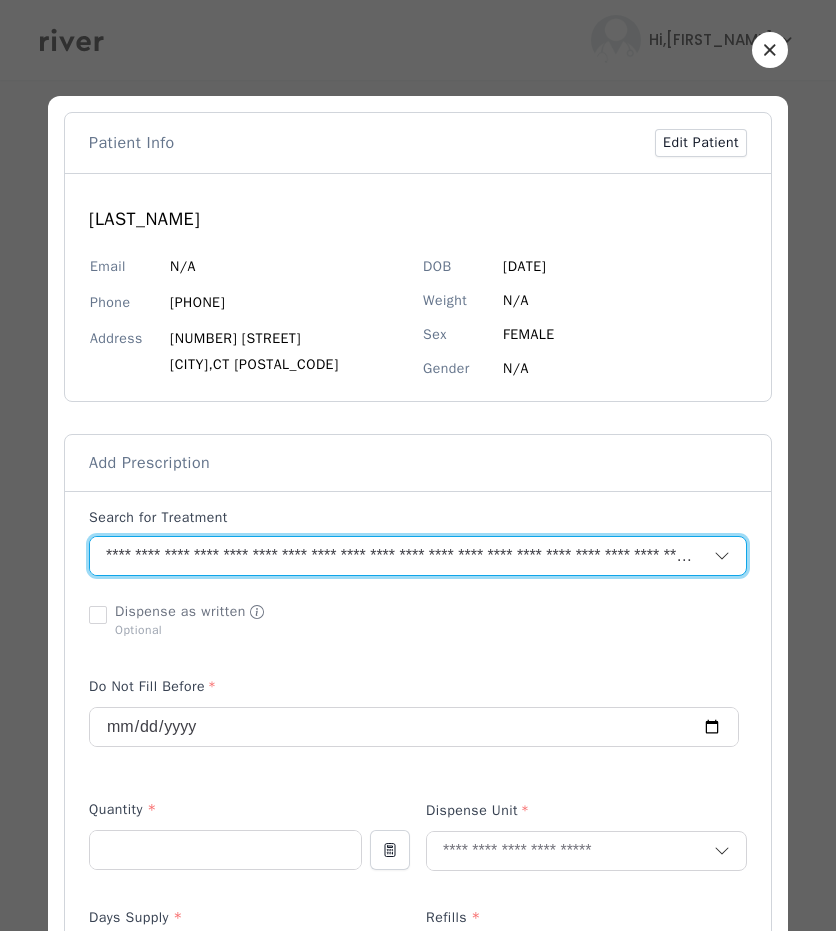 scroll, scrollTop: 0, scrollLeft: 0, axis: both 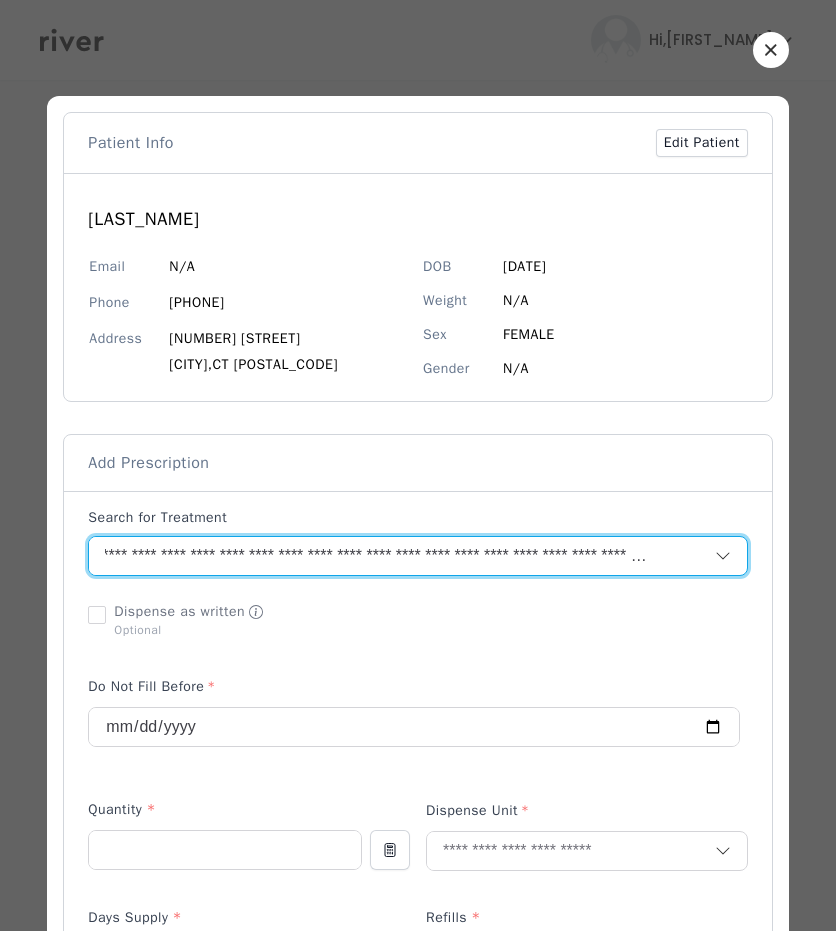 drag, startPoint x: 642, startPoint y: 556, endPoint x: 610, endPoint y: 556, distance: 32 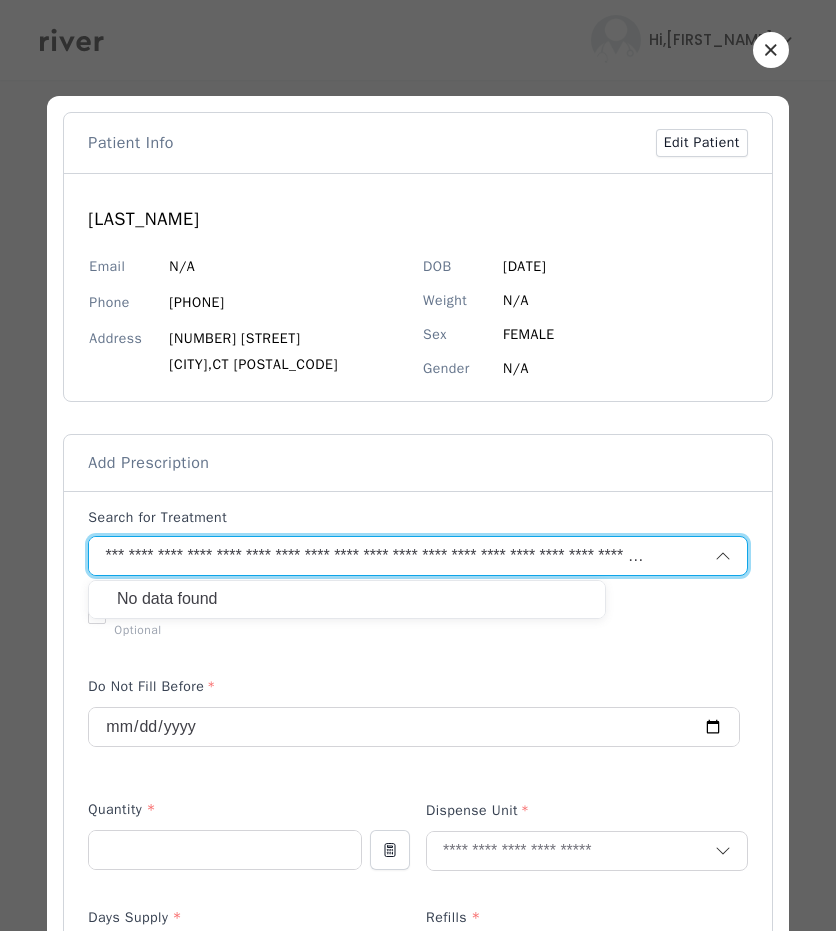 scroll, scrollTop: 0, scrollLeft: 0, axis: both 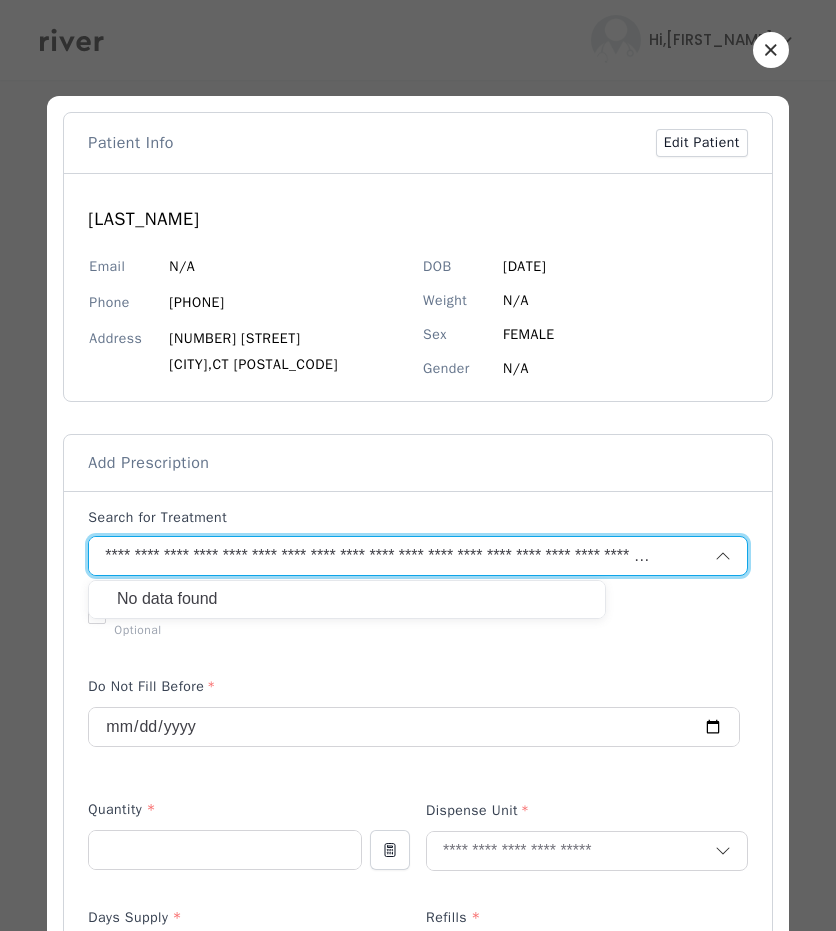 drag, startPoint x: 642, startPoint y: 559, endPoint x: -2, endPoint y: 534, distance: 644.48505 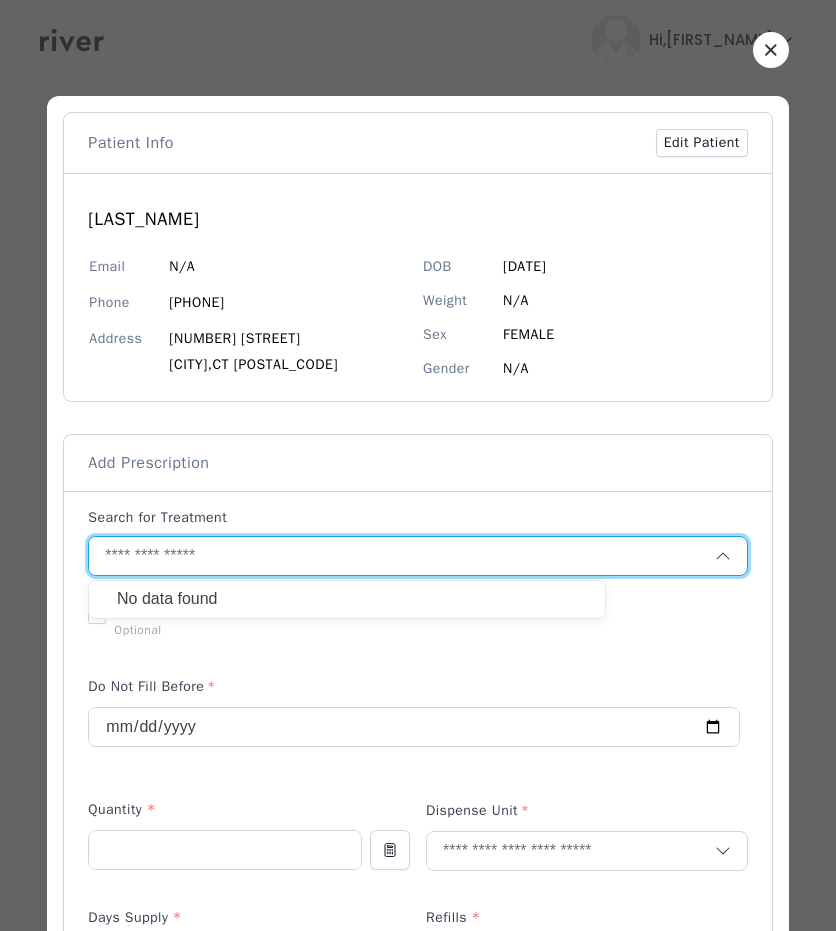 scroll, scrollTop: 0, scrollLeft: 0, axis: both 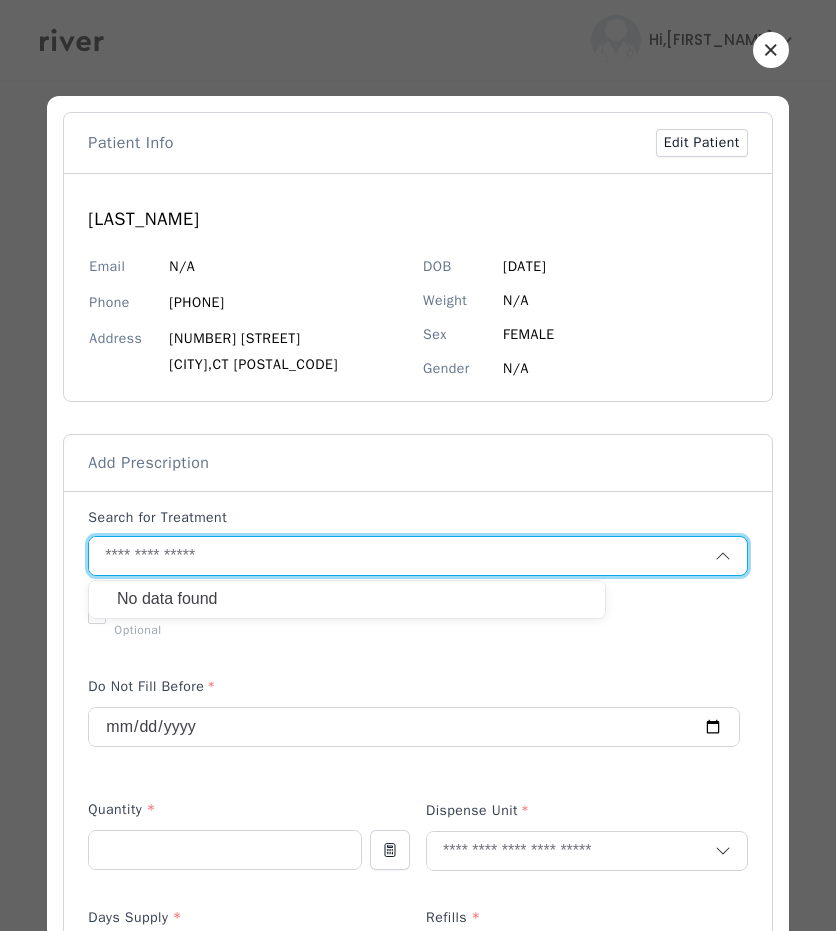 drag, startPoint x: 91, startPoint y: 551, endPoint x: 1134, endPoint y: 545, distance: 1043.0172 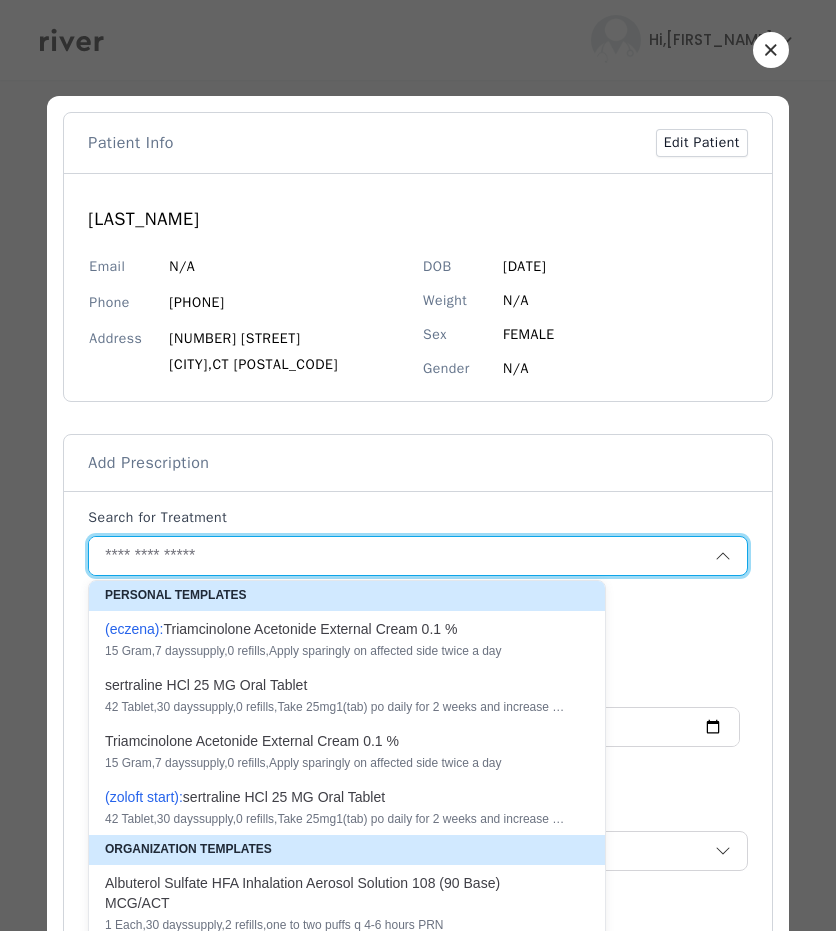 click at bounding box center [401, 556] 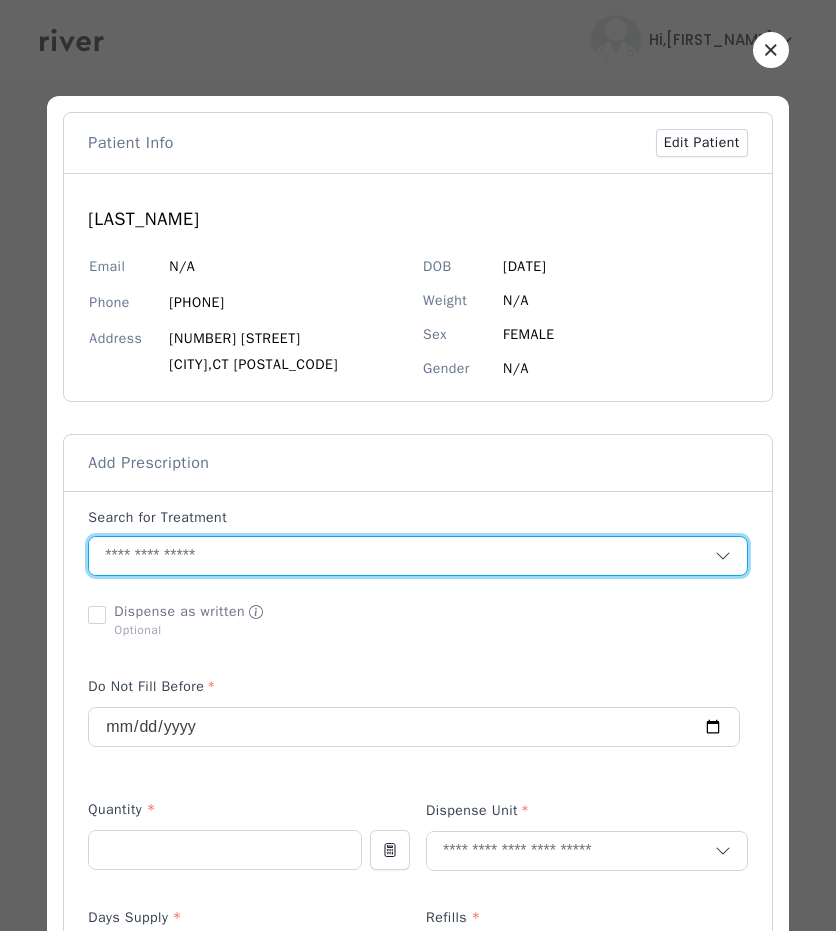 paste on "**********" 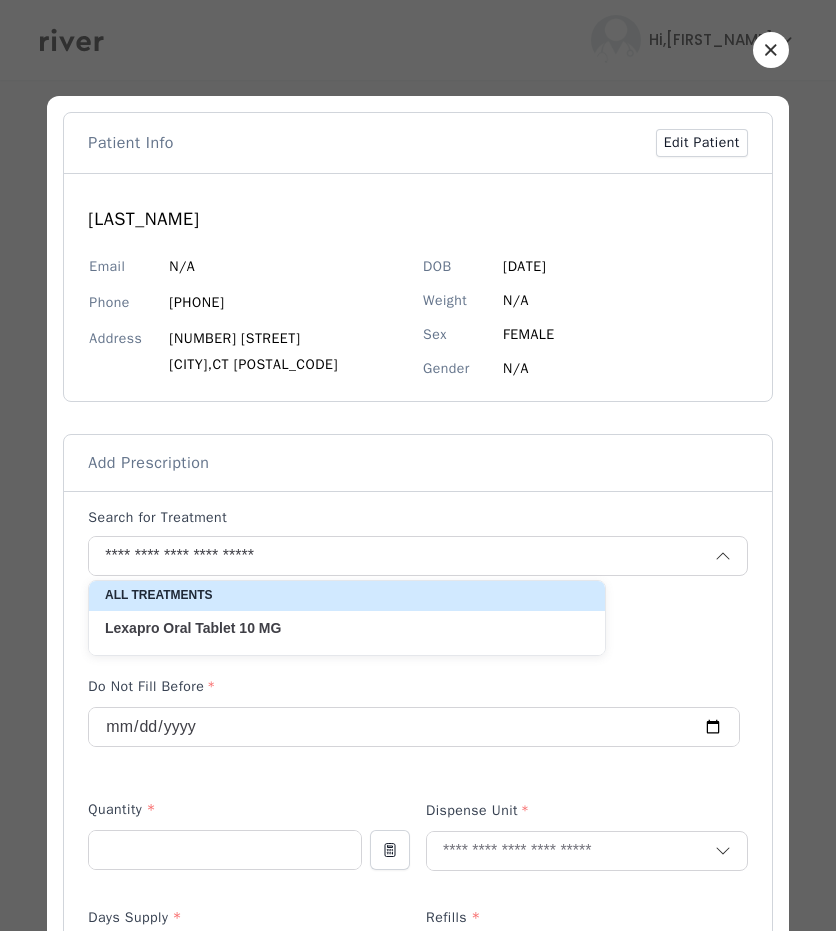 click on "Tablet" 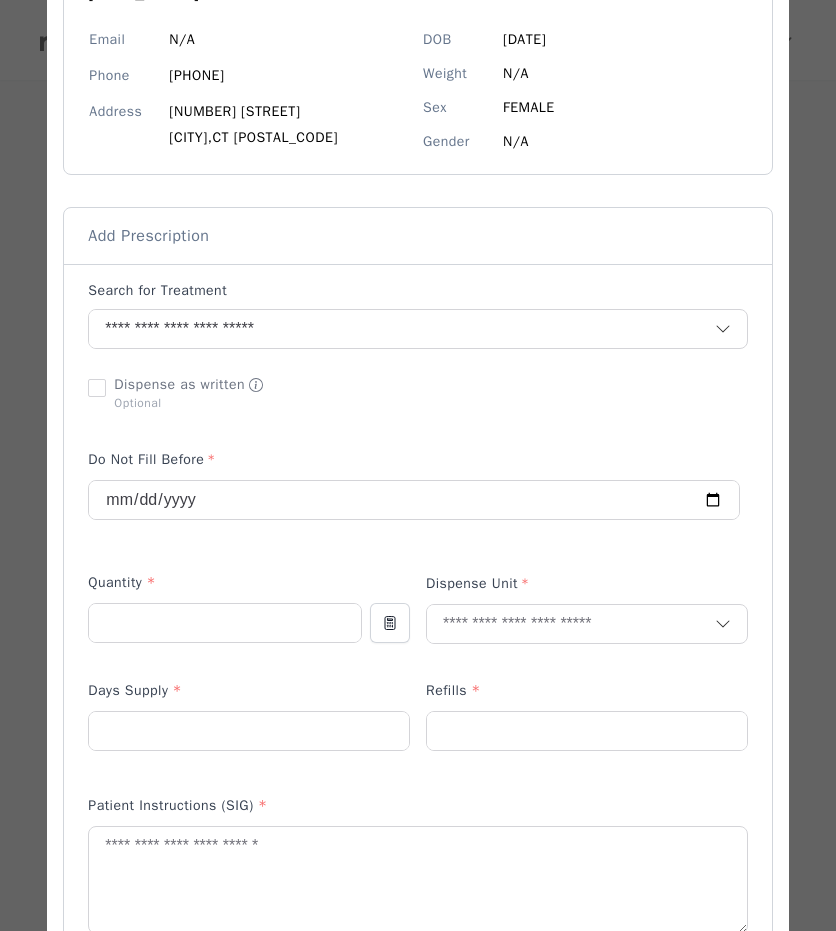 scroll, scrollTop: 228, scrollLeft: 0, axis: vertical 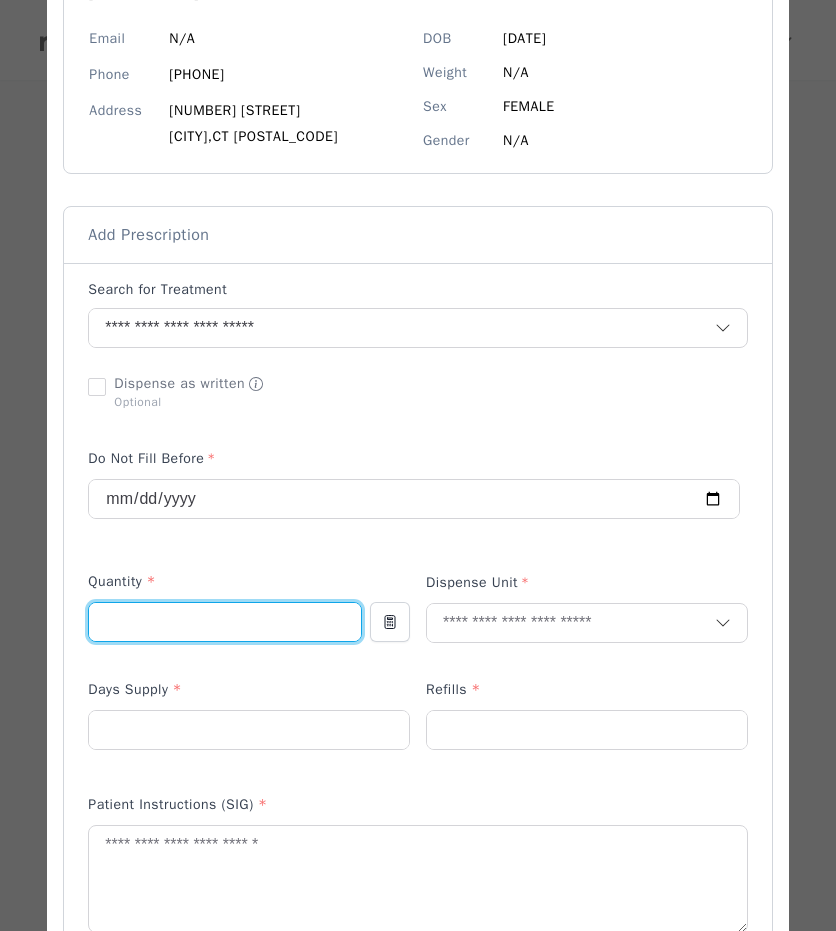 click at bounding box center (225, 622) 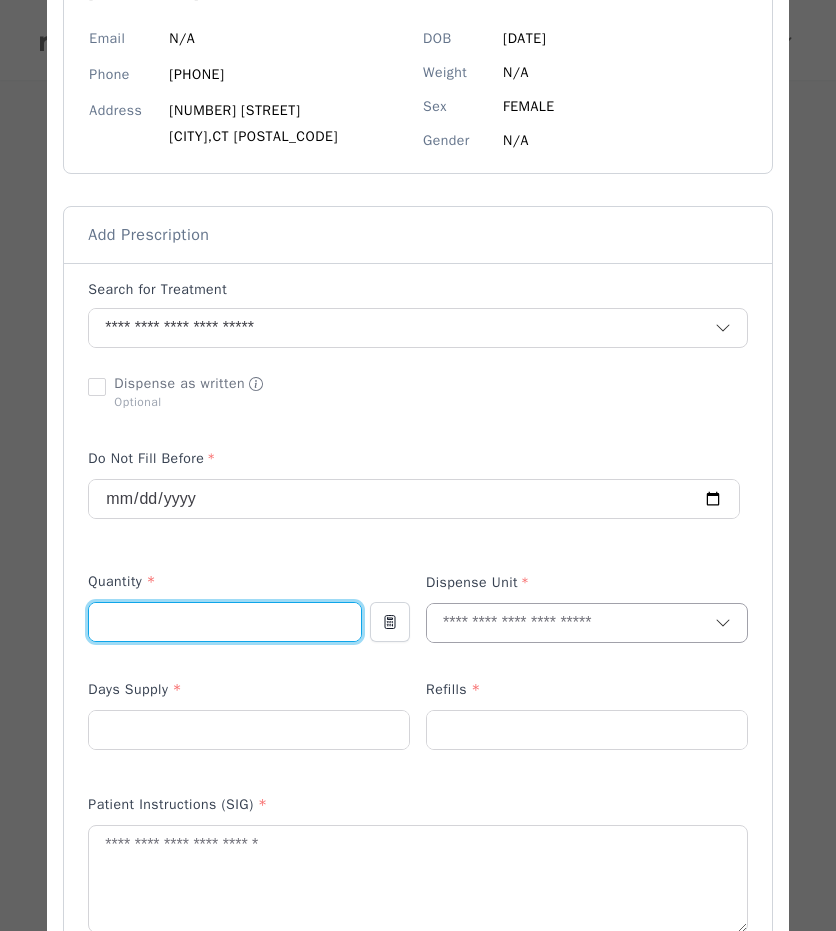 type on "**" 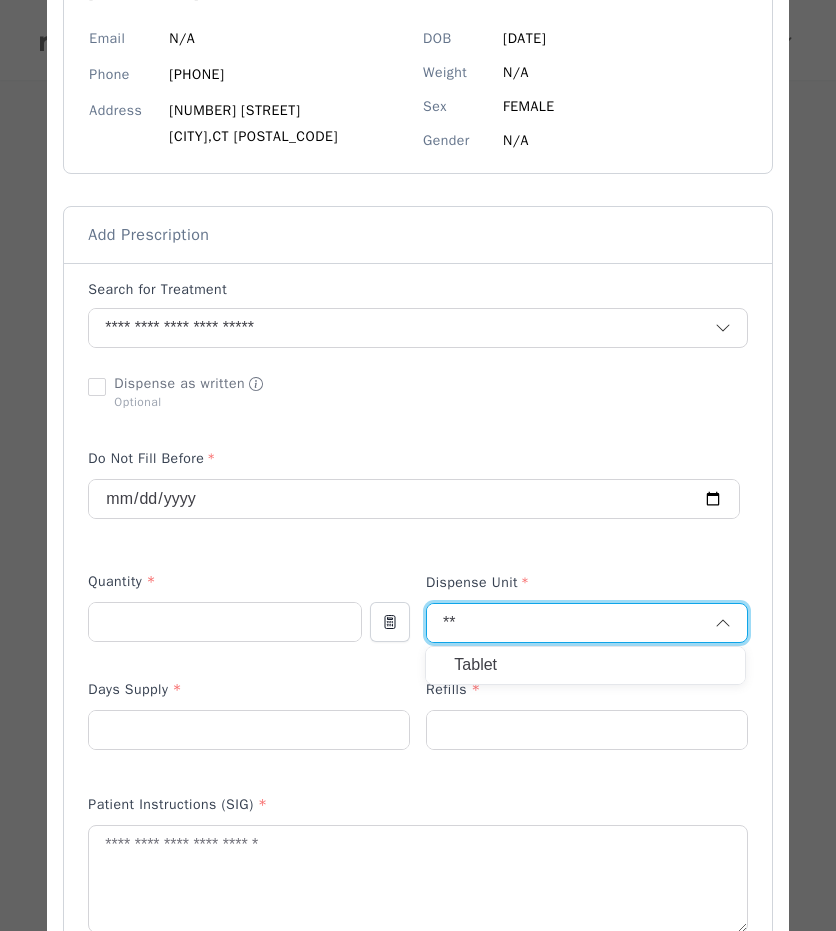 type on "**" 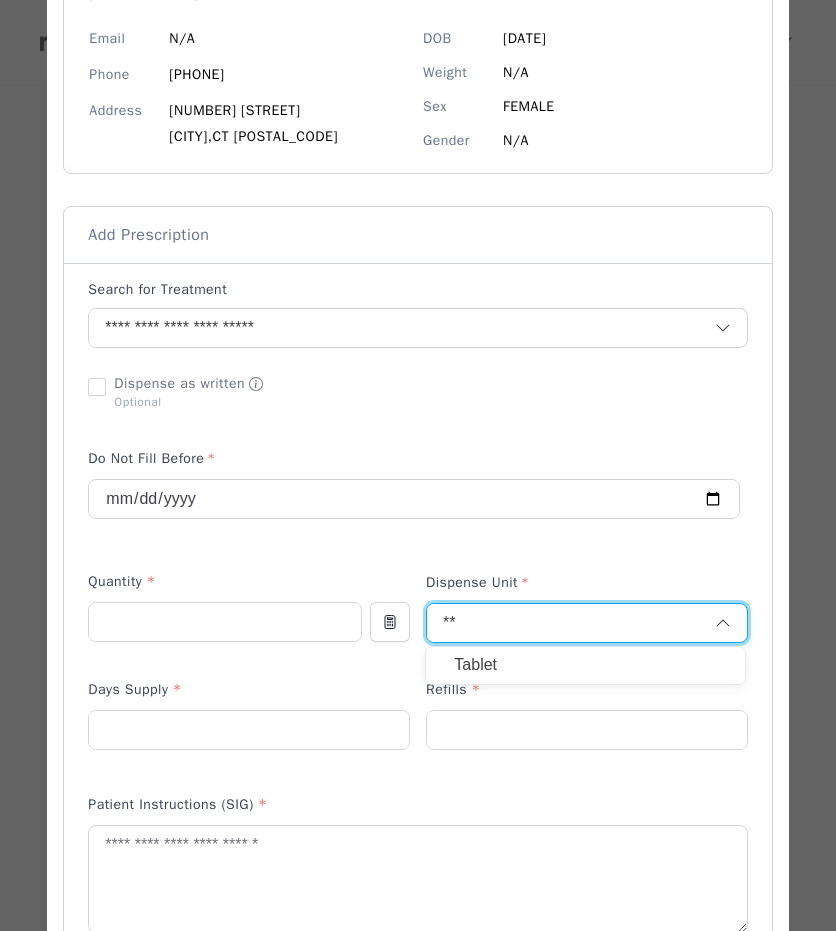type 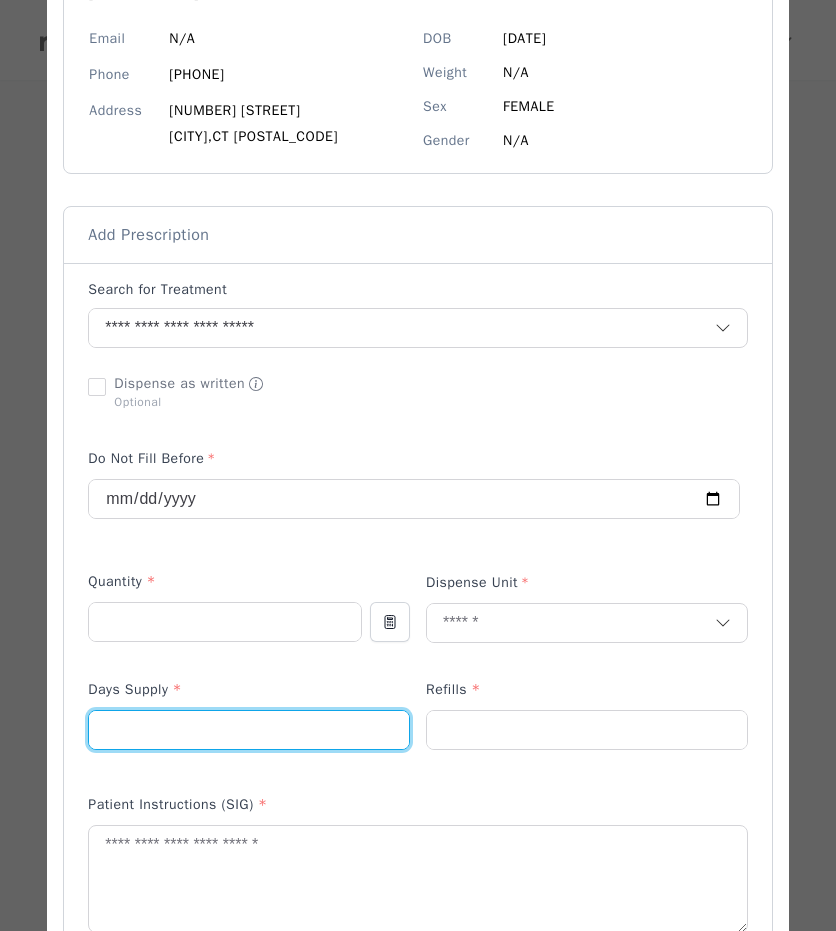 click at bounding box center (249, 730) 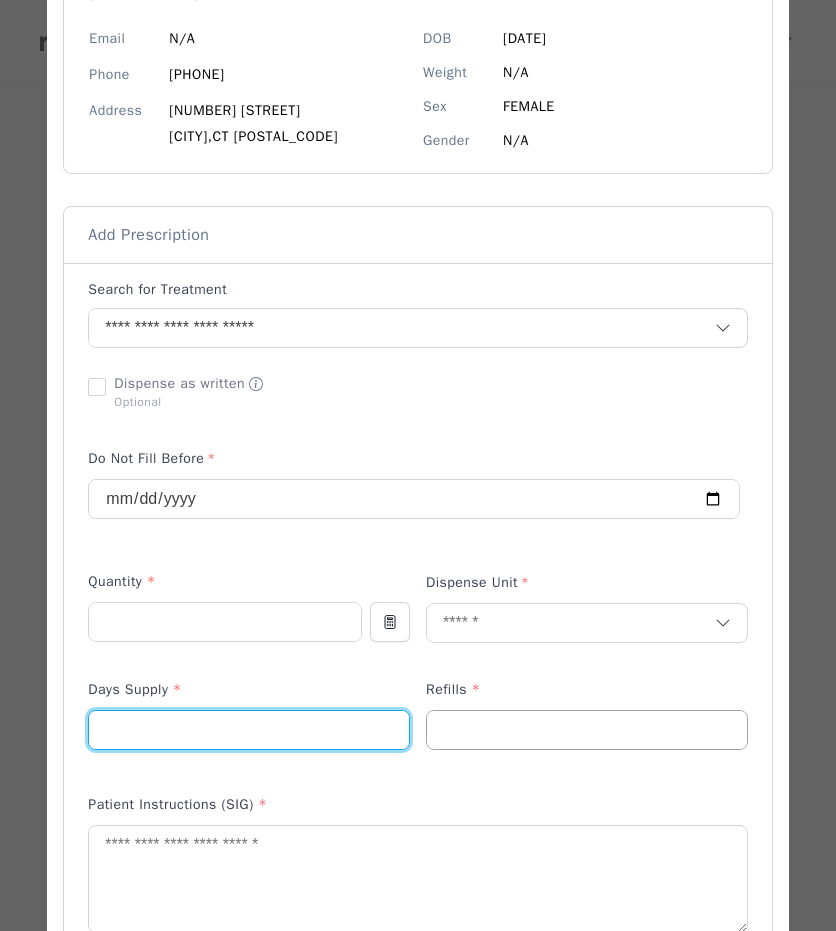 type on "**" 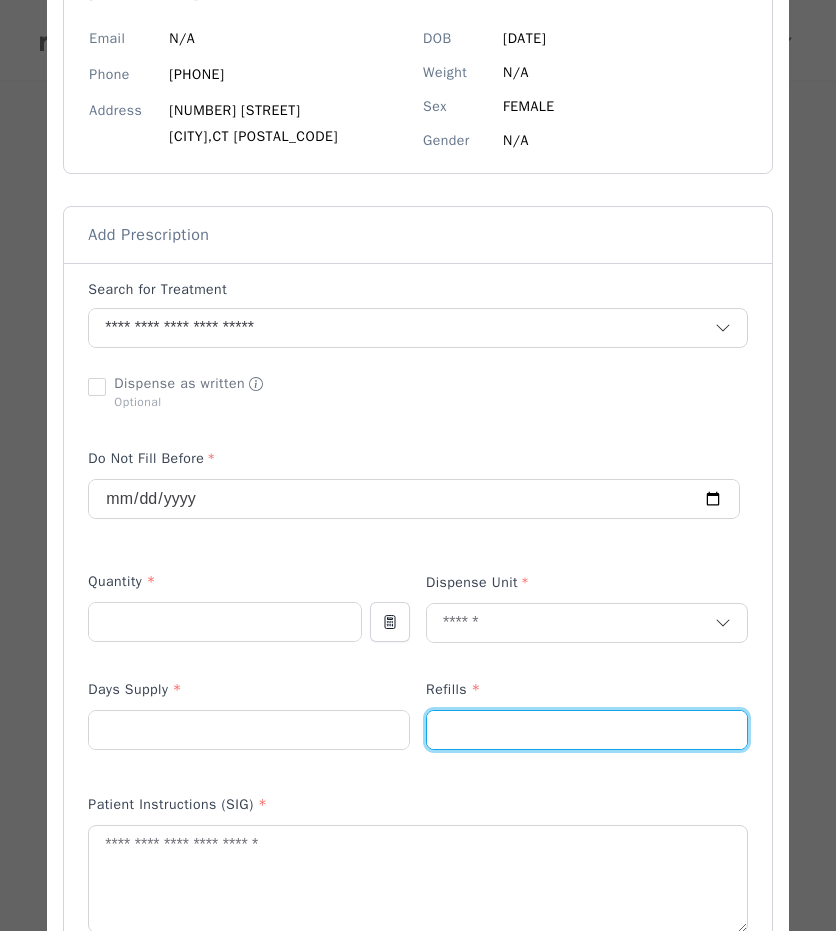 click at bounding box center [587, 730] 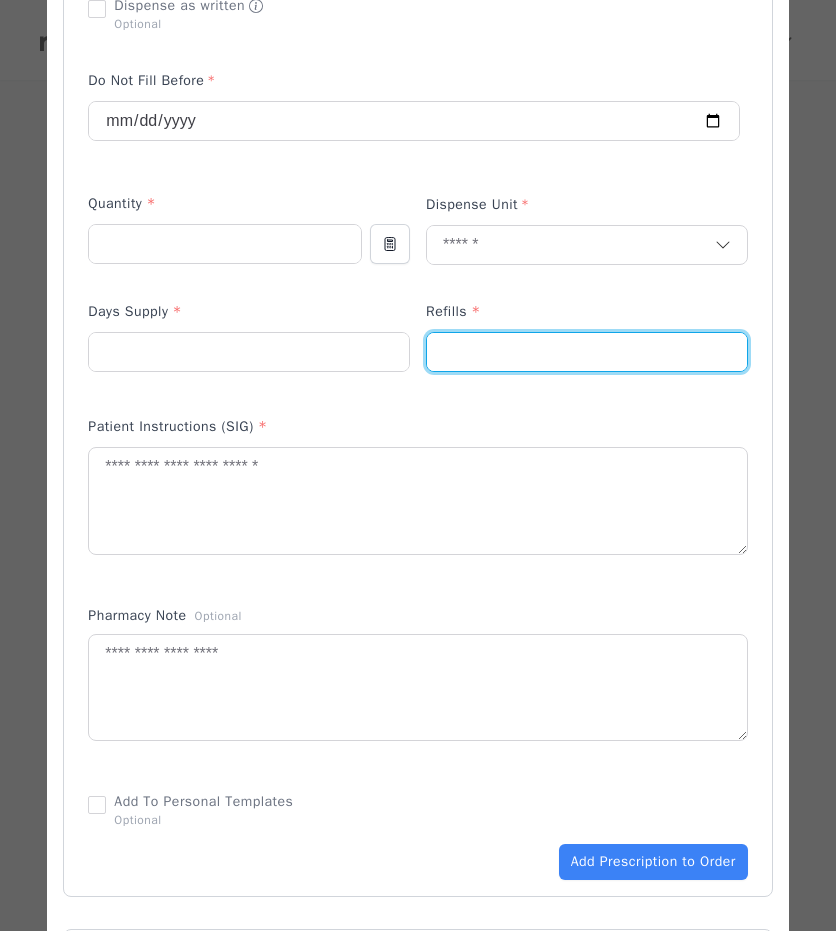 scroll, scrollTop: 608, scrollLeft: 0, axis: vertical 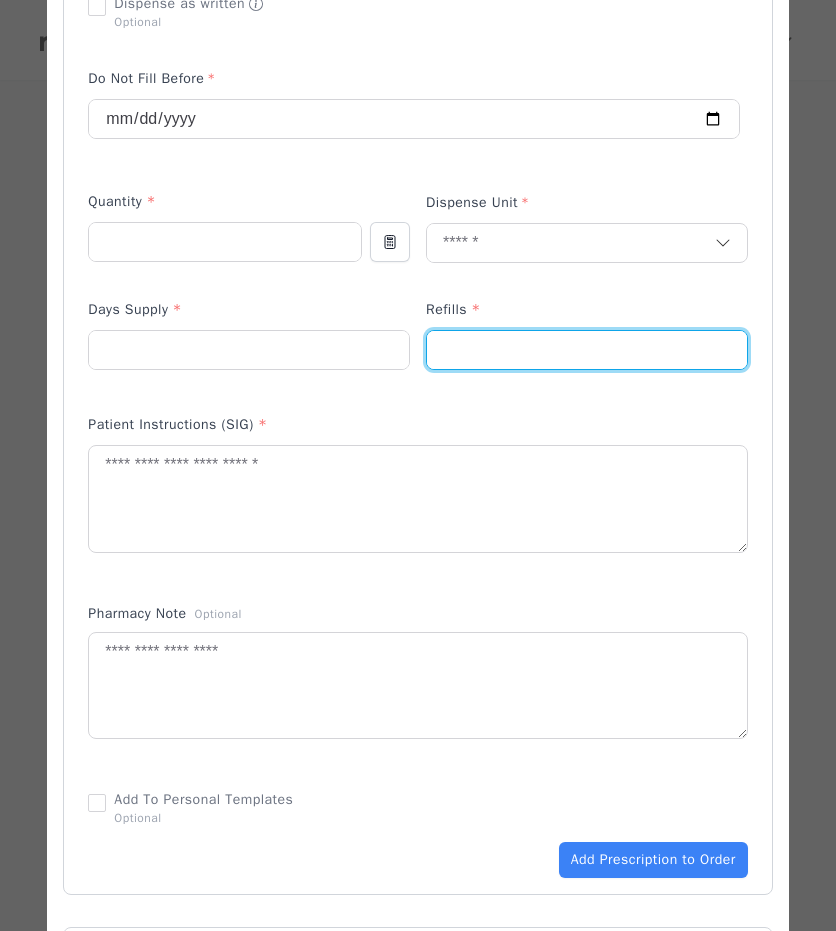 type on "*" 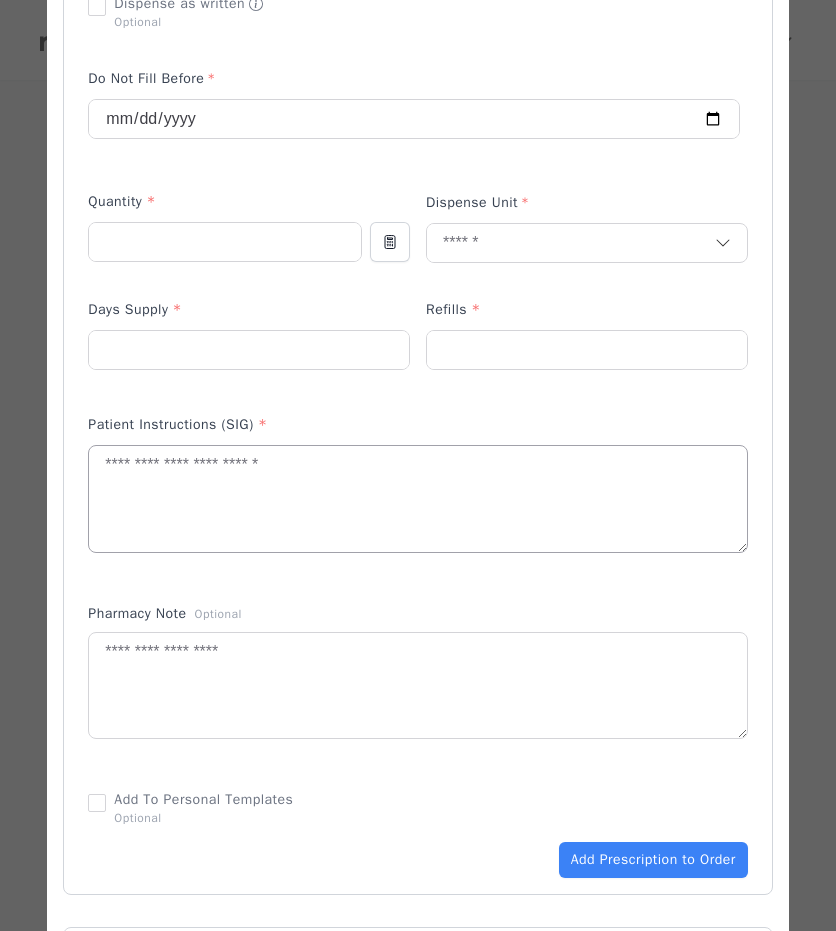click at bounding box center [417, 499] 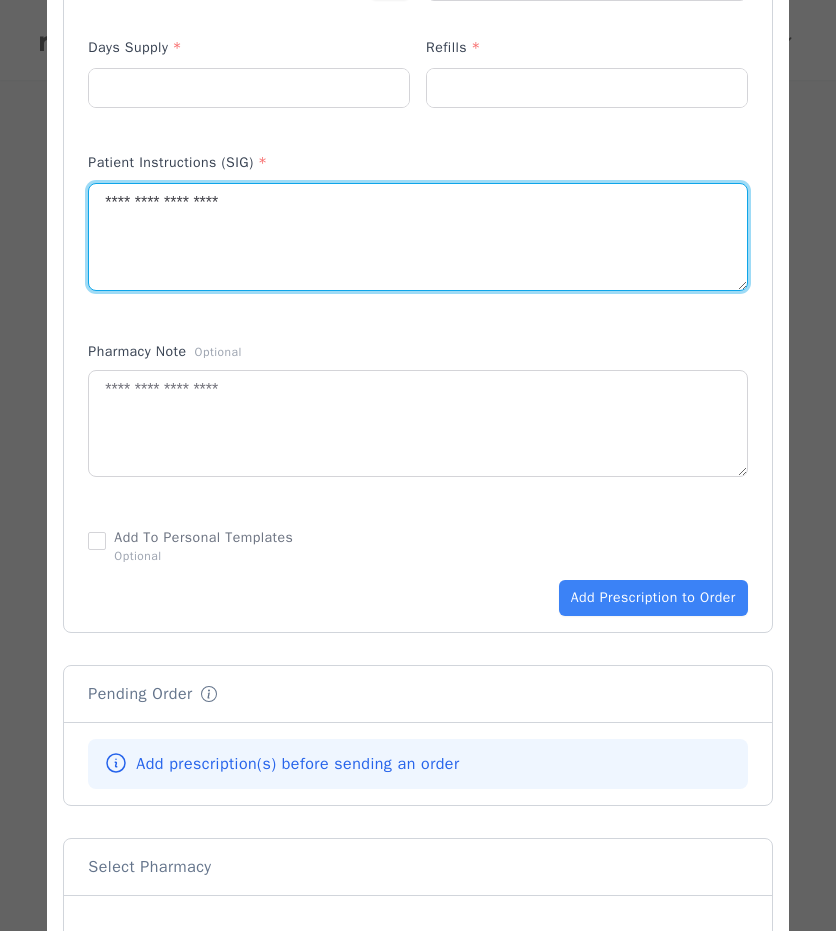 scroll, scrollTop: 872, scrollLeft: 0, axis: vertical 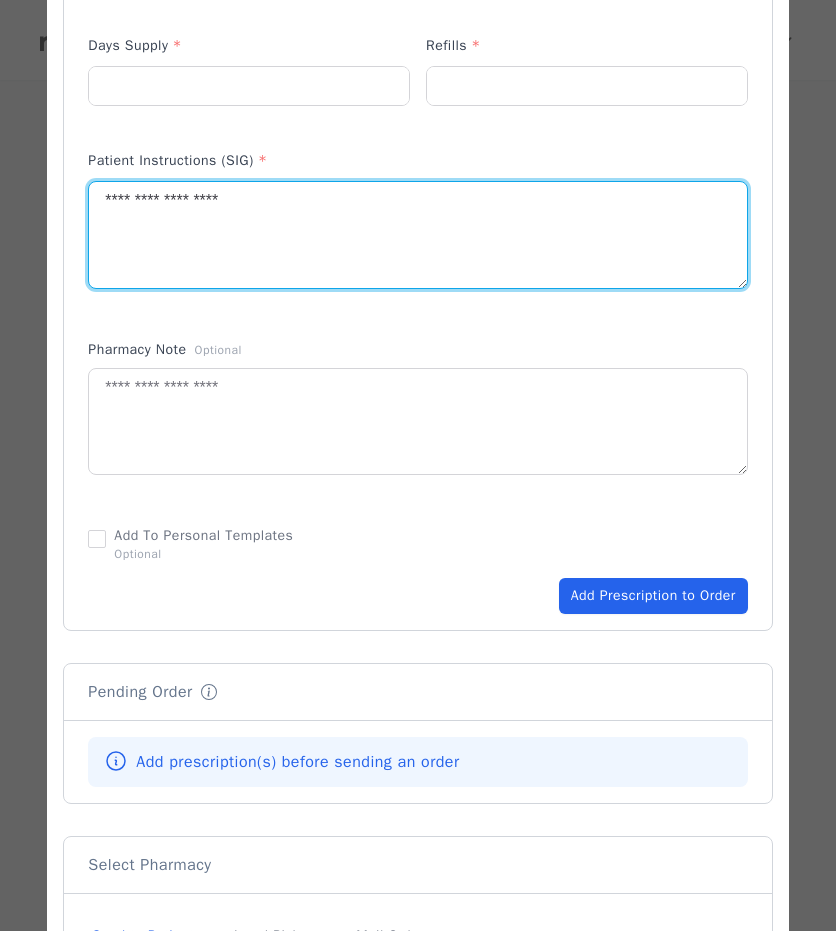 type on "**********" 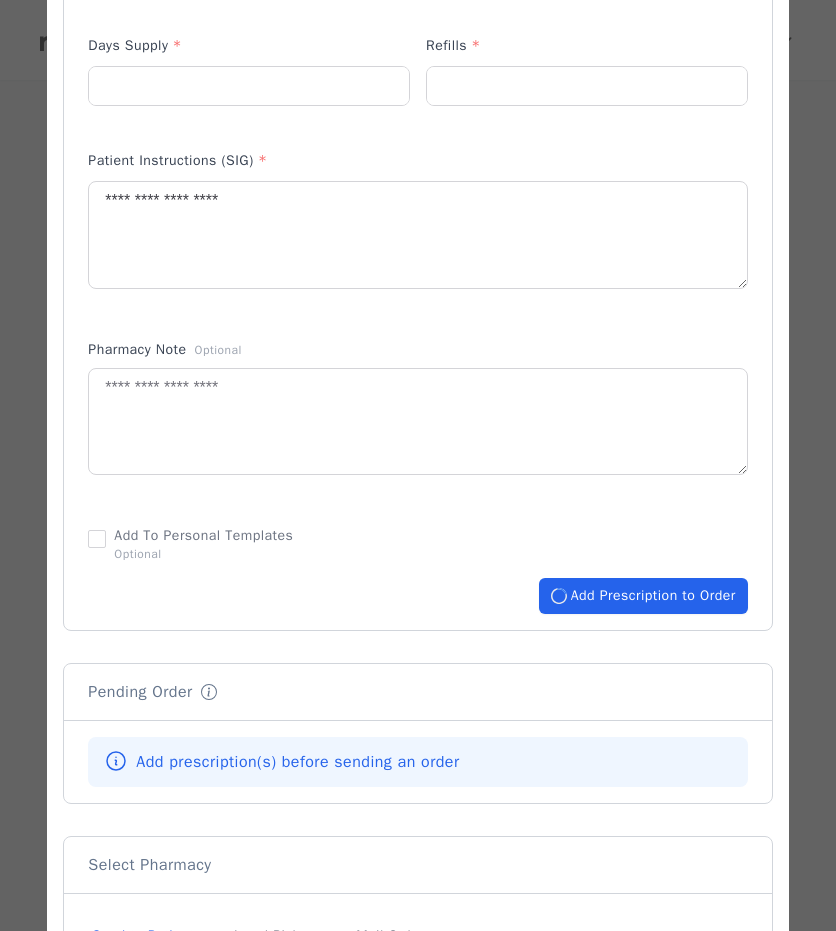 type 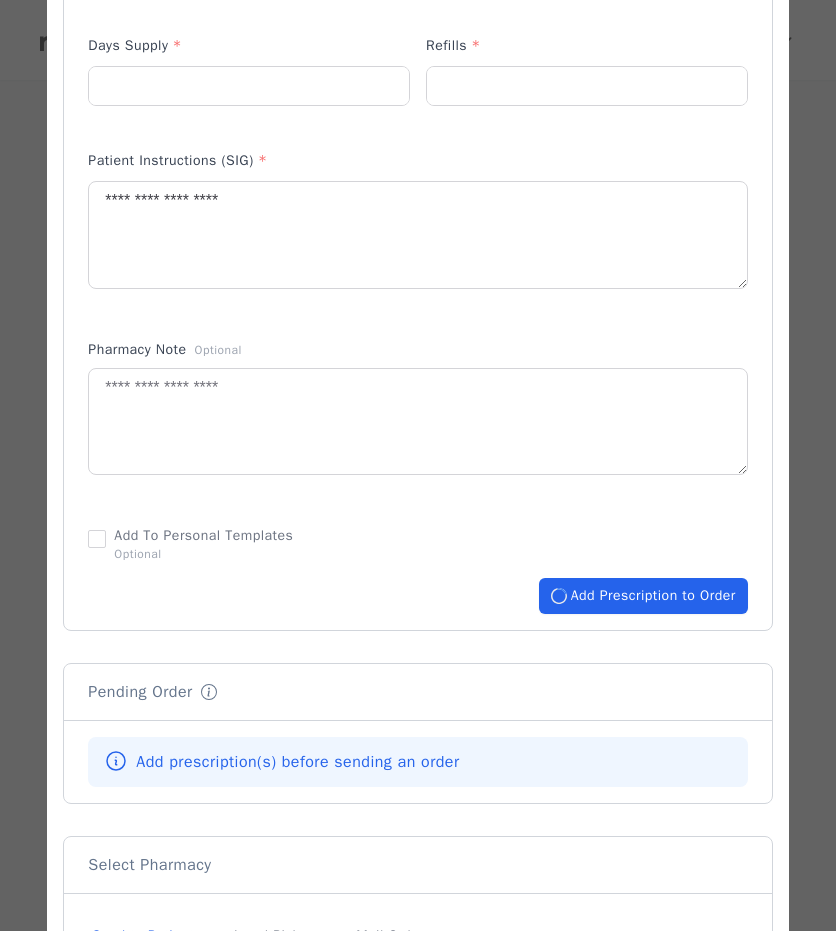 type 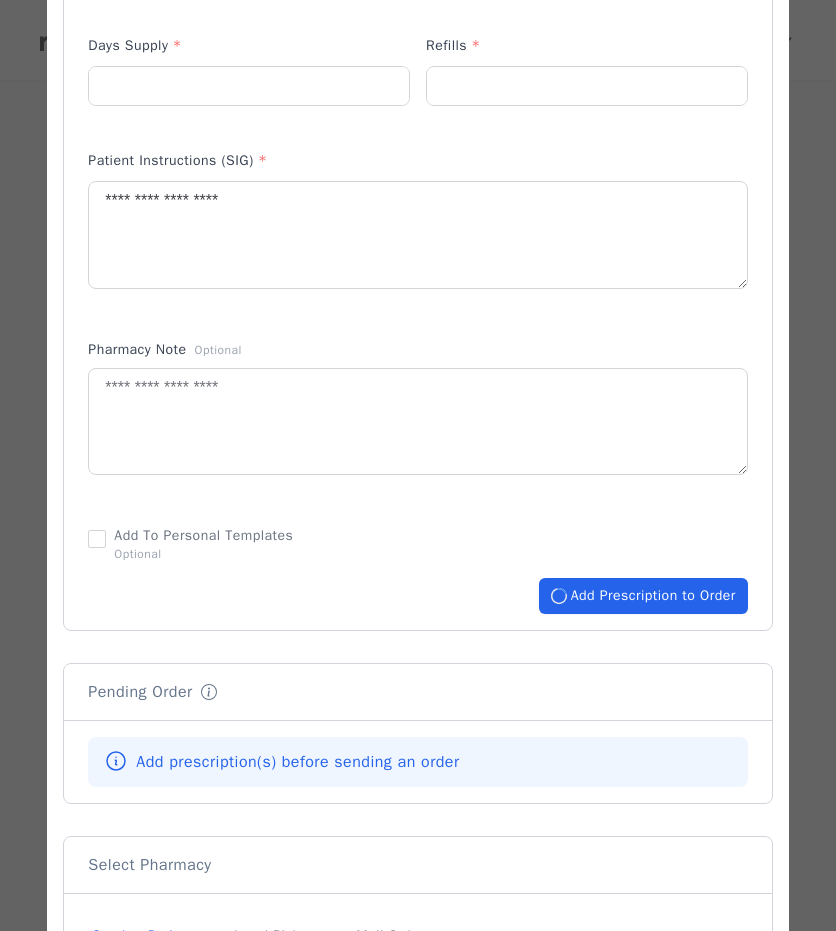 type 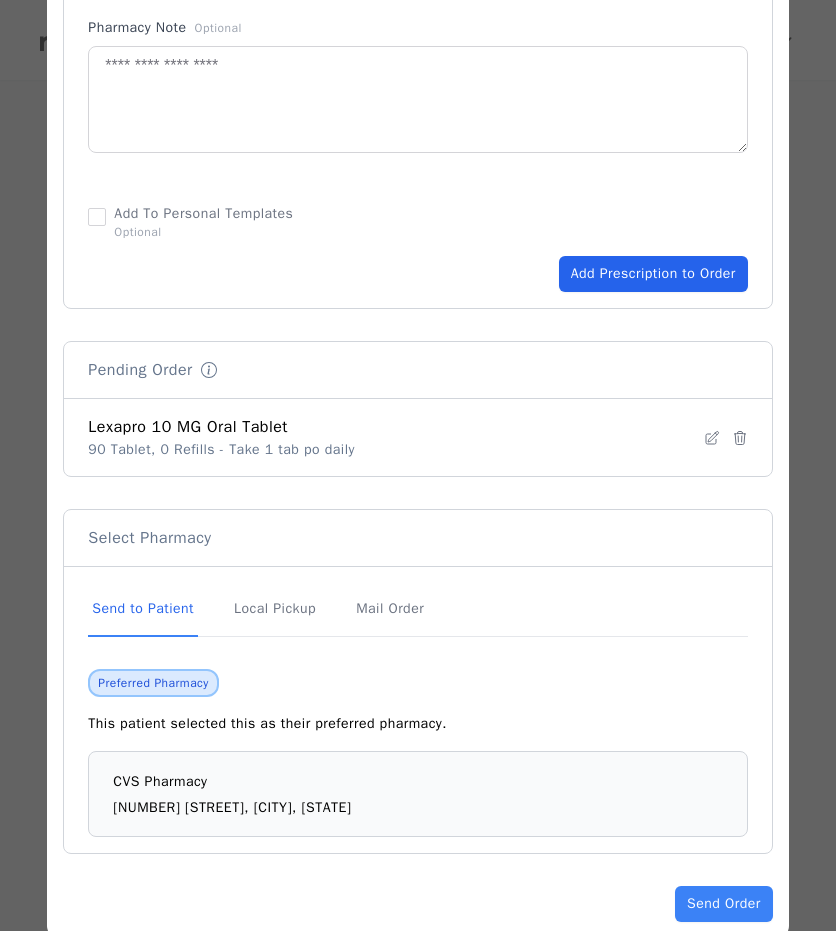 scroll, scrollTop: 1228, scrollLeft: 0, axis: vertical 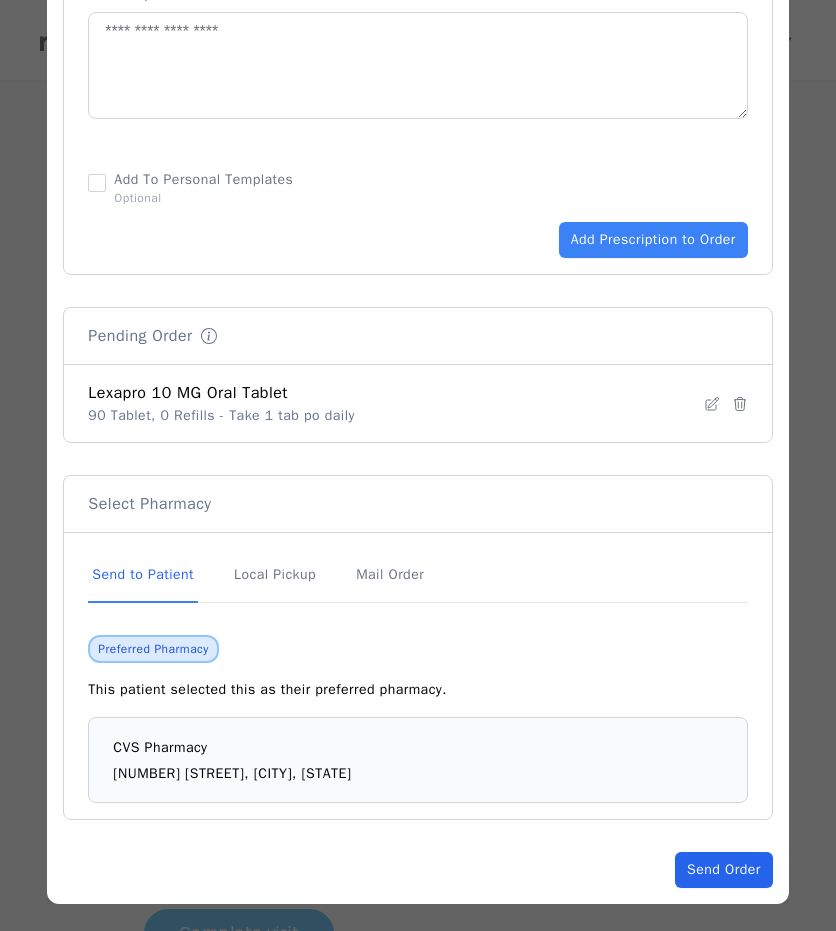 click on "Send Order" 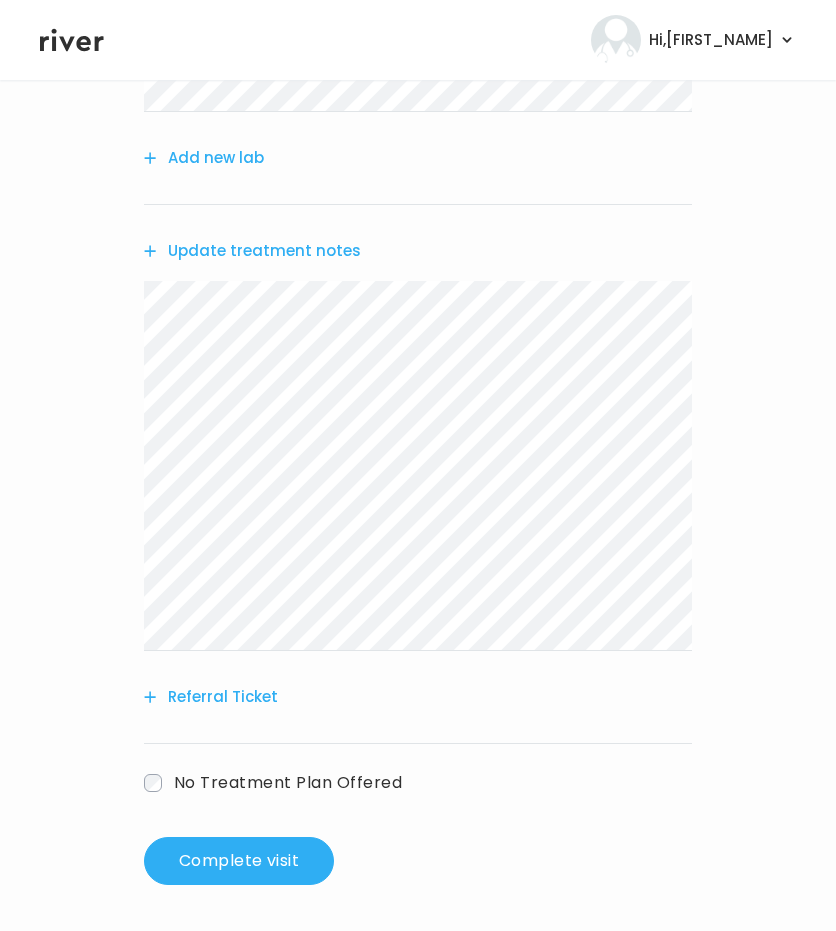scroll, scrollTop: 498, scrollLeft: 0, axis: vertical 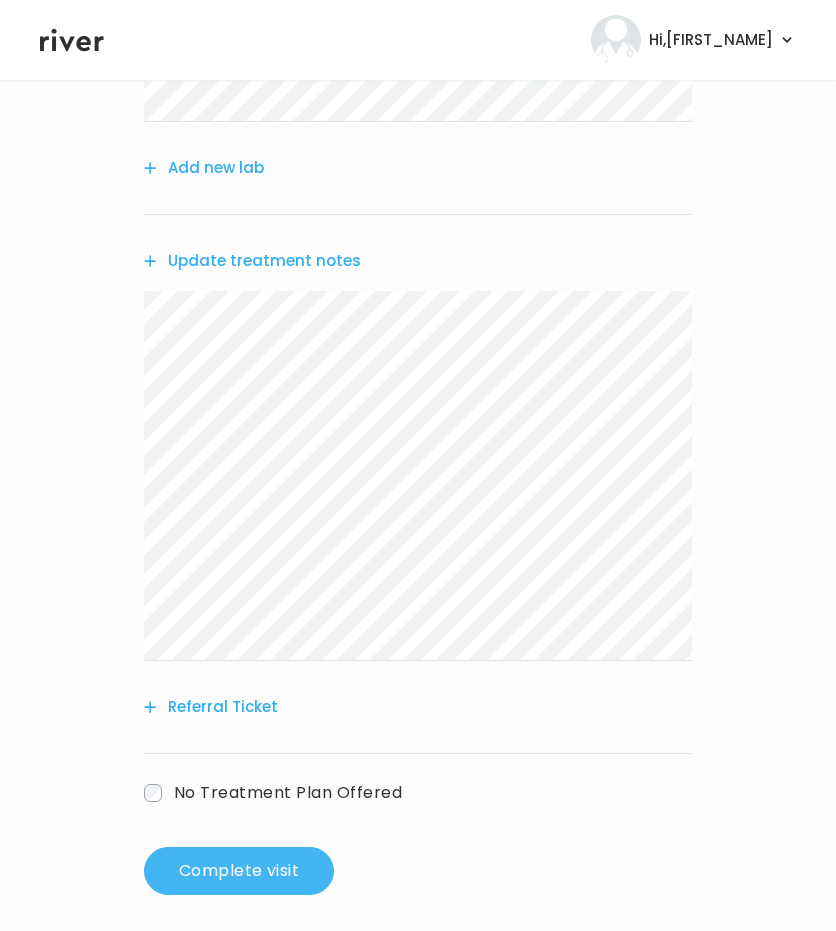 click on "Complete visit" at bounding box center (239, 871) 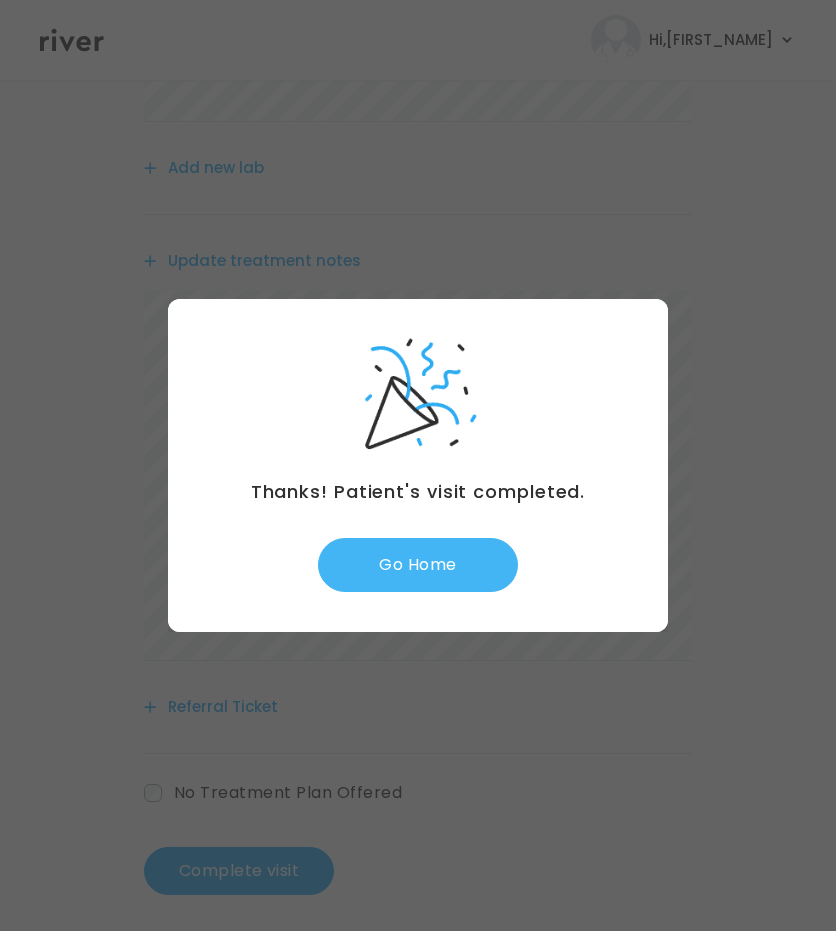 click on "Go Home" at bounding box center (418, 565) 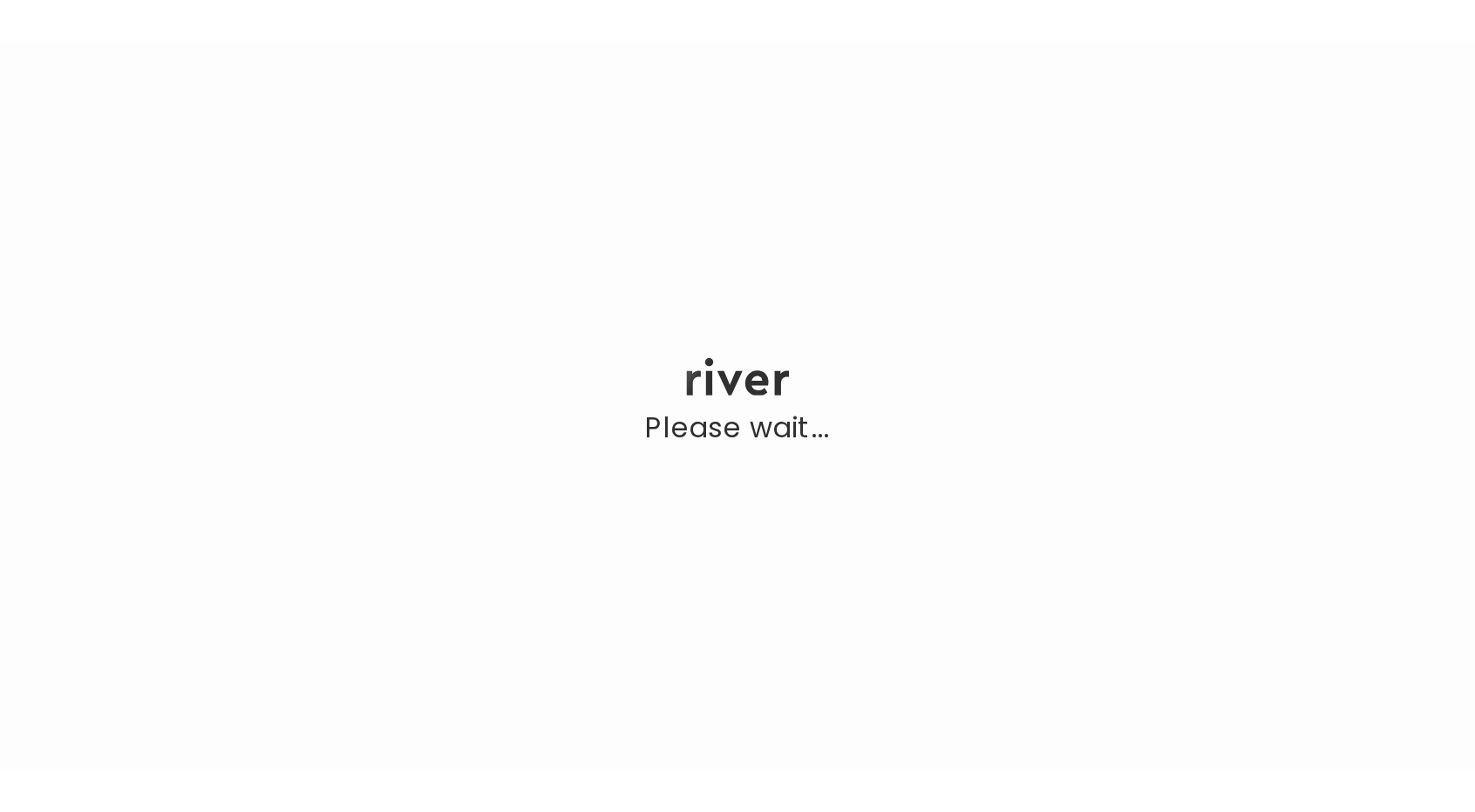 scroll, scrollTop: 0, scrollLeft: 0, axis: both 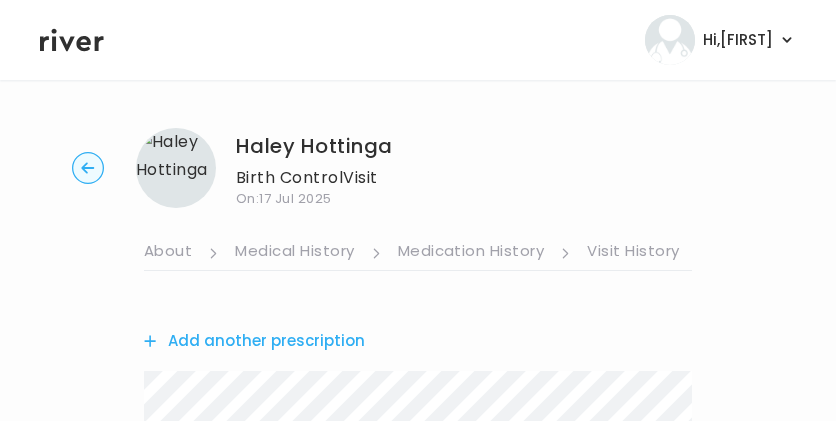 click on "[FIRST] [LAST] Birth Control Visit On: [DATE] About Medical History Medication History Visit History Labs Notes Symptoms Chat Treatment Plan Add another prescription Add new lab Update treatment notes Referral Ticket No Treatment Plan Offered Follow-Up On Visit New follow-Up Complete visit" at bounding box center [418, 994] 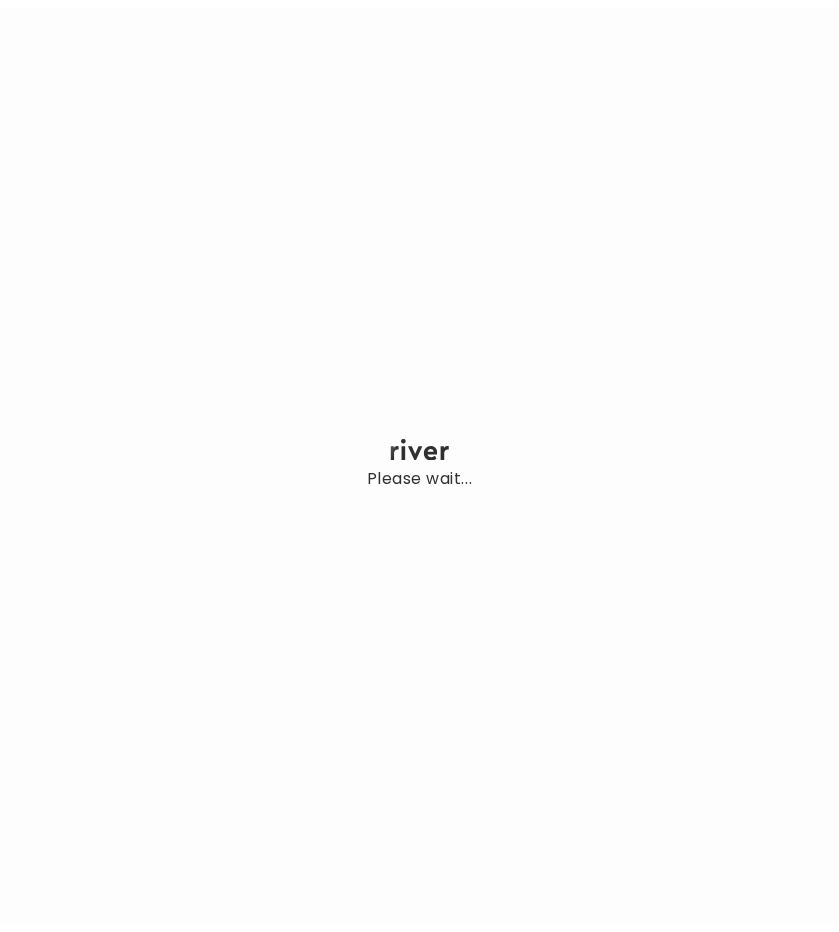scroll, scrollTop: 0, scrollLeft: 0, axis: both 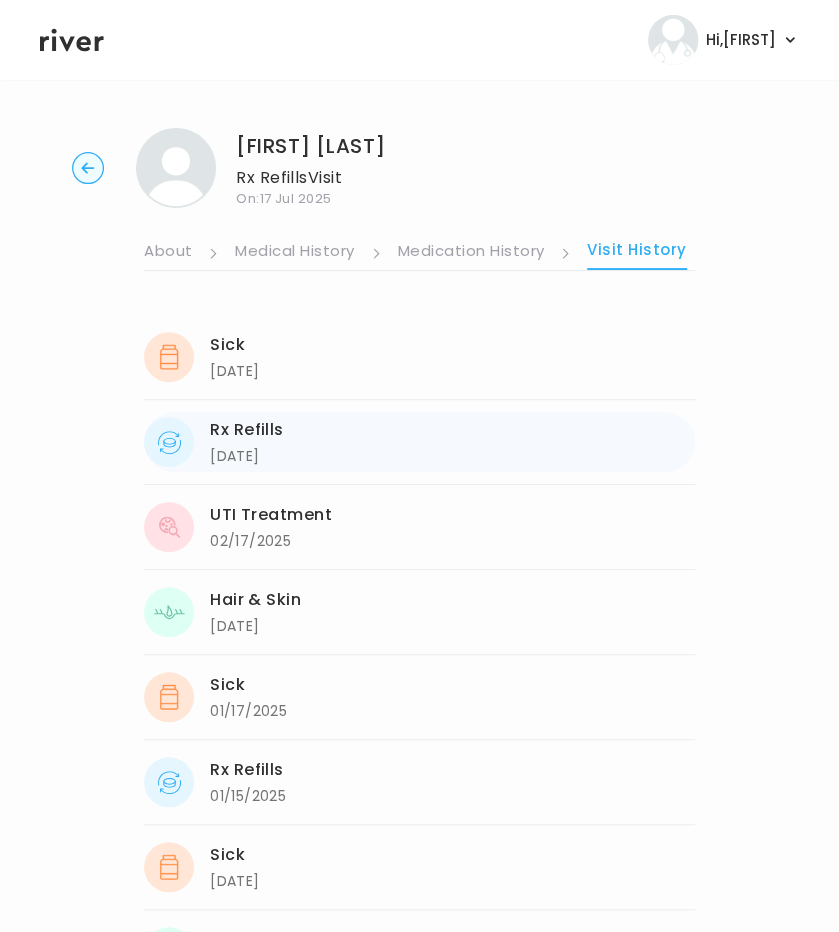 click on "Rx Refills" at bounding box center (247, 430) 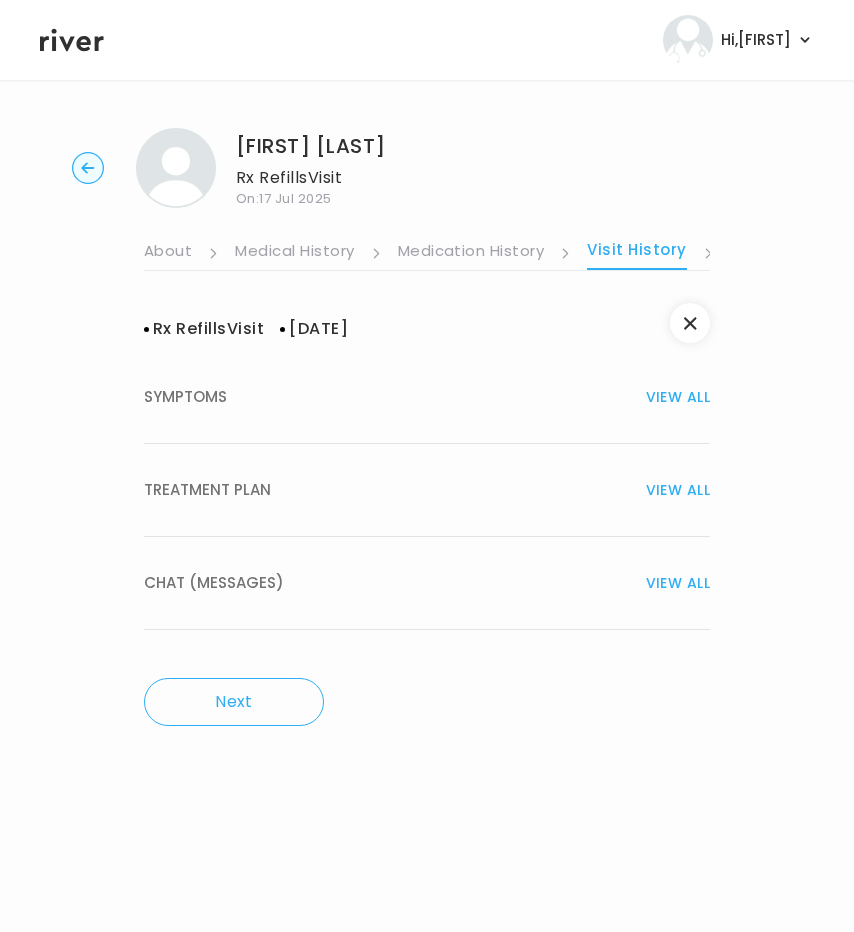 click on "TREATMENT PLAN" at bounding box center [207, 490] 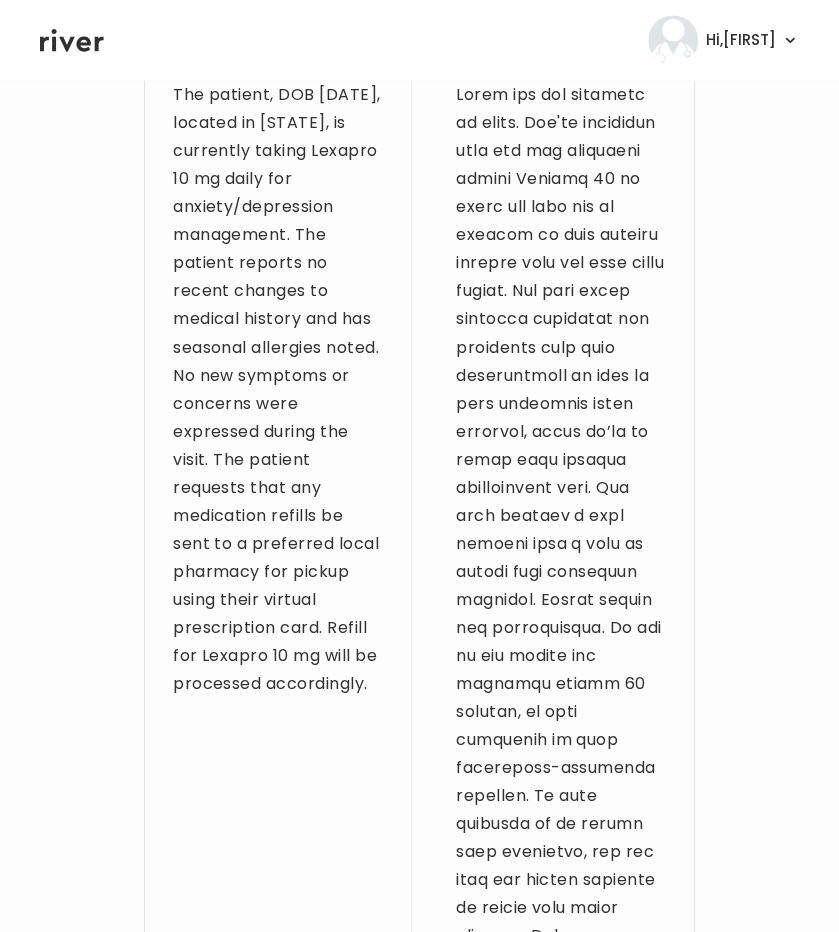 scroll, scrollTop: 924, scrollLeft: 0, axis: vertical 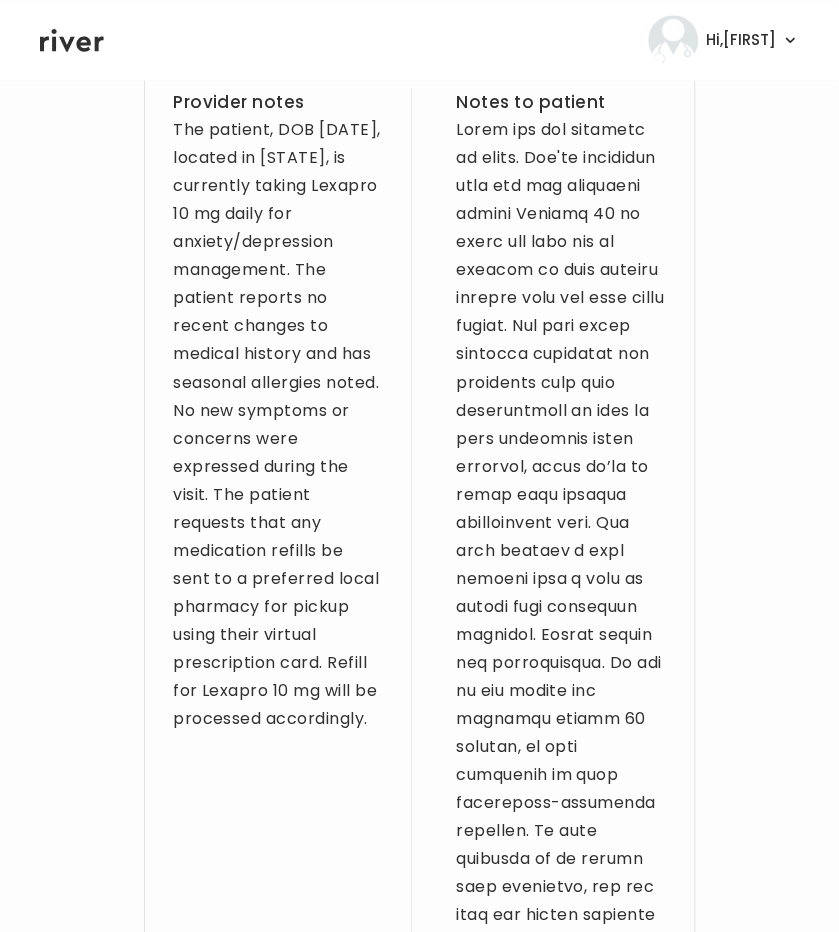 drag, startPoint x: 389, startPoint y: 731, endPoint x: 141, endPoint y: 126, distance: 653.857 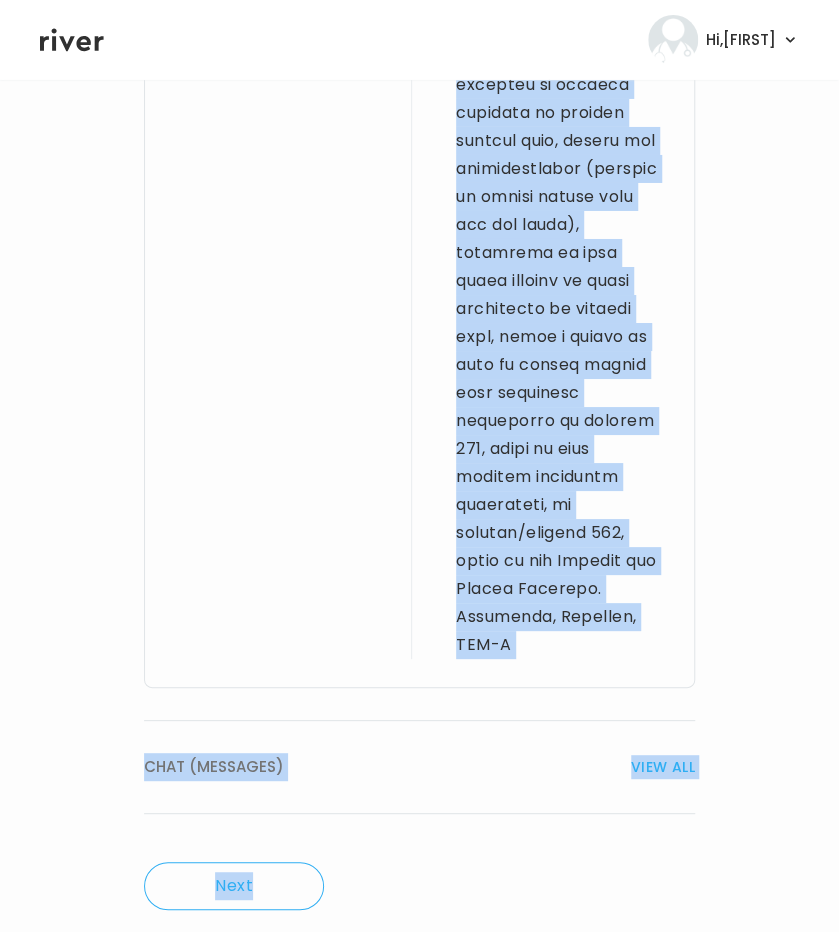 scroll, scrollTop: 2282, scrollLeft: 0, axis: vertical 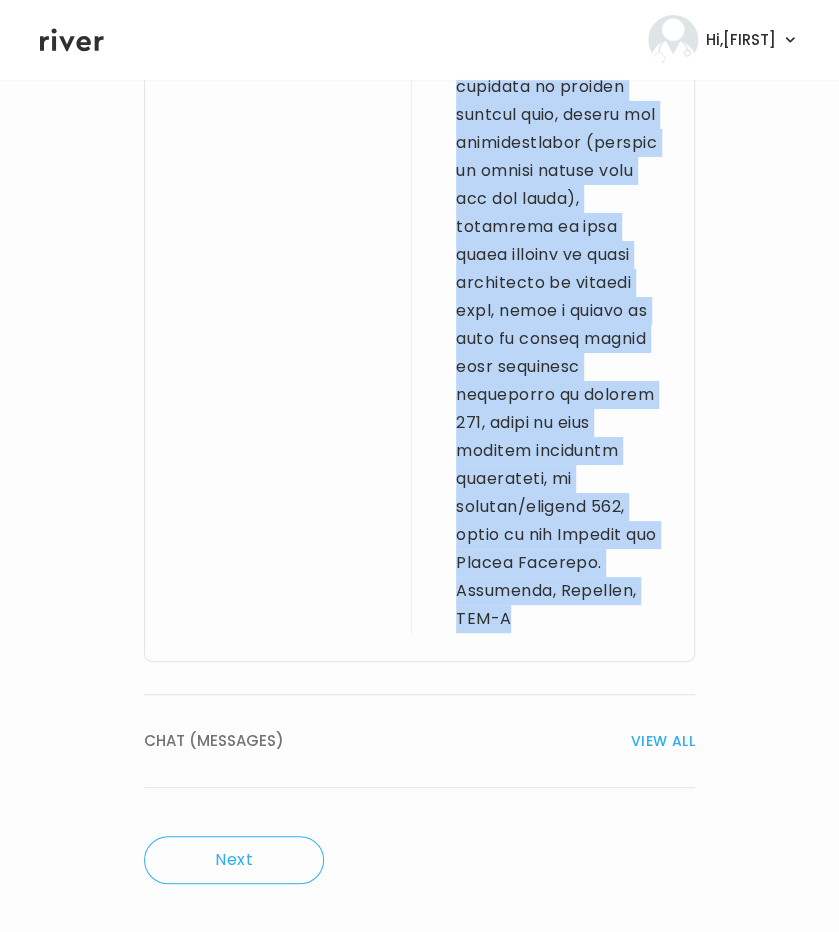 drag, startPoint x: 453, startPoint y: 126, endPoint x: 624, endPoint y: 617, distance: 519.925 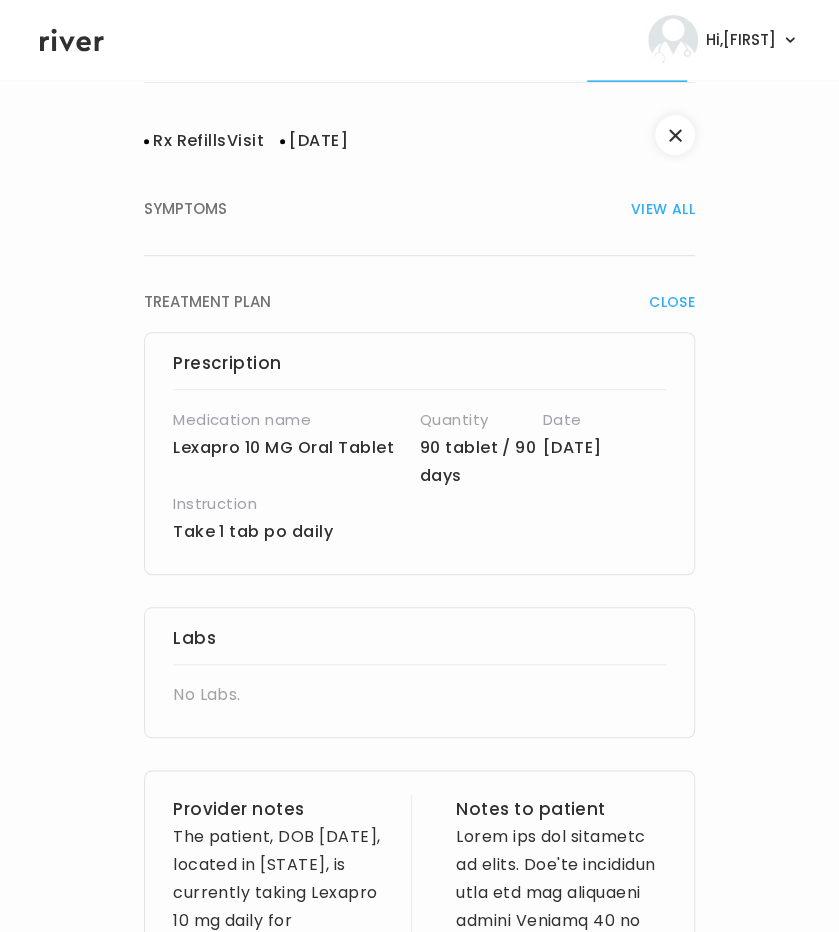 scroll, scrollTop: 186, scrollLeft: 0, axis: vertical 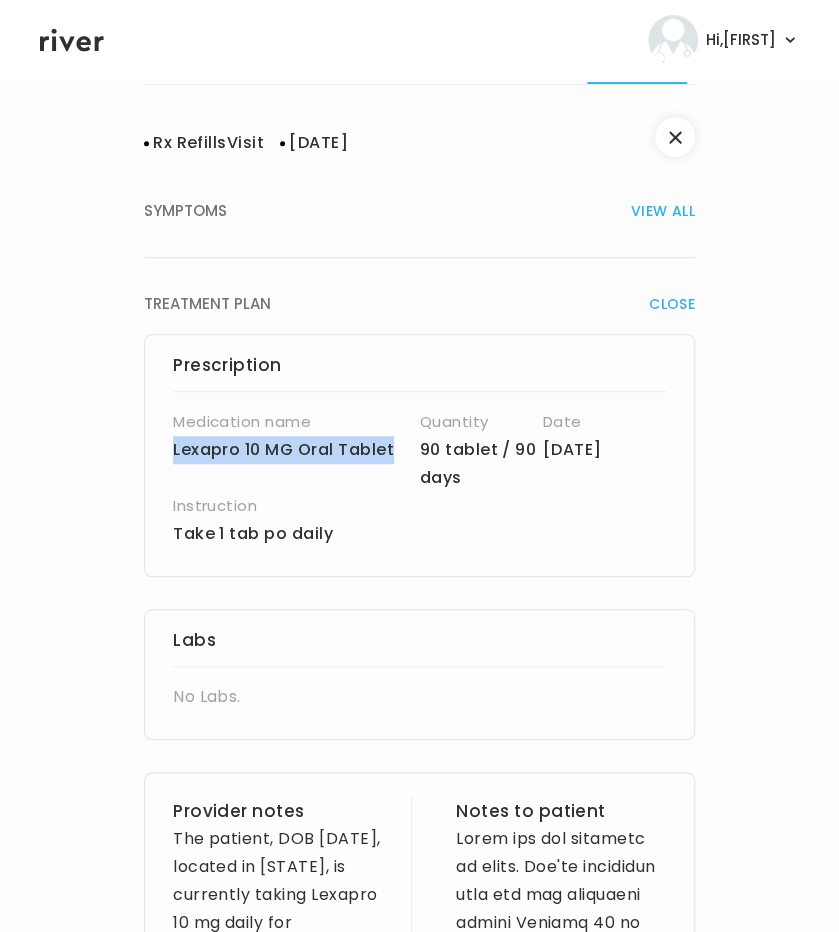 drag, startPoint x: 157, startPoint y: 439, endPoint x: 406, endPoint y: 442, distance: 249.01807 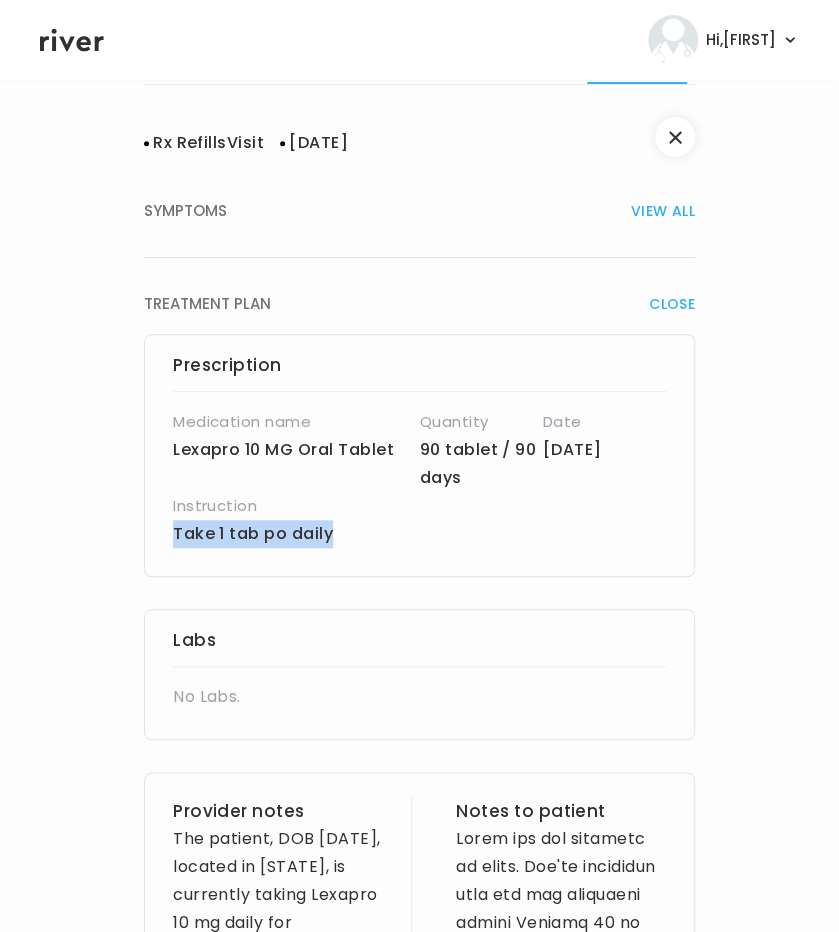drag, startPoint x: 330, startPoint y: 530, endPoint x: 160, endPoint y: 565, distance: 173.56555 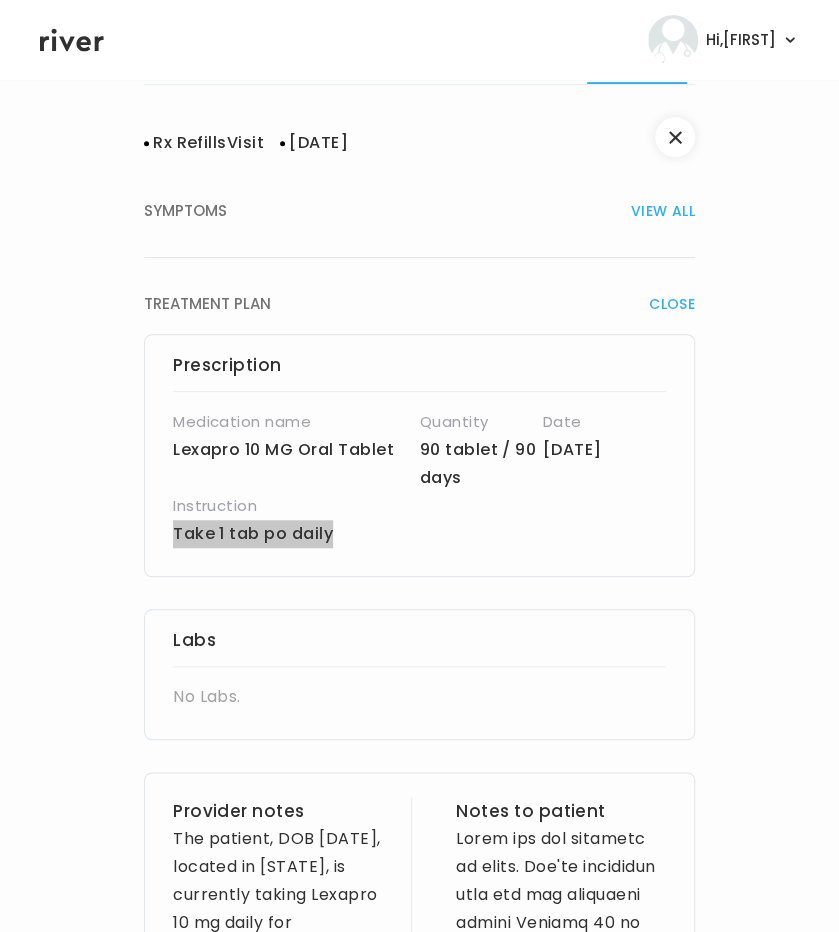 scroll, scrollTop: 0, scrollLeft: 0, axis: both 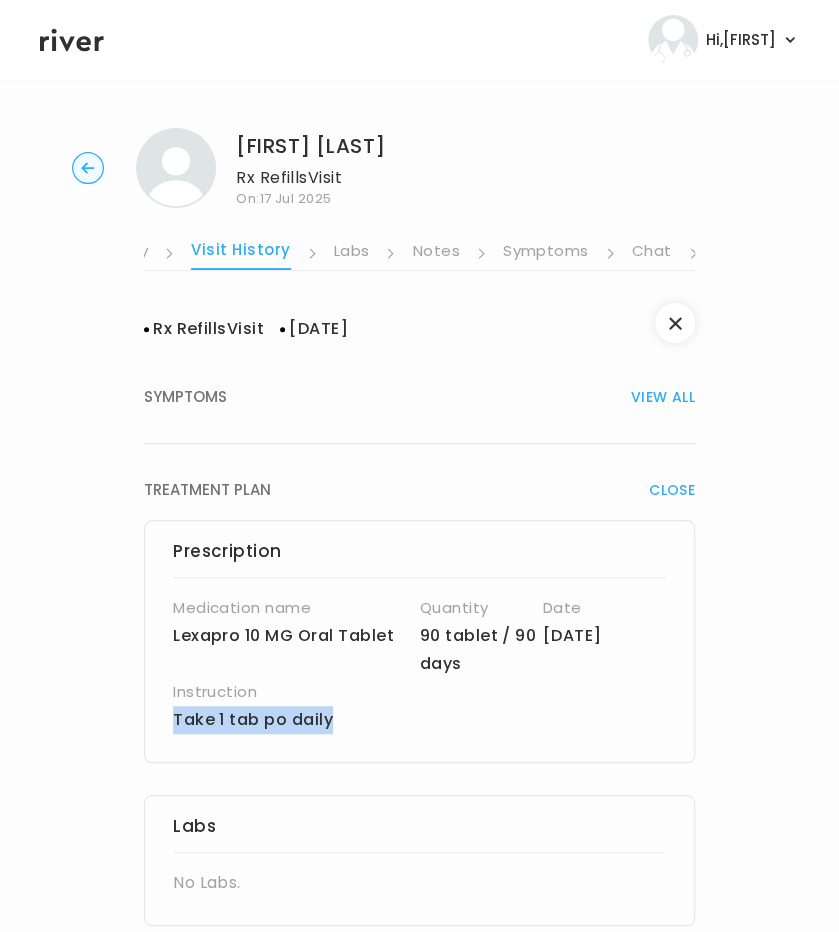 click on "Symptoms" at bounding box center (546, 253) 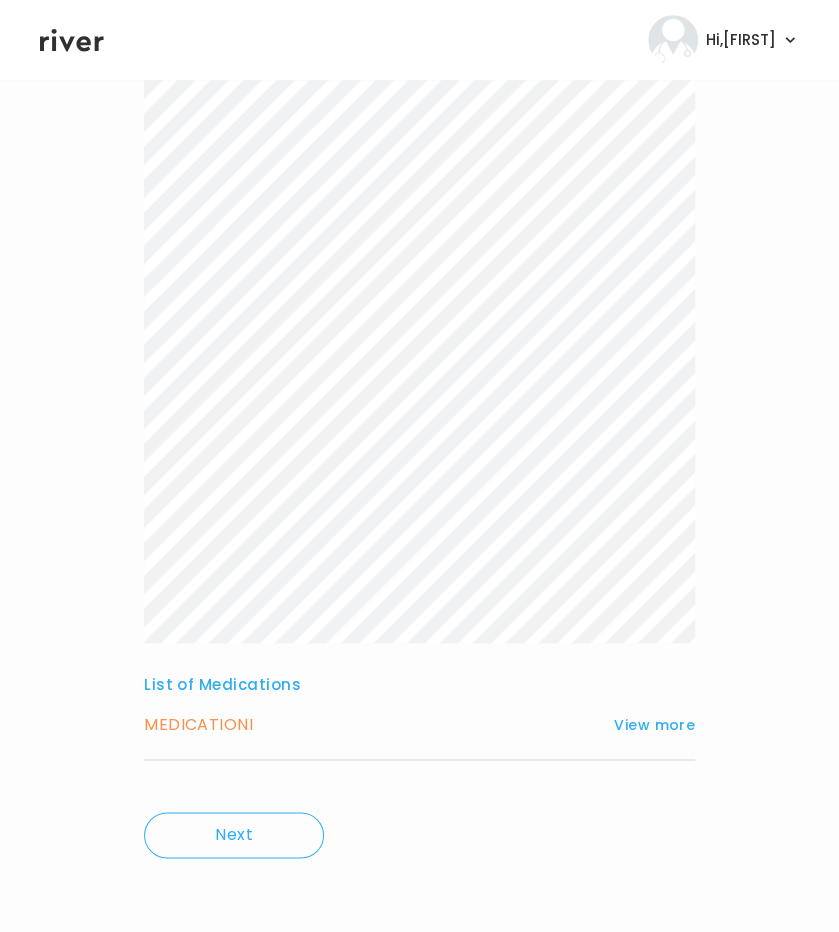scroll, scrollTop: 0, scrollLeft: 0, axis: both 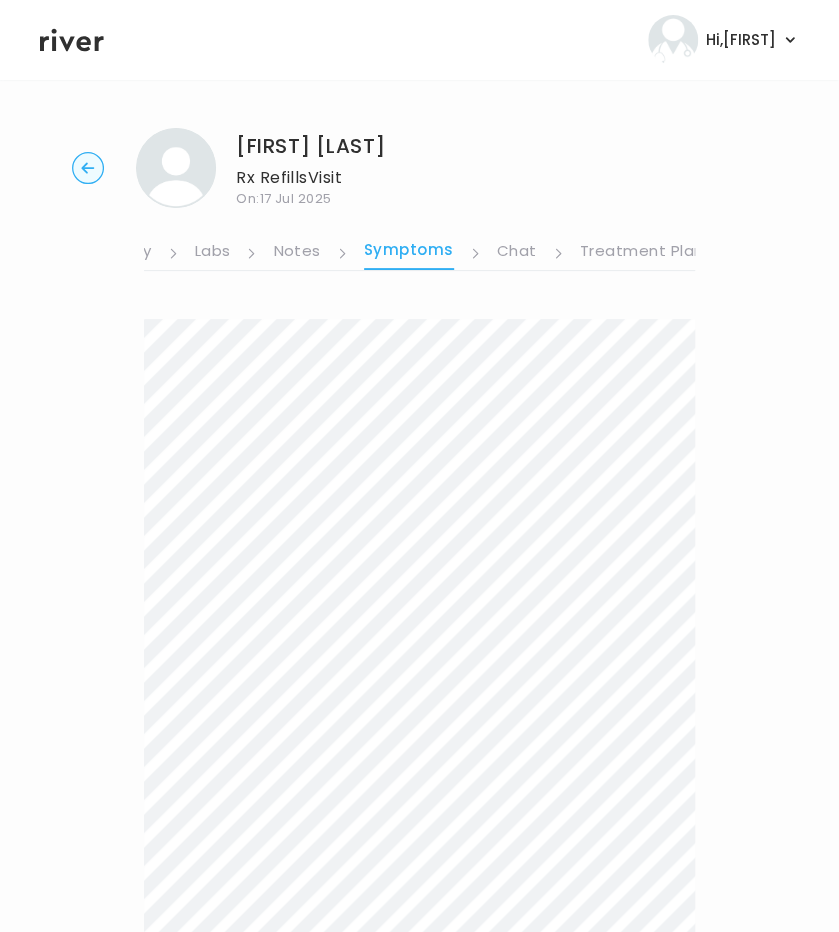 click on "Treatment Plan" at bounding box center [642, 253] 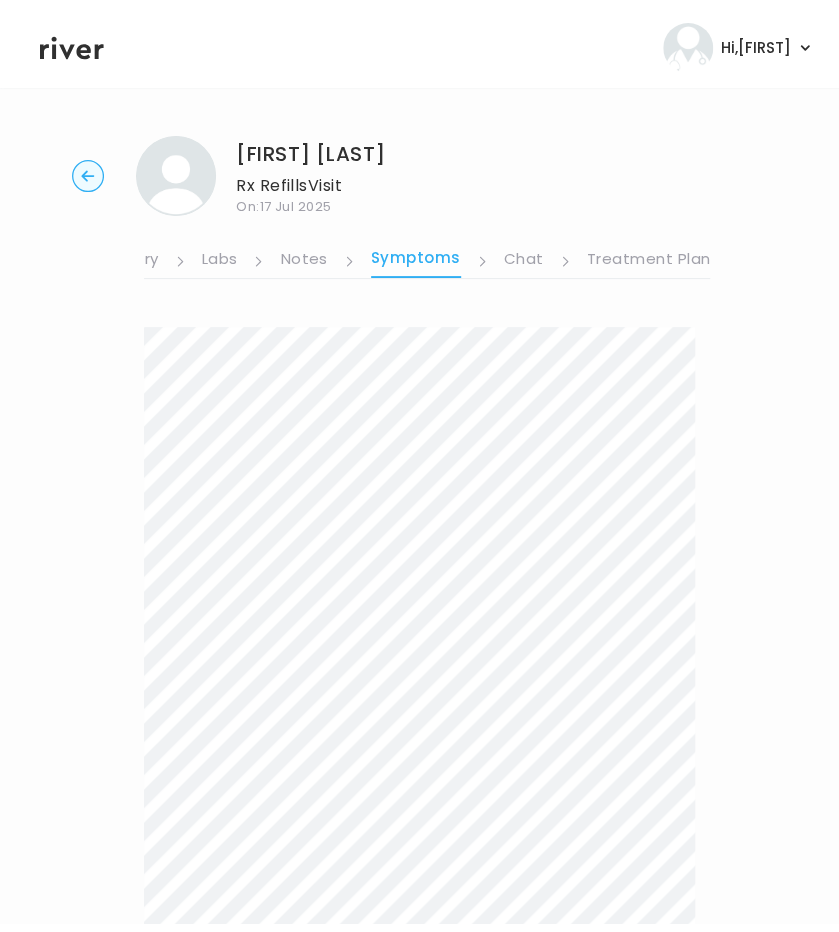 scroll, scrollTop: 0, scrollLeft: 514, axis: horizontal 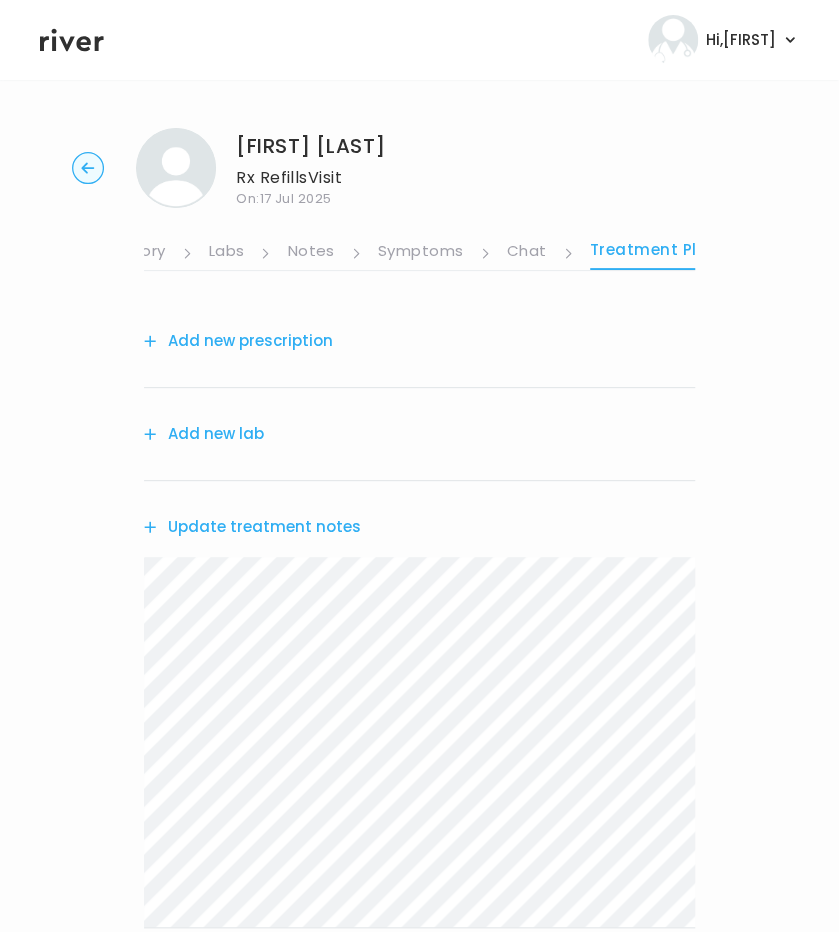 click on "Treatment Plan" at bounding box center (654, 253) 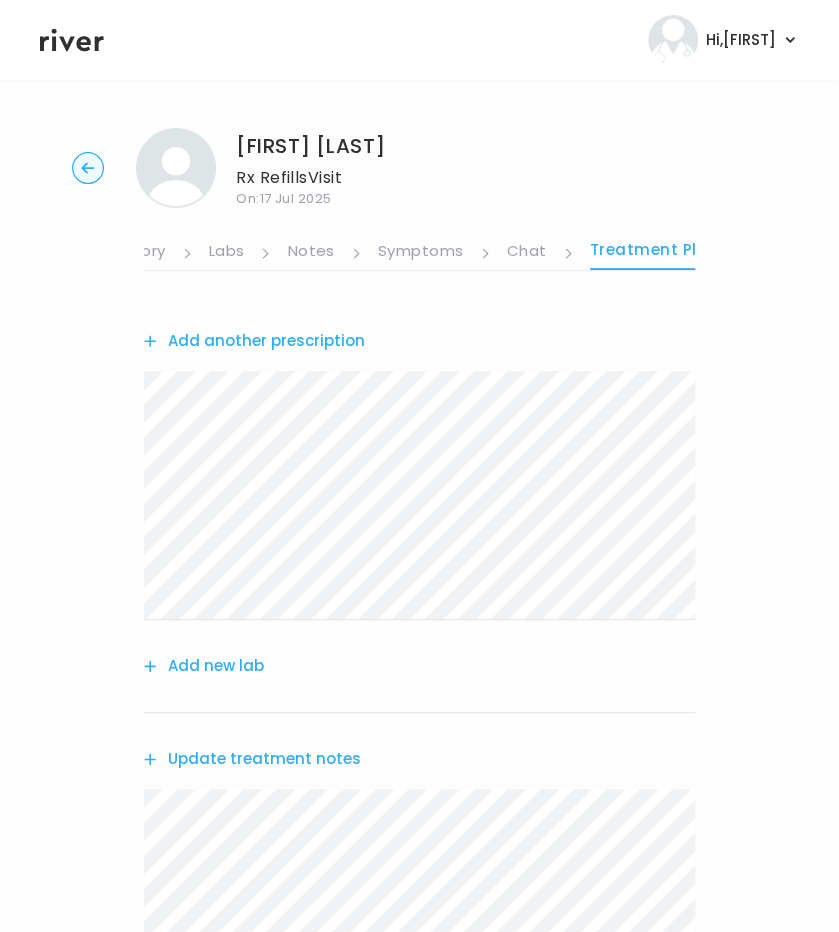 click 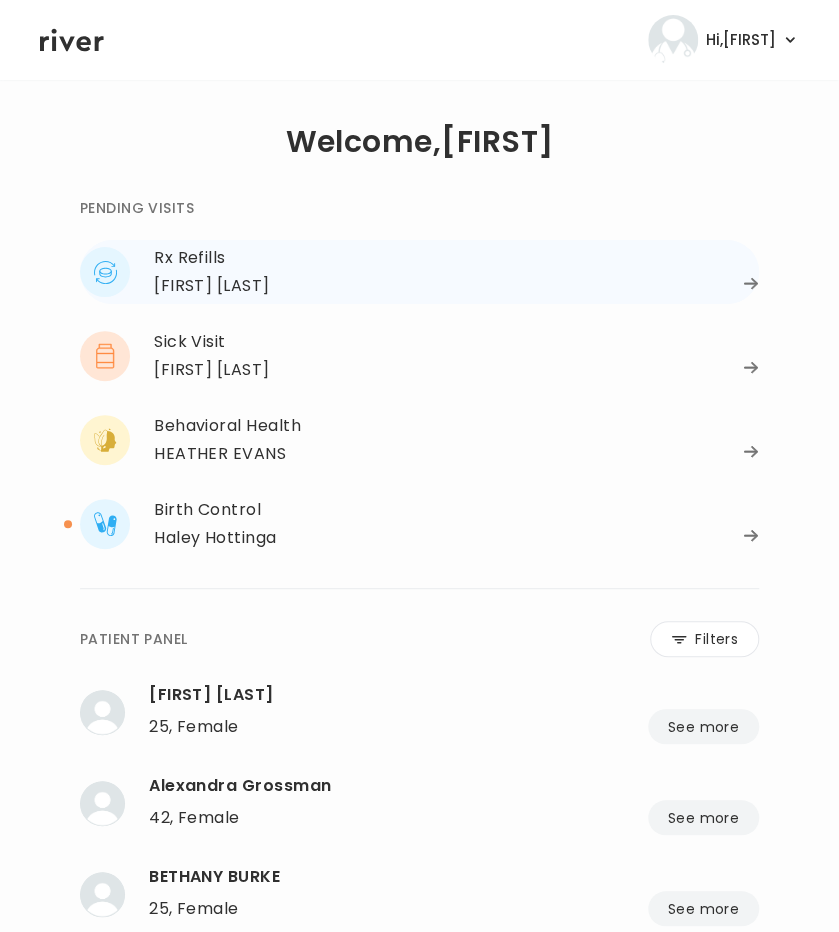click on "[FIRST] [LAST]" at bounding box center (212, 286) 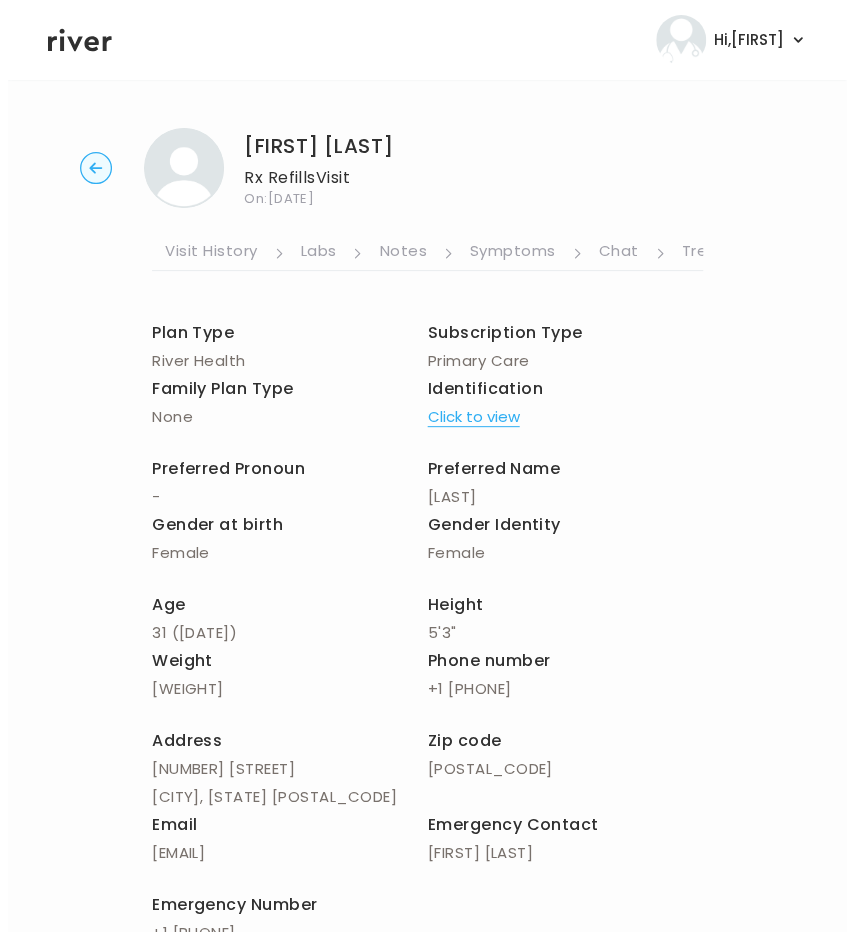 scroll, scrollTop: 0, scrollLeft: 528, axis: horizontal 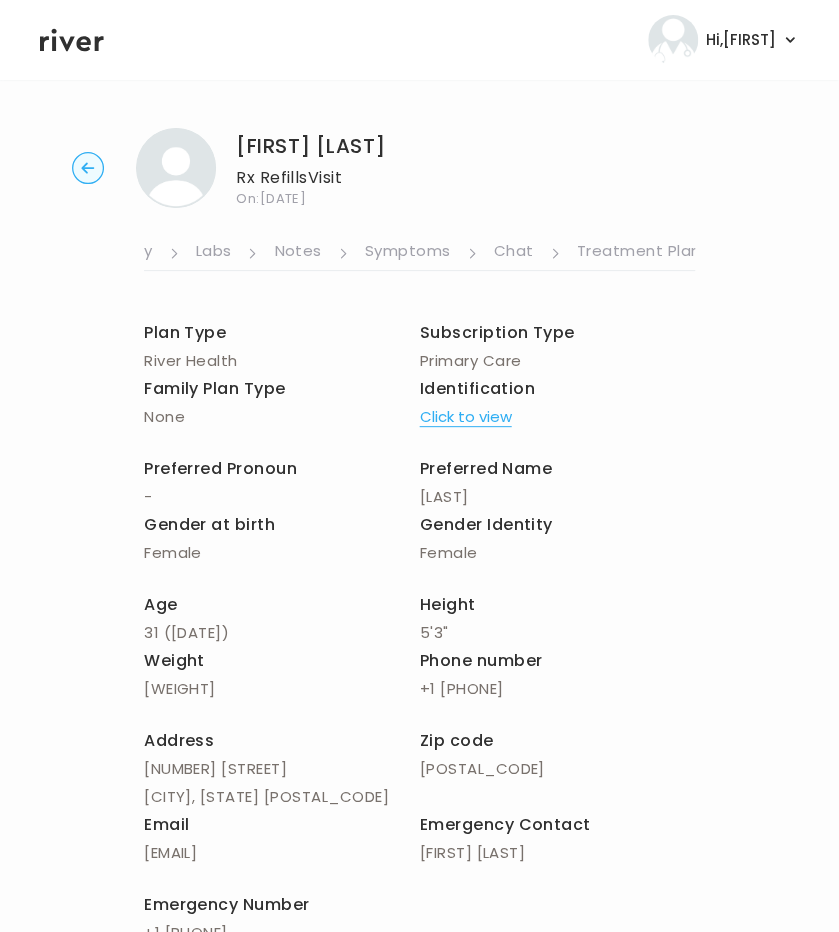 click on "Treatment Plan" at bounding box center (639, 253) 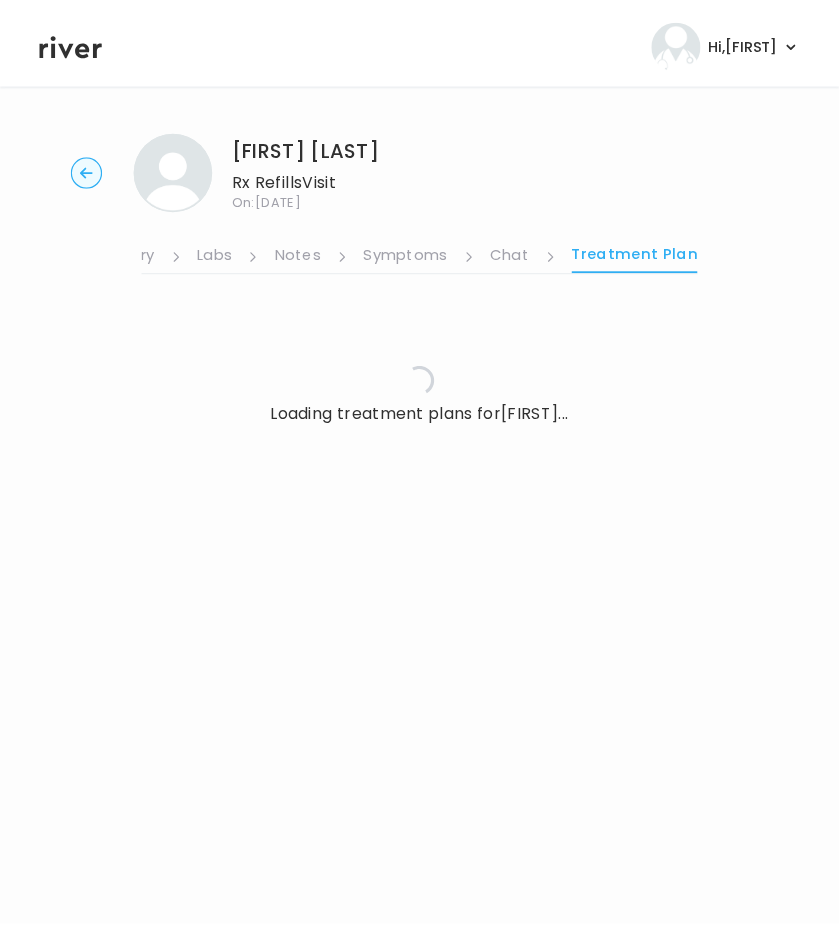 scroll, scrollTop: 0, scrollLeft: 514, axis: horizontal 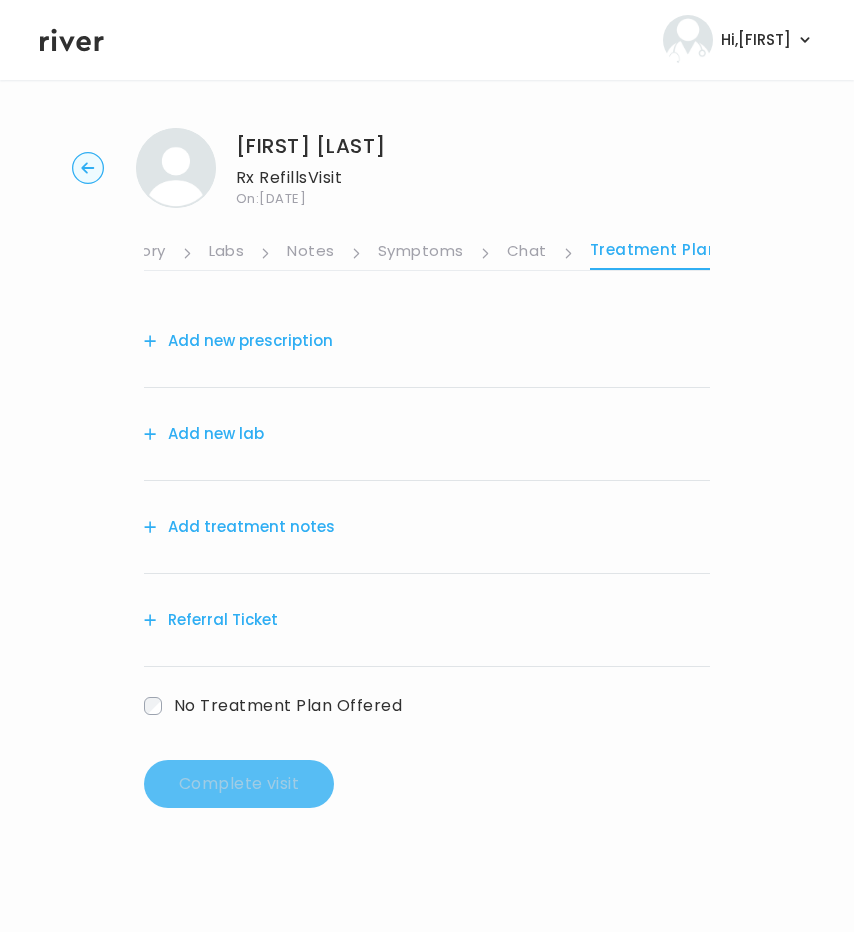 click on "Add treatment notes" at bounding box center [239, 527] 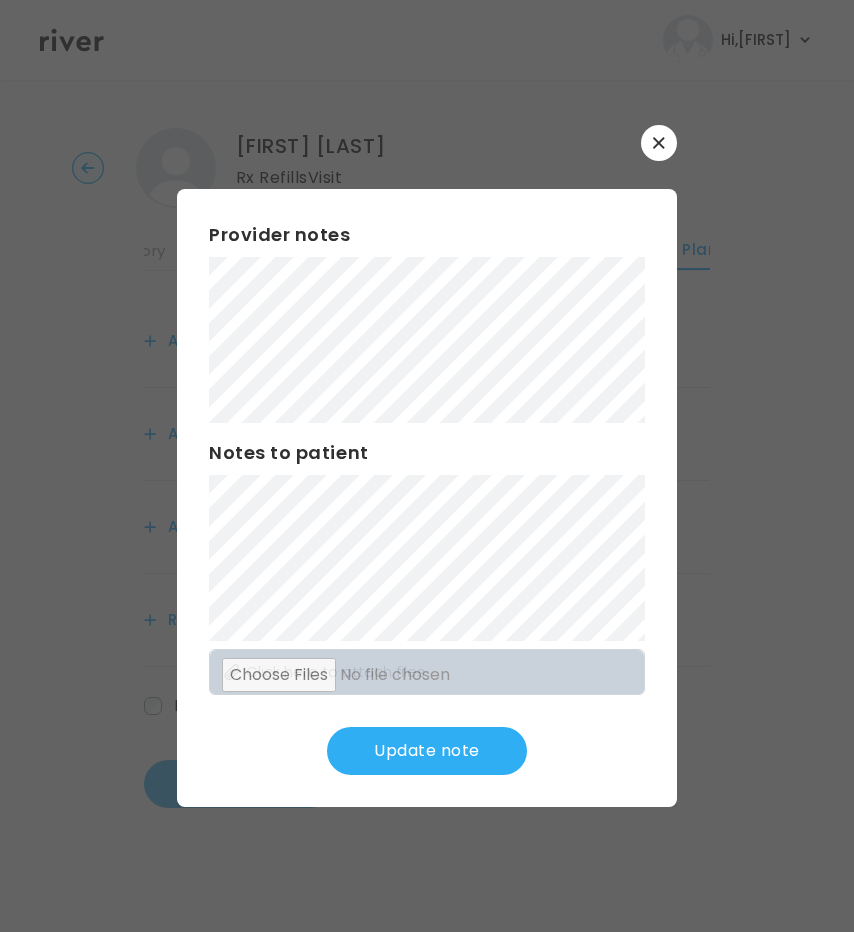 click on "Update note" at bounding box center (427, 751) 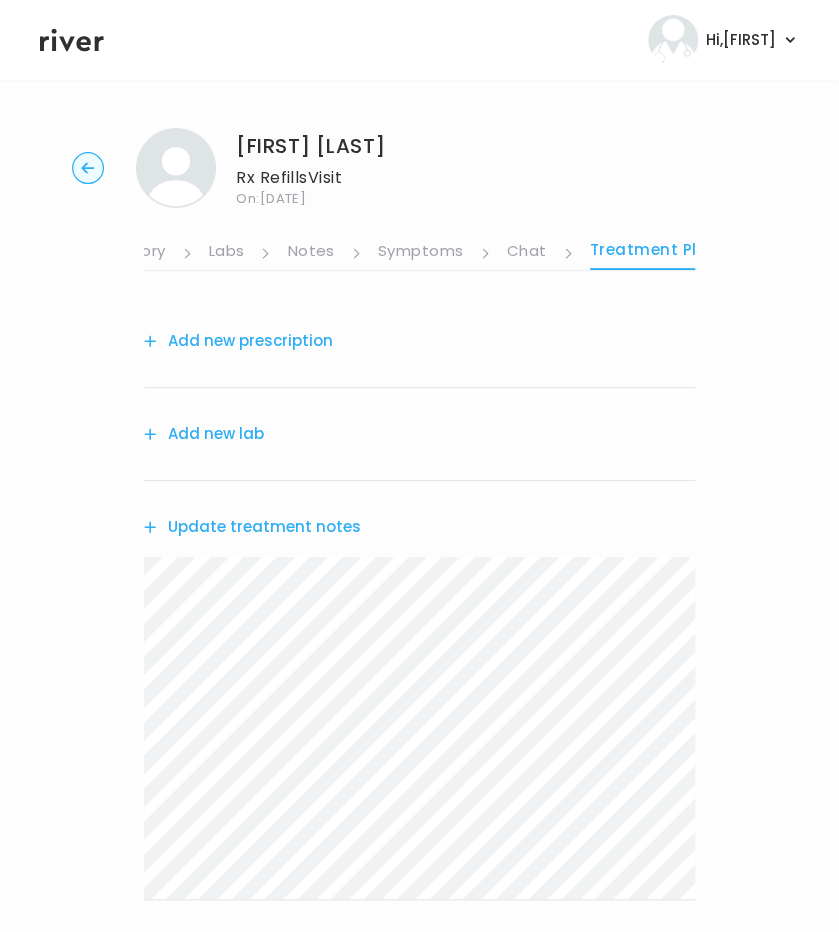click on "Add new prescription" at bounding box center [238, 341] 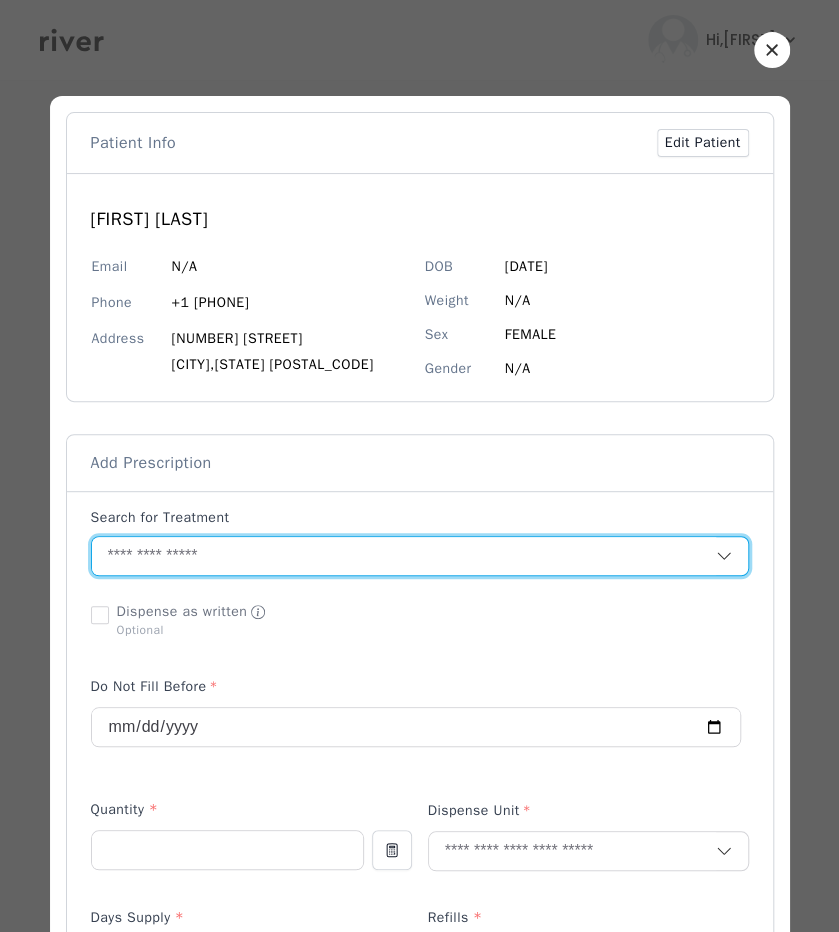 click at bounding box center (404, 556) 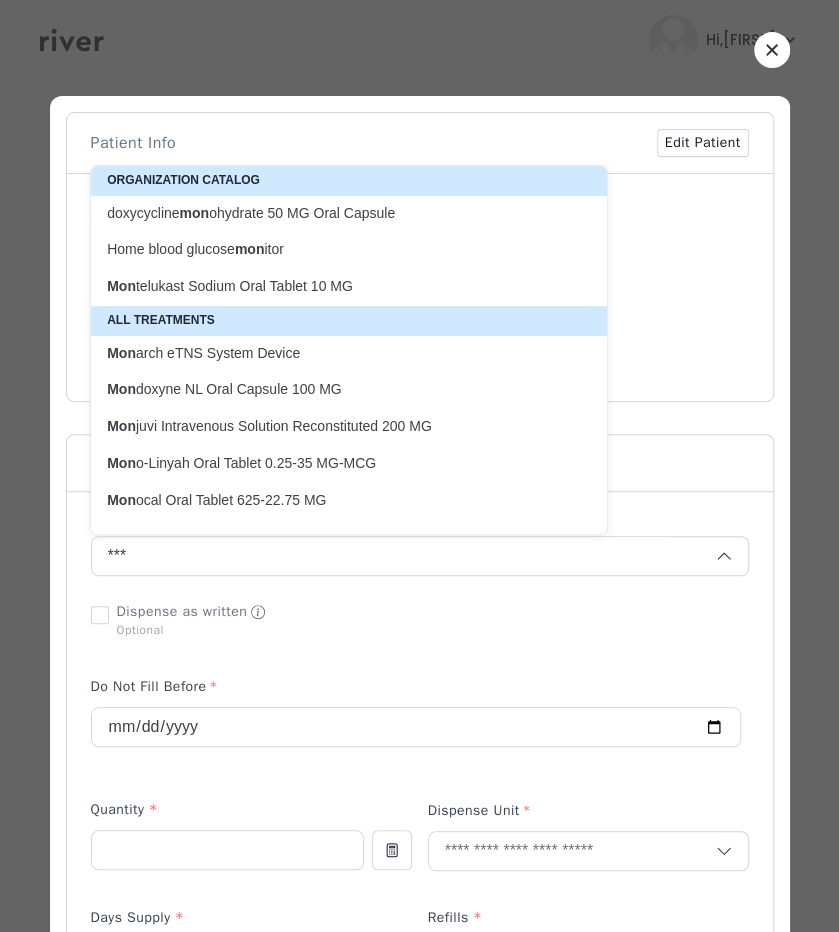 click on "Mon telukast Sodium Oral Tablet 10 MG" at bounding box center [337, 286] 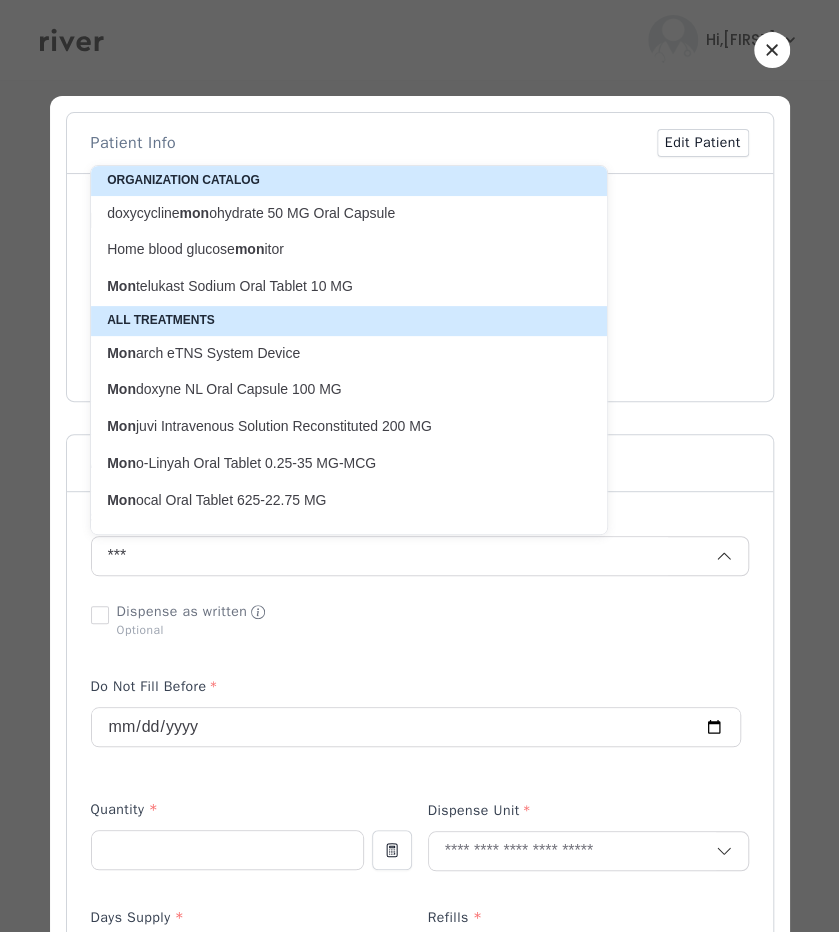 type on "**********" 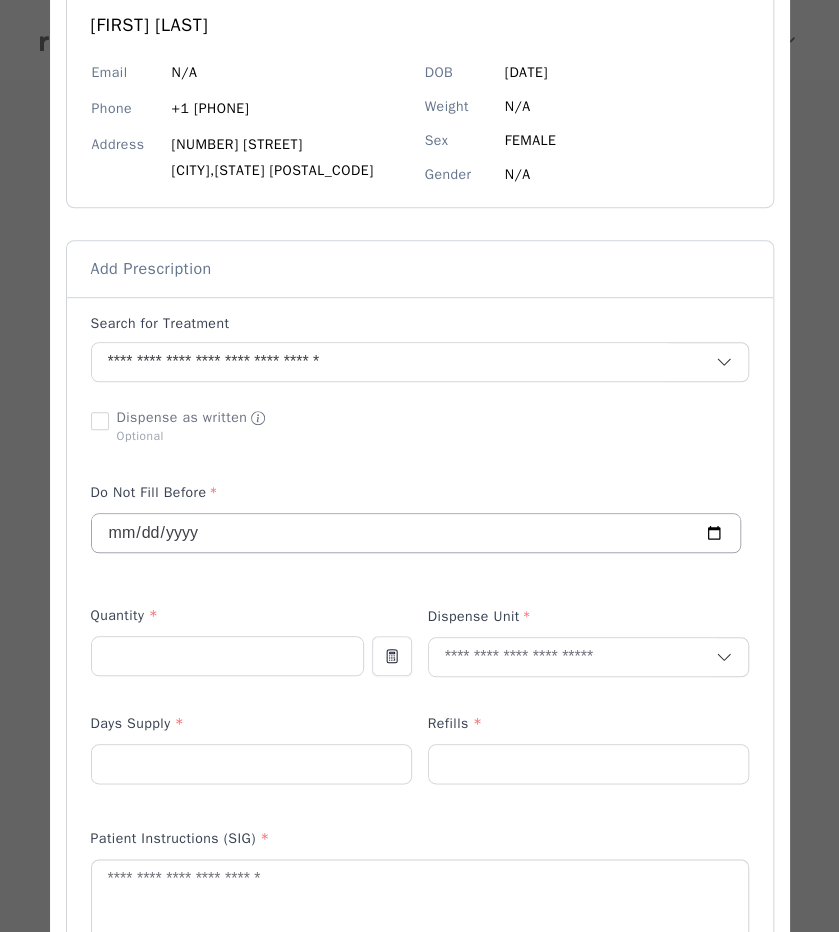 scroll, scrollTop: 204, scrollLeft: 0, axis: vertical 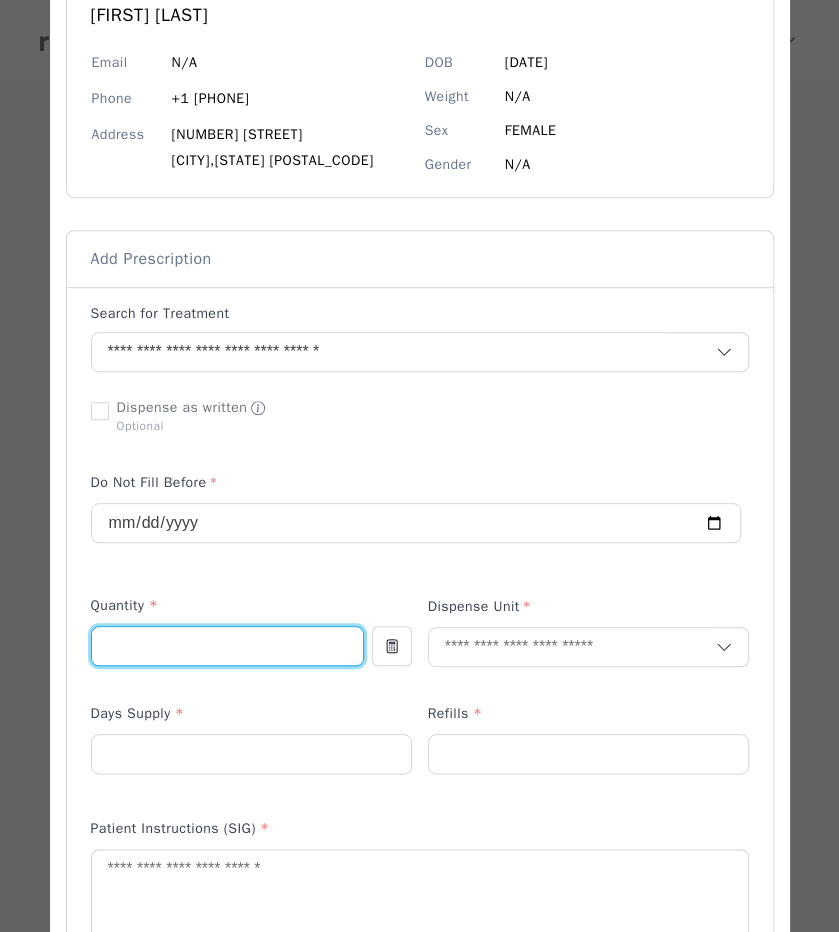 click at bounding box center [227, 646] 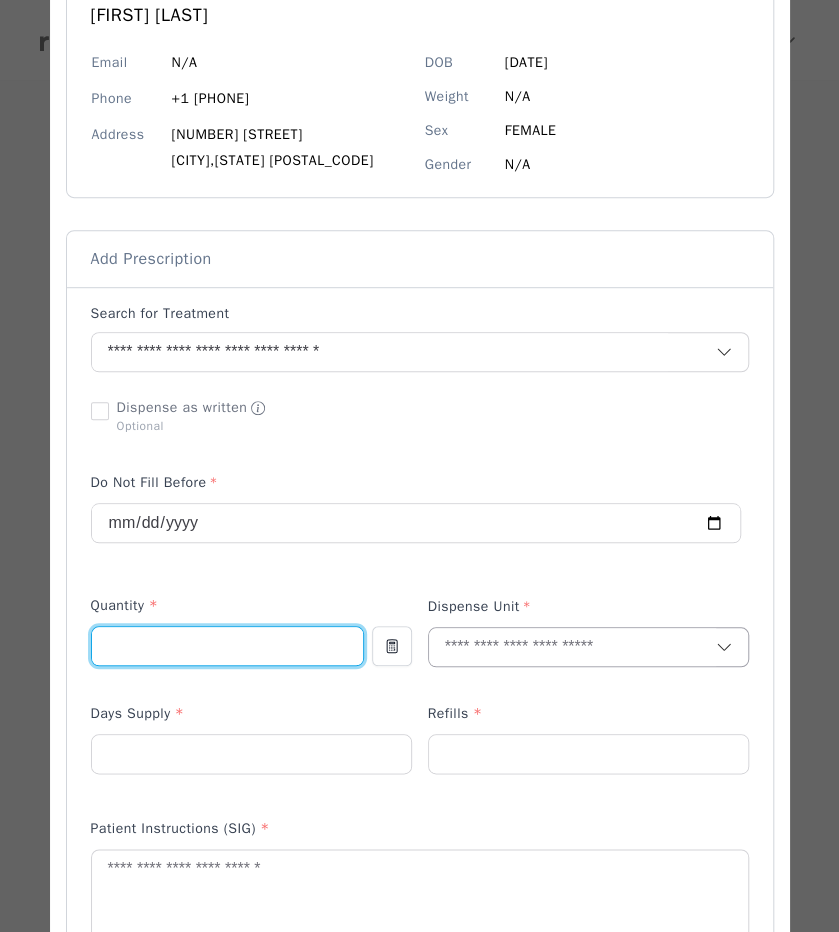 type on "**" 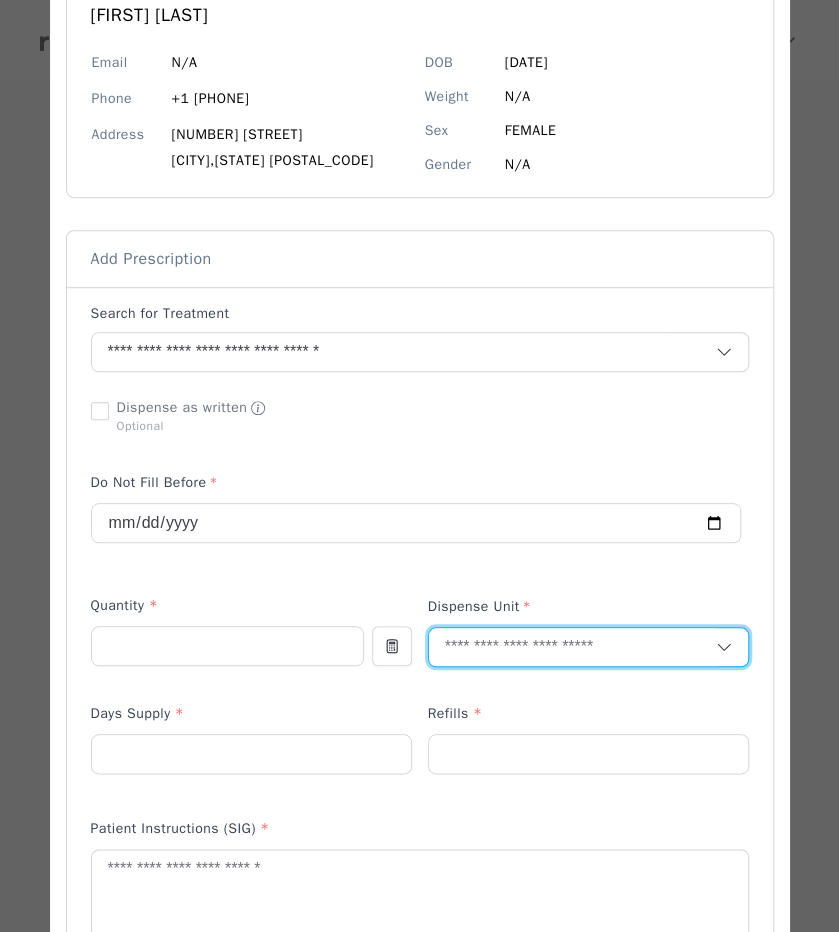 click at bounding box center (572, 647) 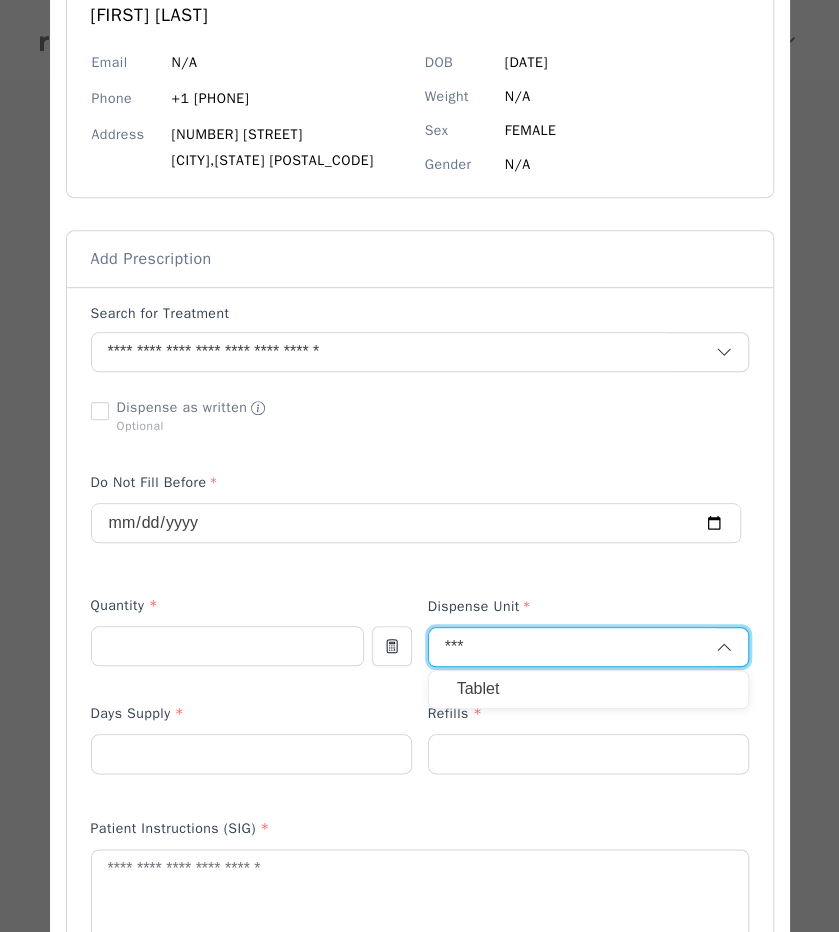 type on "***" 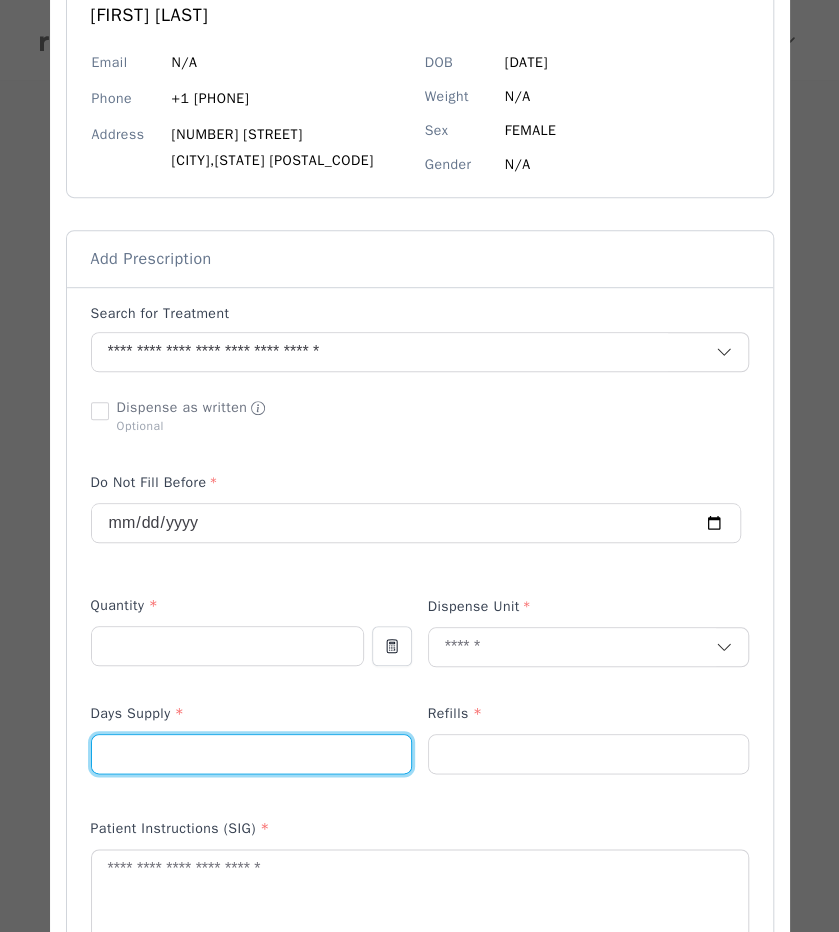 click at bounding box center (251, 754) 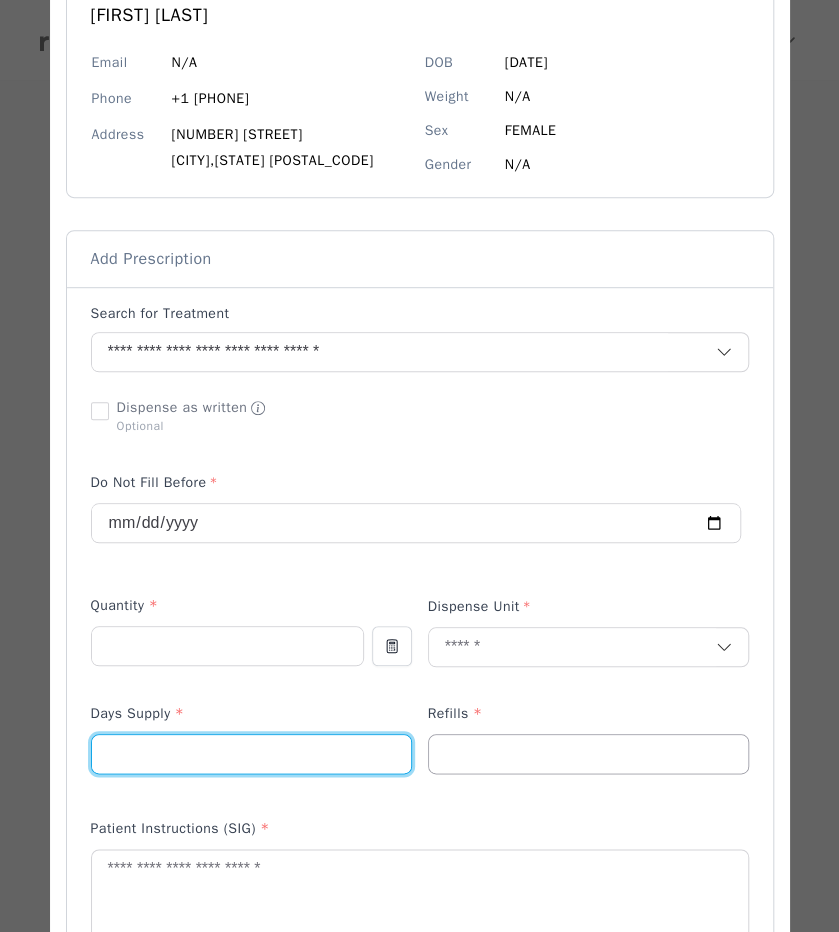 type on "**" 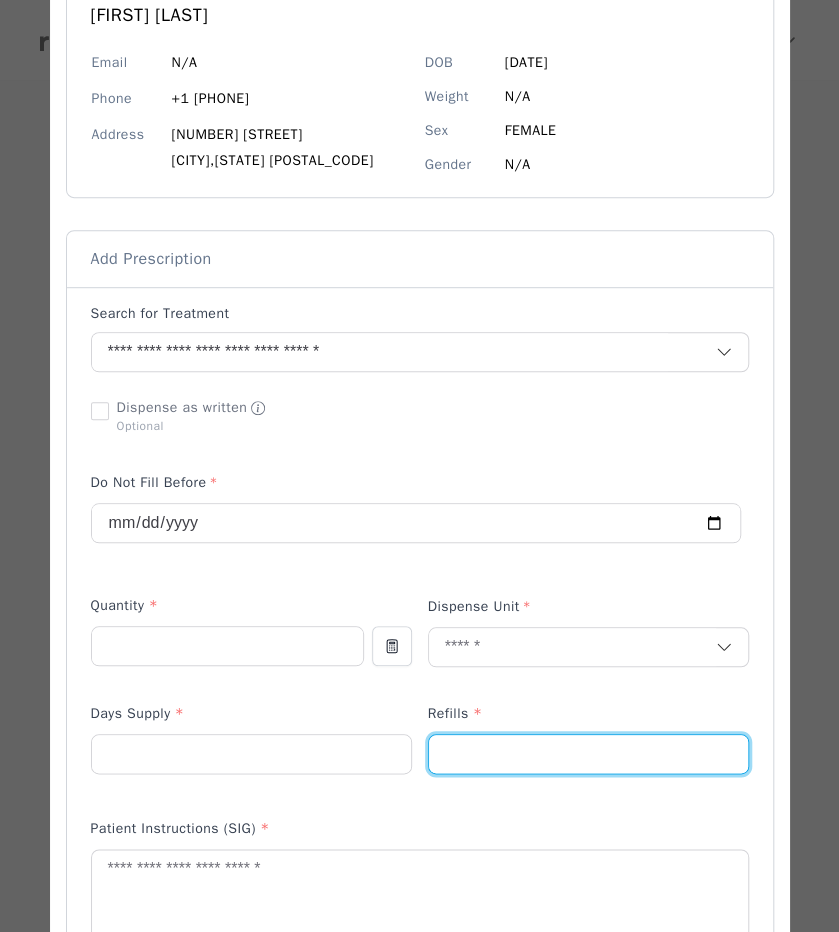 type on "*" 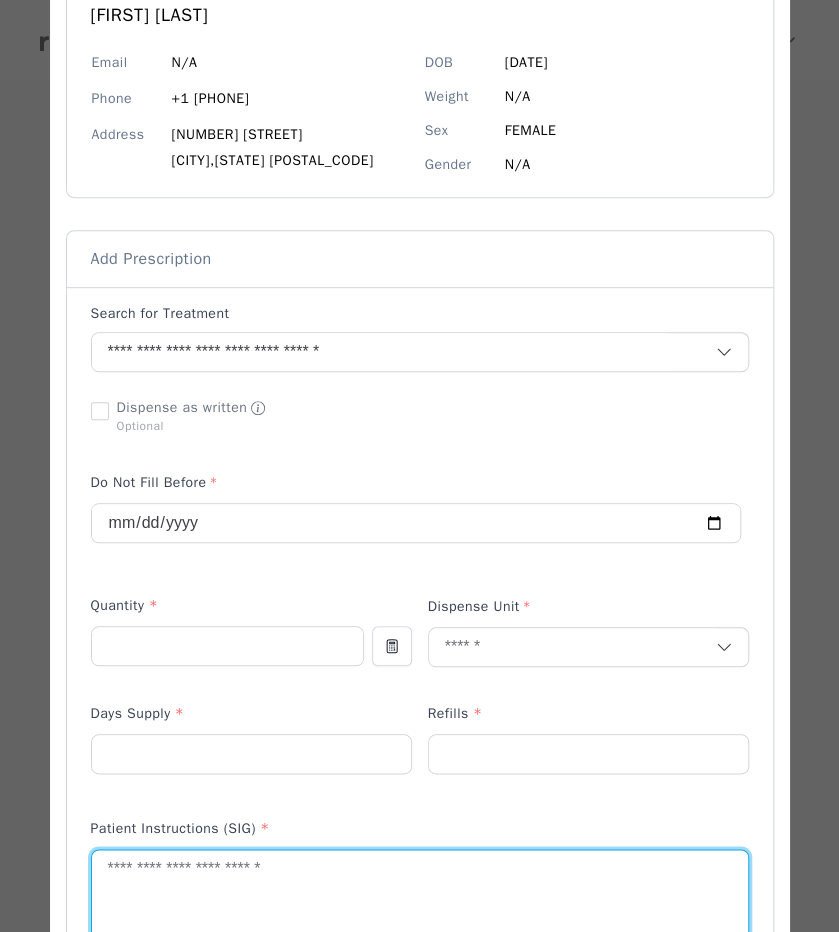click at bounding box center [420, 903] 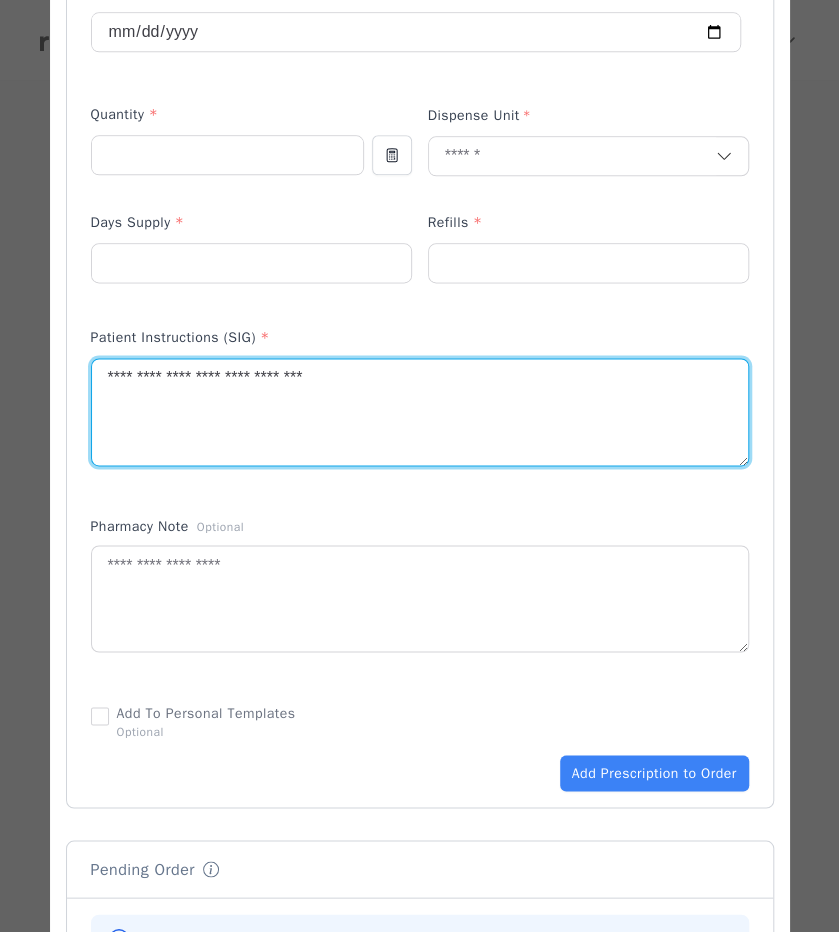 scroll, scrollTop: 696, scrollLeft: 0, axis: vertical 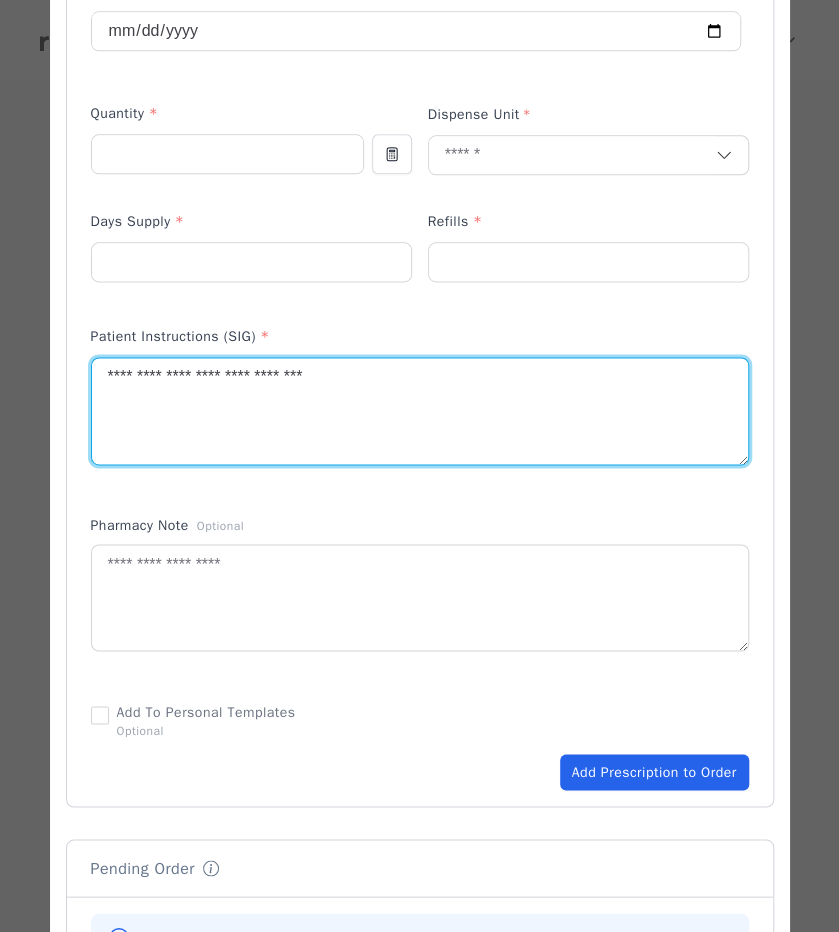 type on "**********" 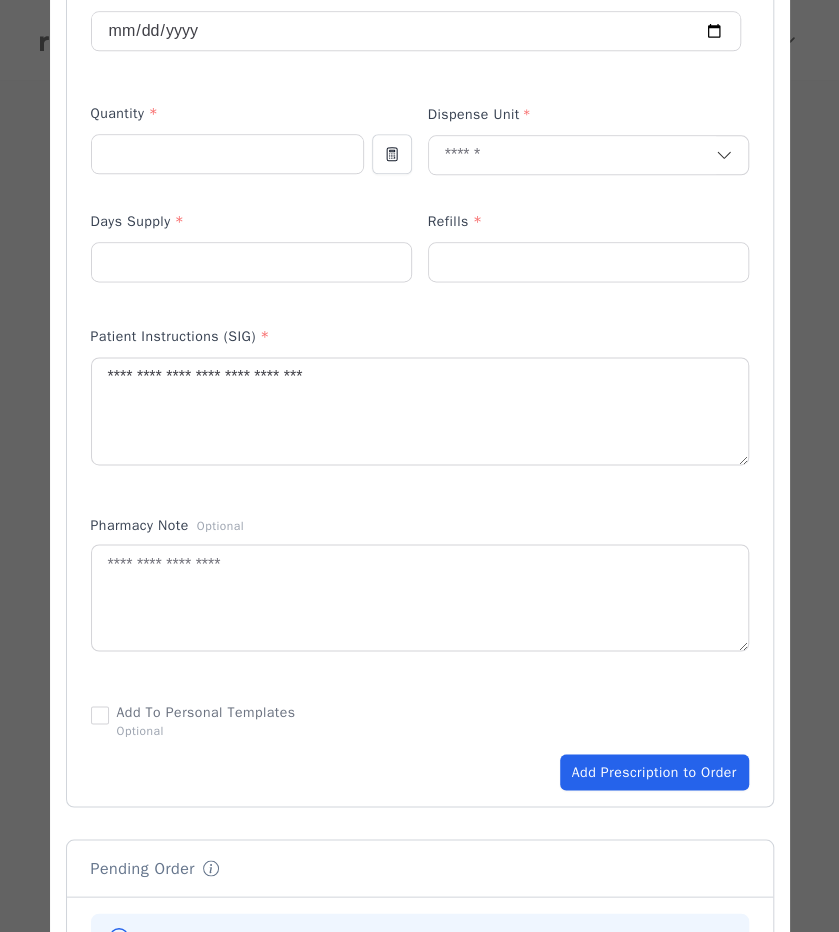click on "Add Prescription to Order" at bounding box center (654, 772) 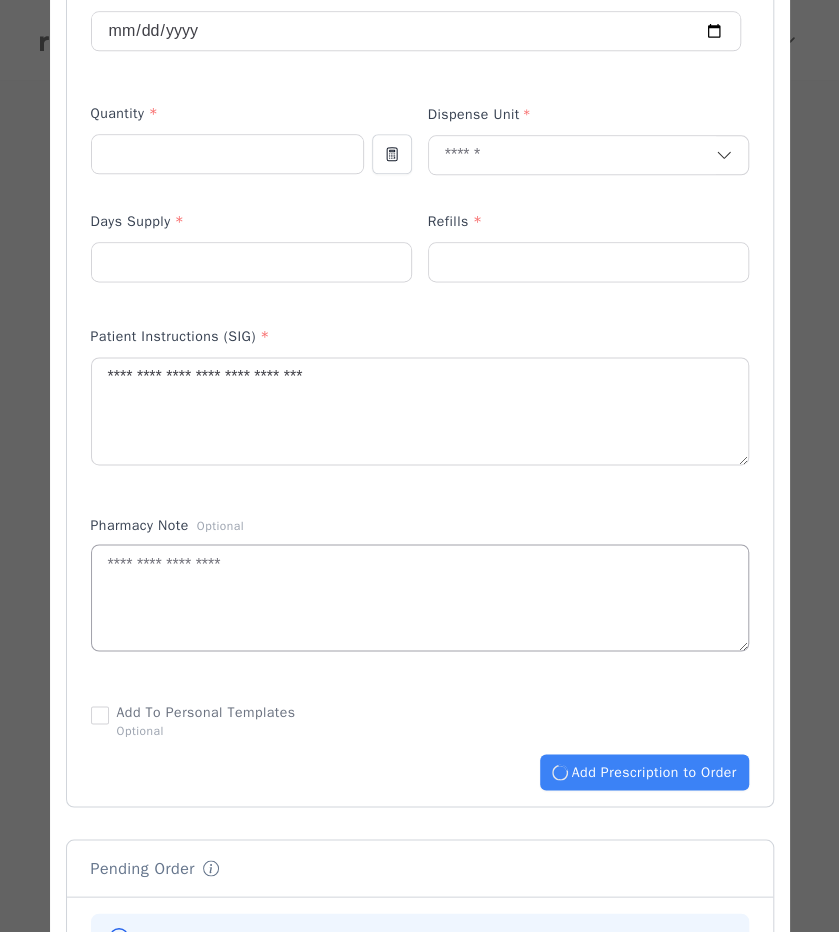 type 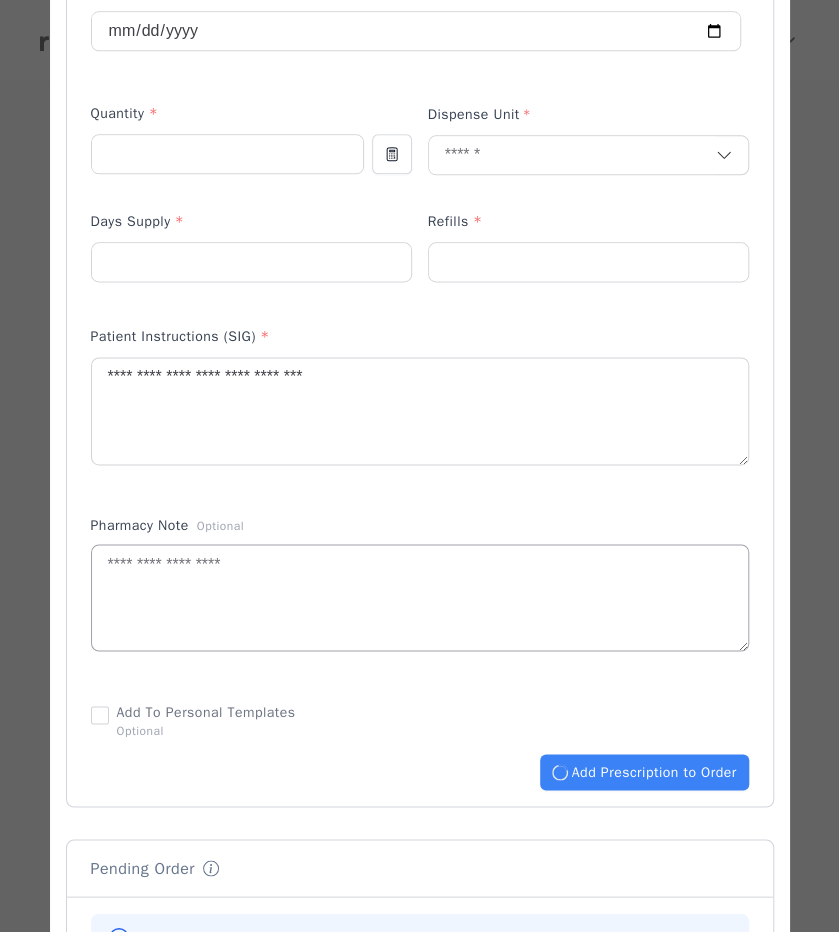 type 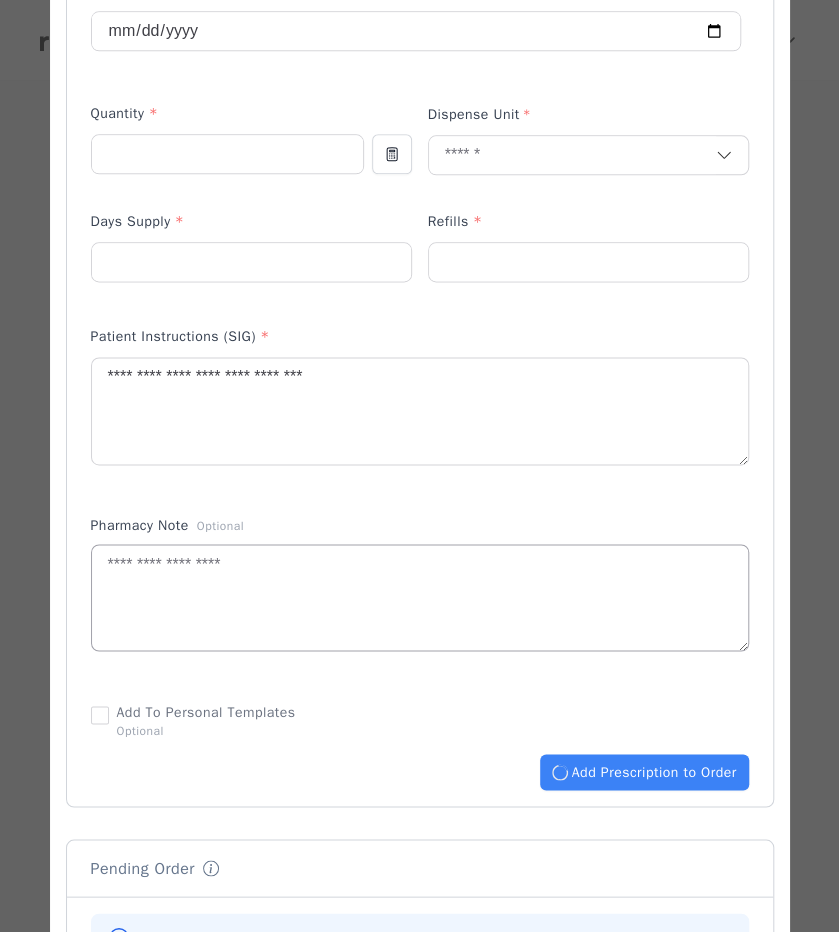 type 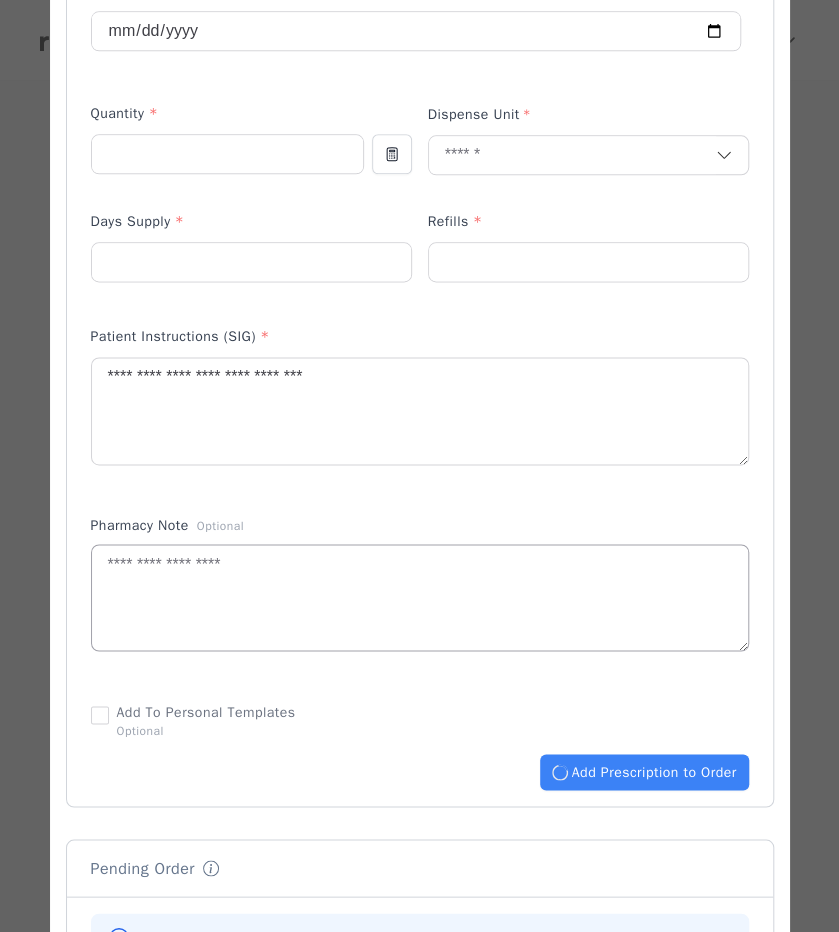 type 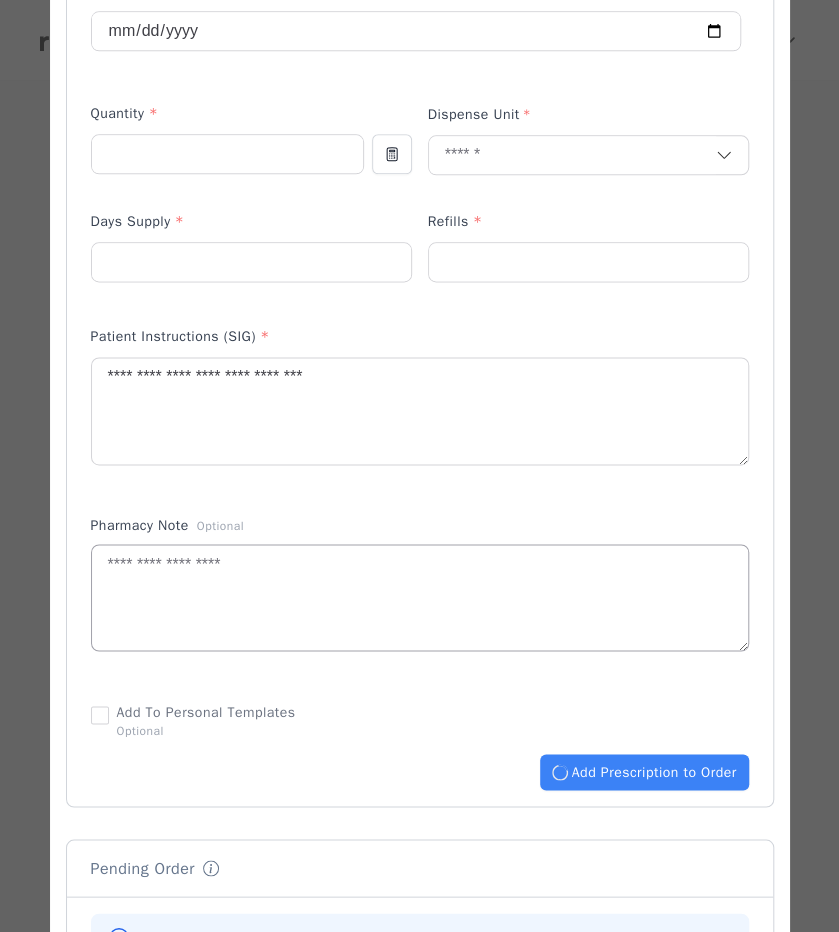 type 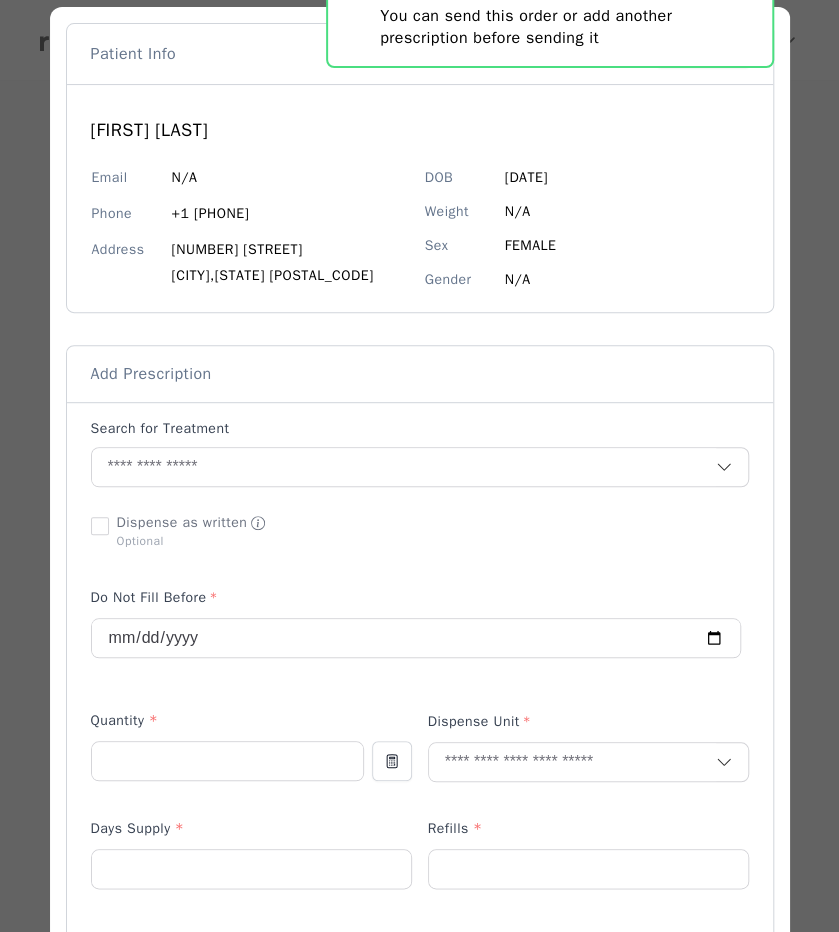 scroll, scrollTop: 0, scrollLeft: 0, axis: both 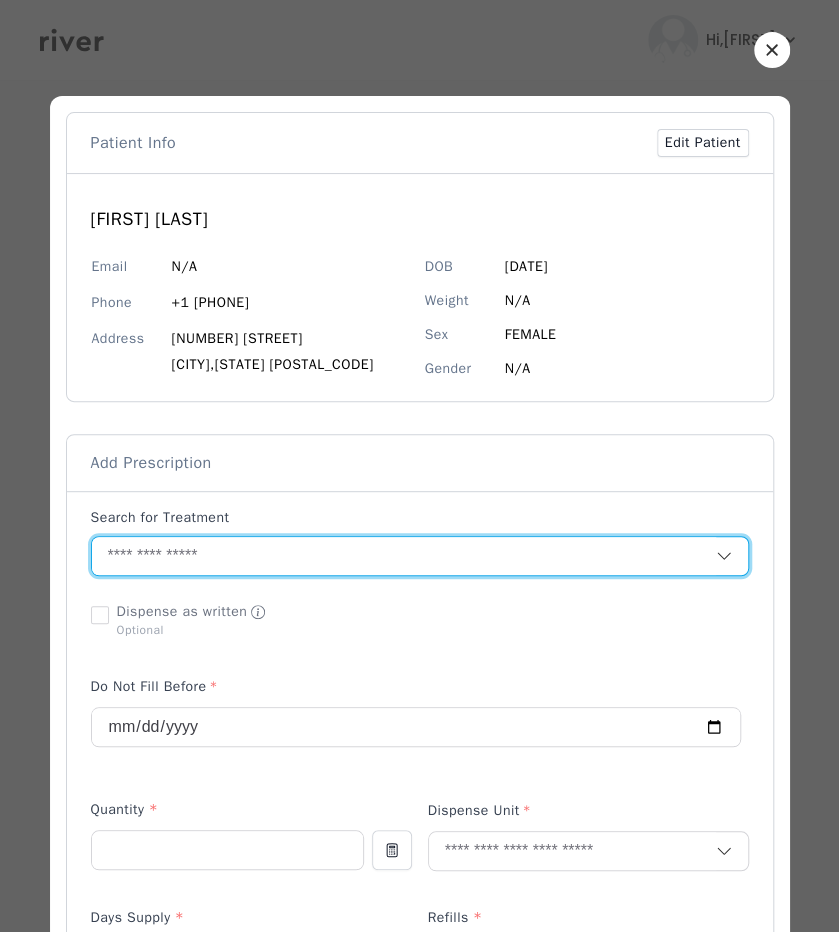 click at bounding box center (404, 556) 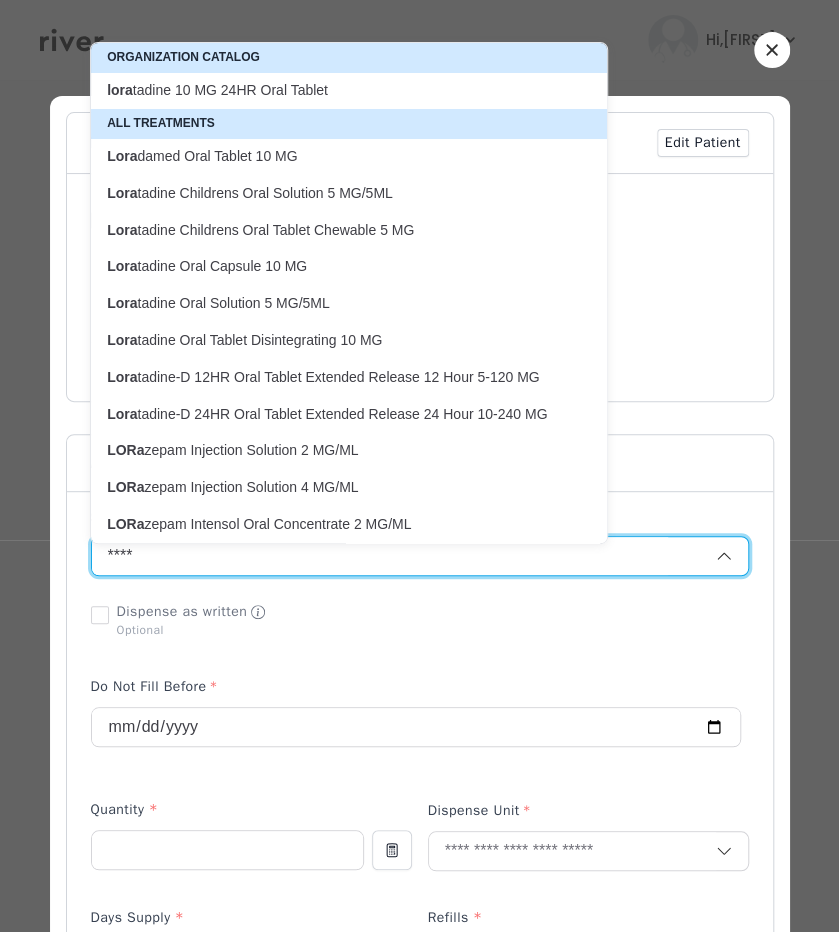 type on "**********" 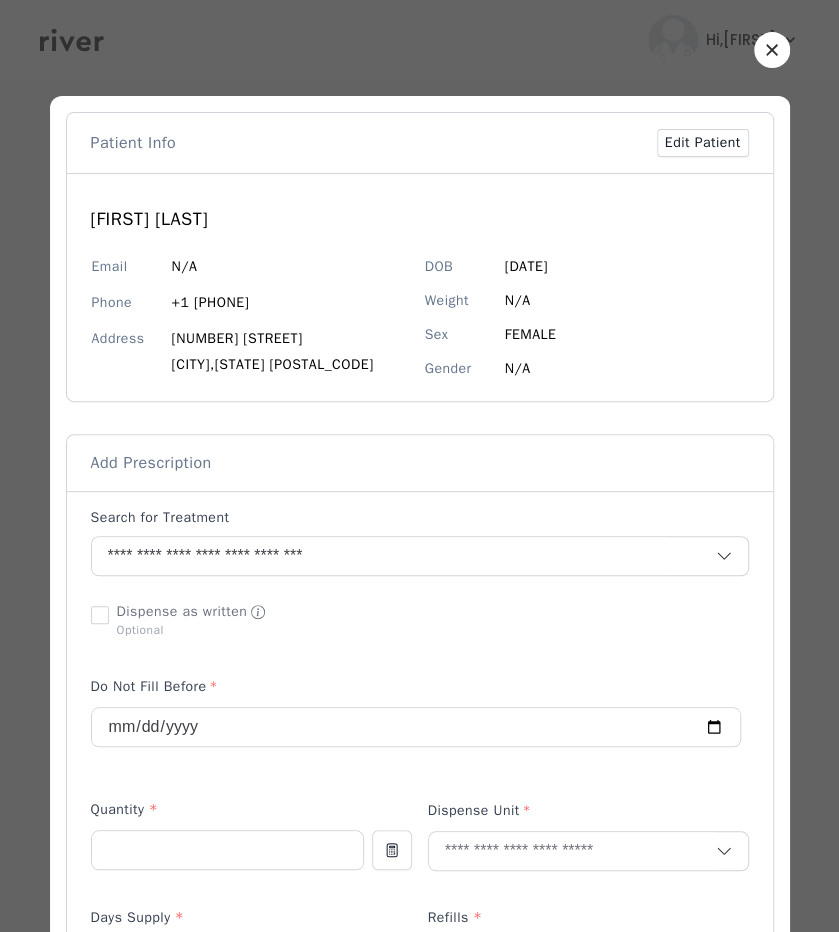 click at bounding box center [420, 1039] 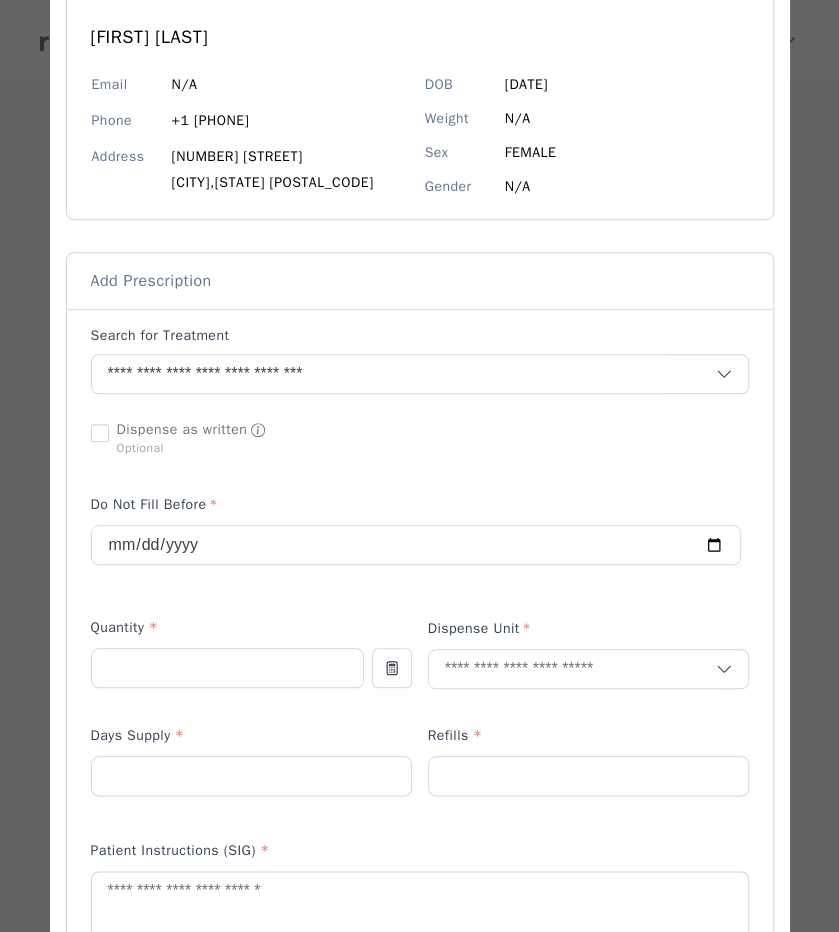 scroll, scrollTop: 187, scrollLeft: 0, axis: vertical 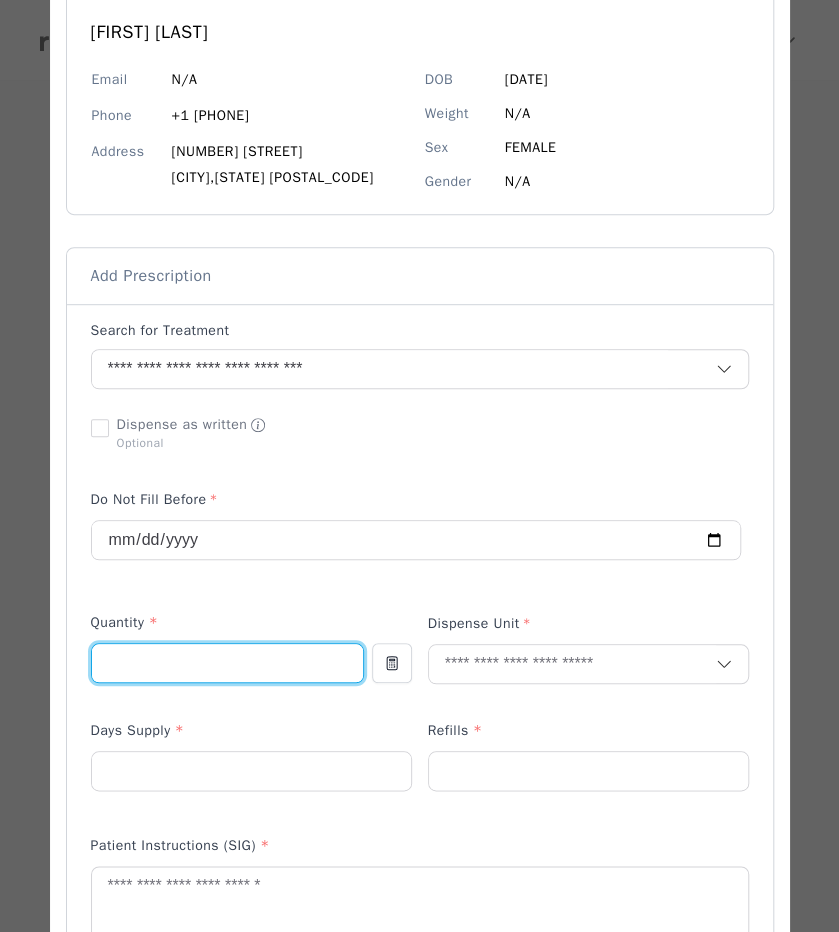 click at bounding box center (227, 663) 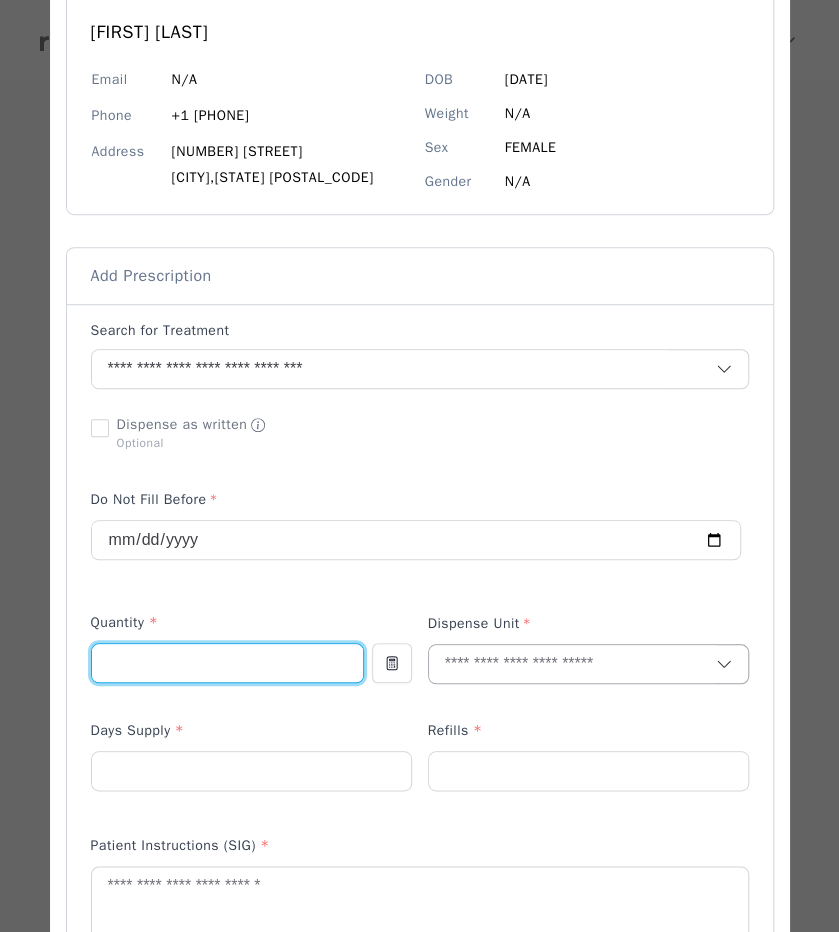 type on "**" 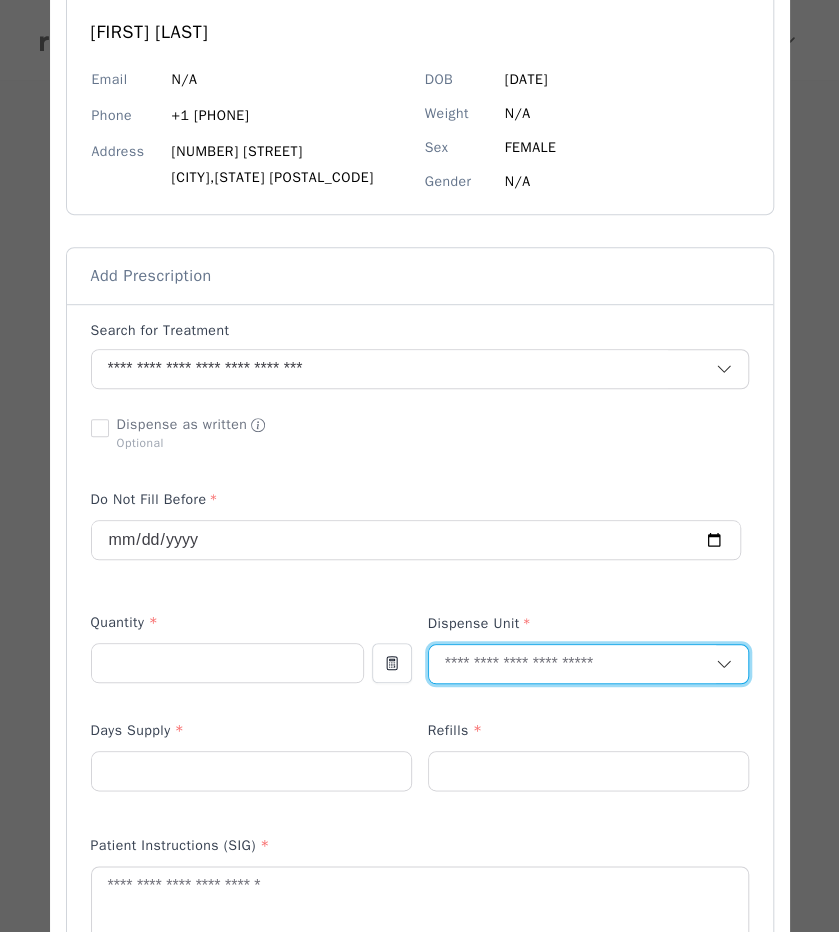 click at bounding box center (572, 664) 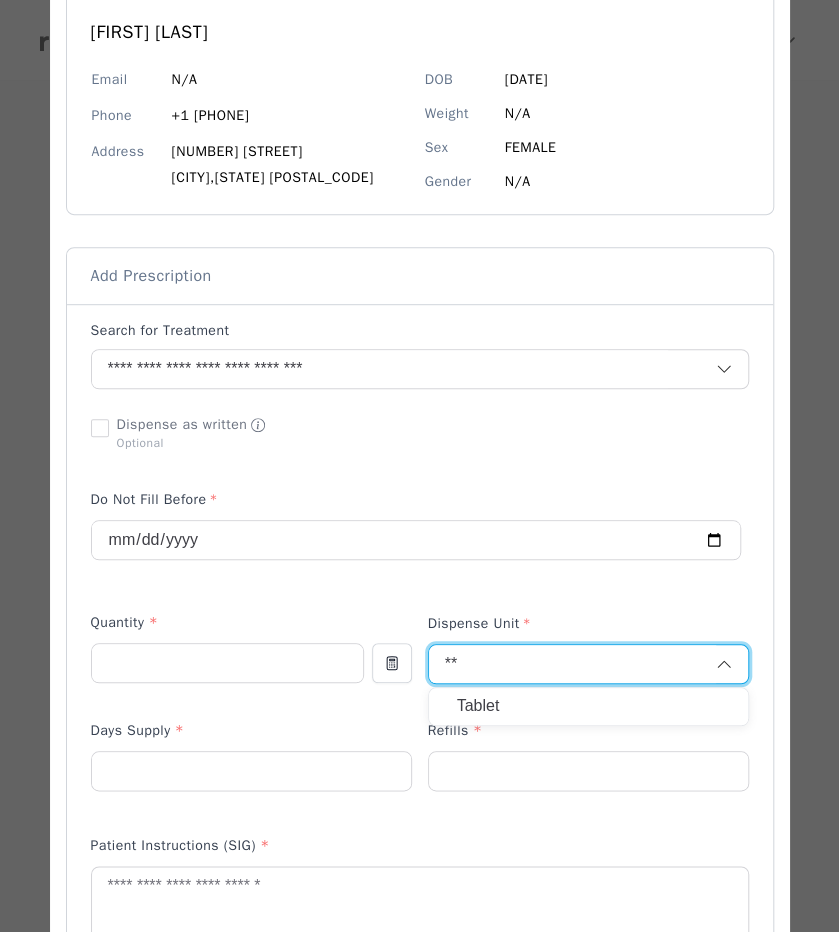 type on "**" 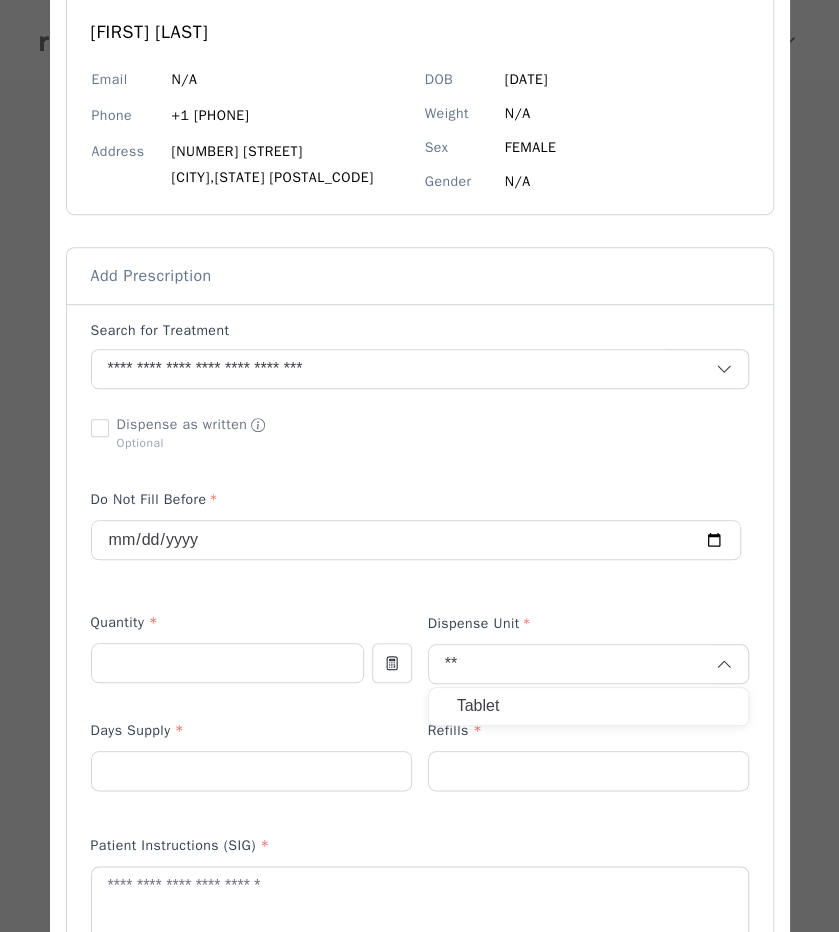 click on "Tablet" at bounding box center (588, 706) 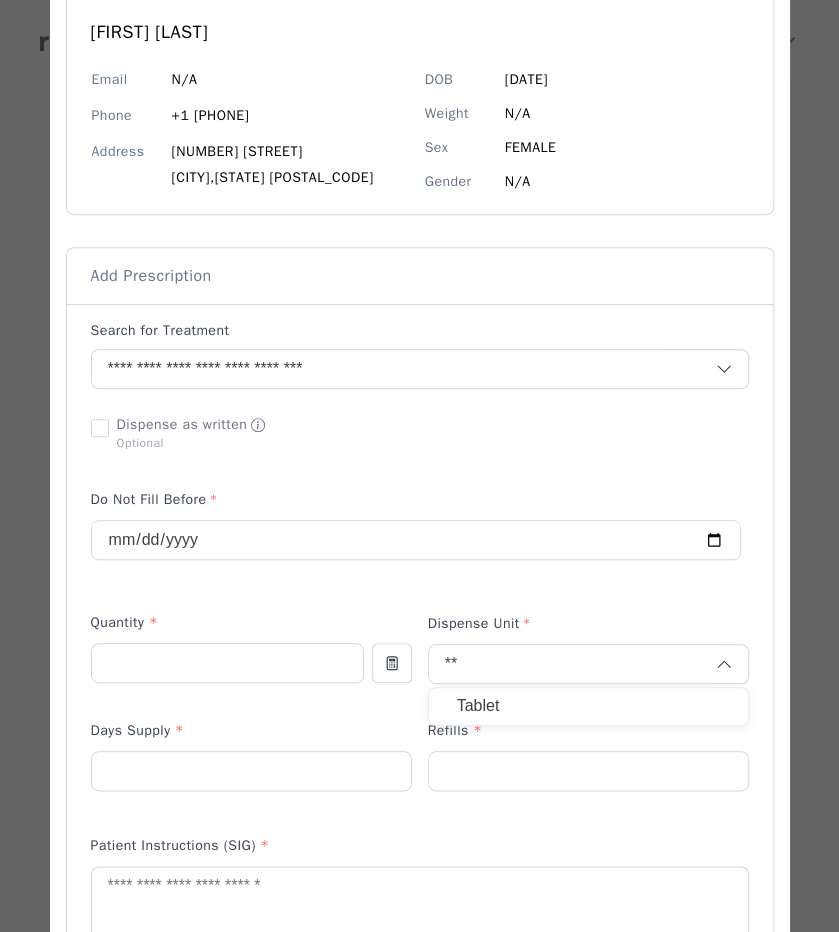 type 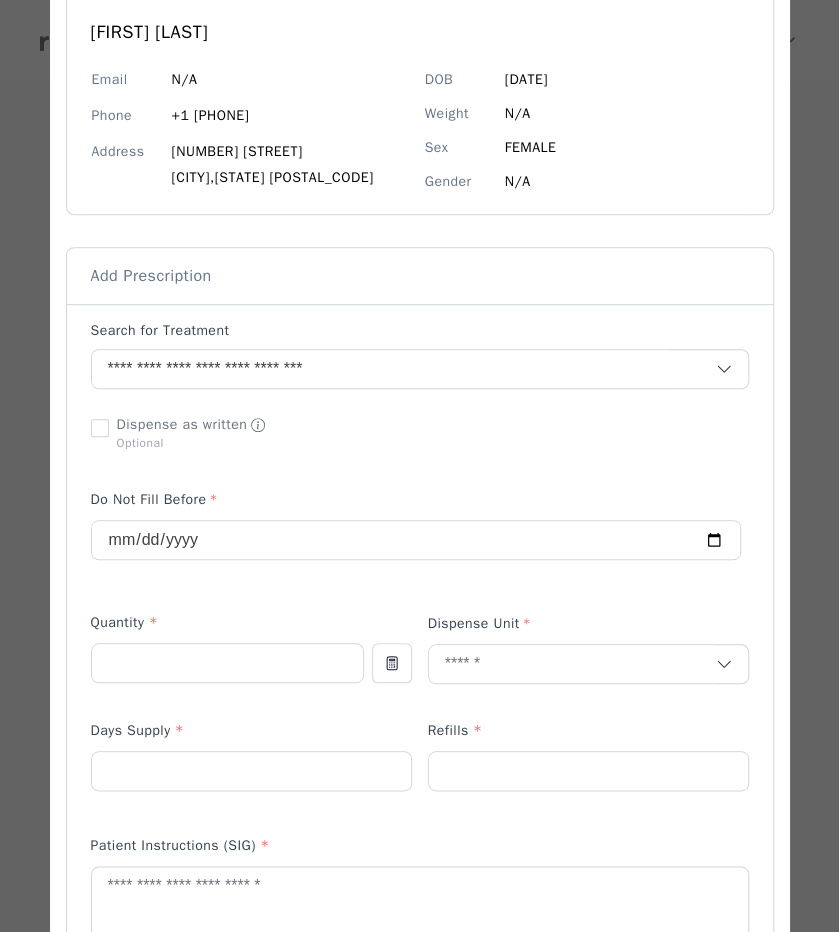 drag, startPoint x: 485, startPoint y: 697, endPoint x: 306, endPoint y: 715, distance: 179.90276 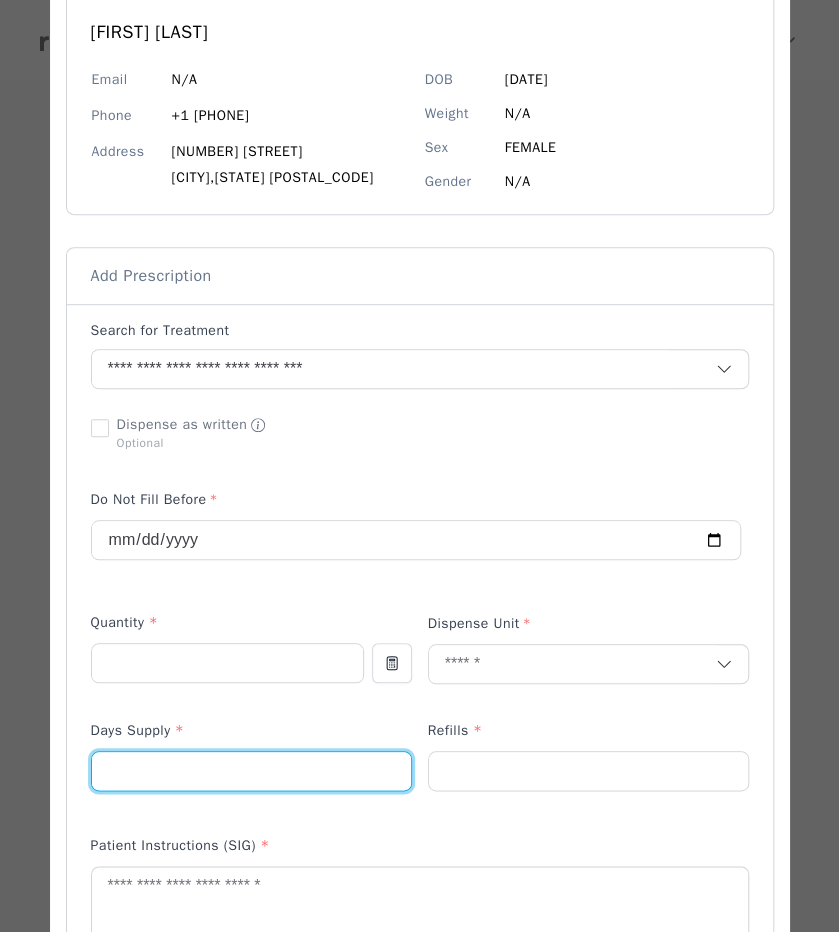 click at bounding box center [251, 771] 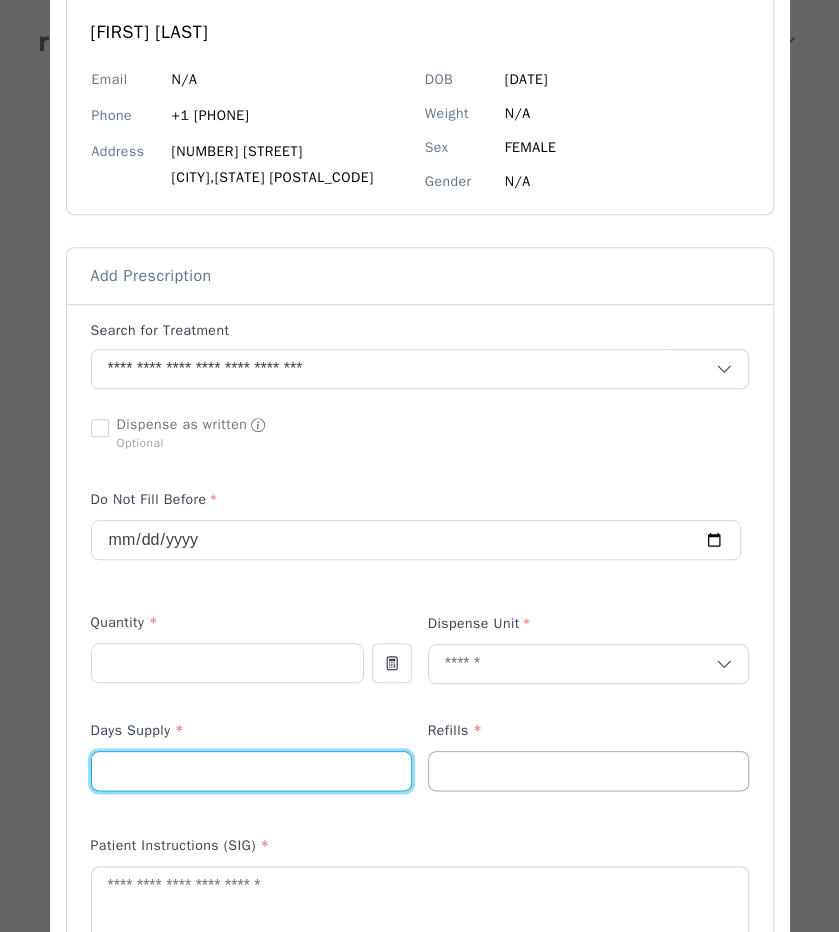 type on "**" 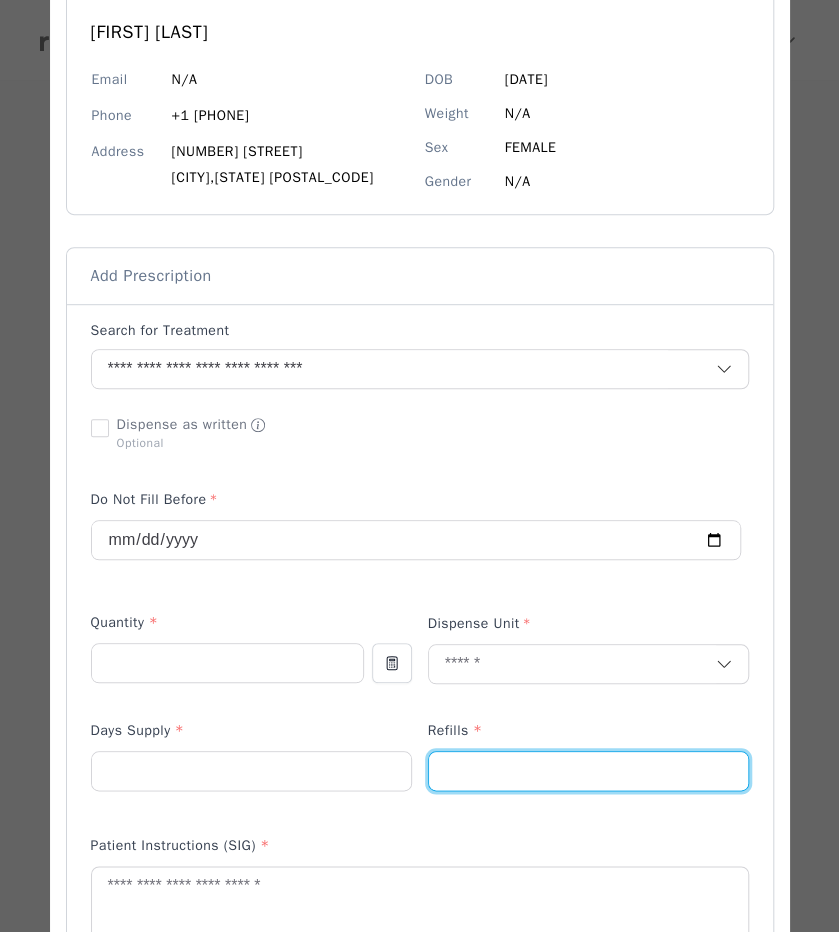 click at bounding box center (588, 771) 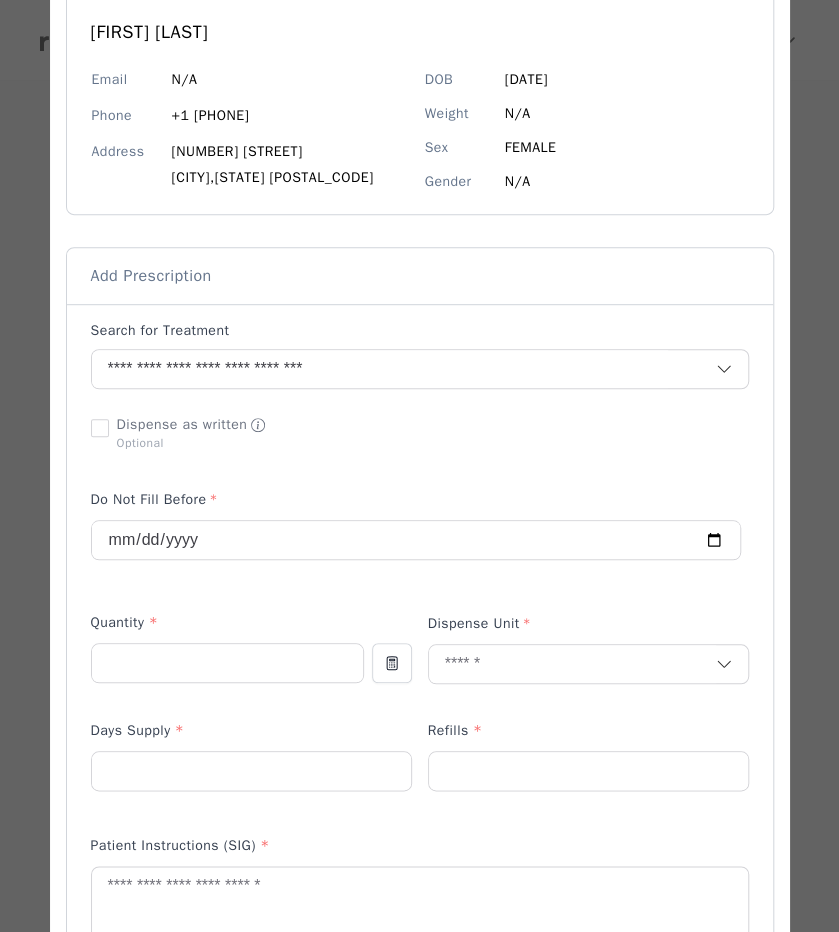 click on "Add Prescription to Order" at bounding box center (420, 810) 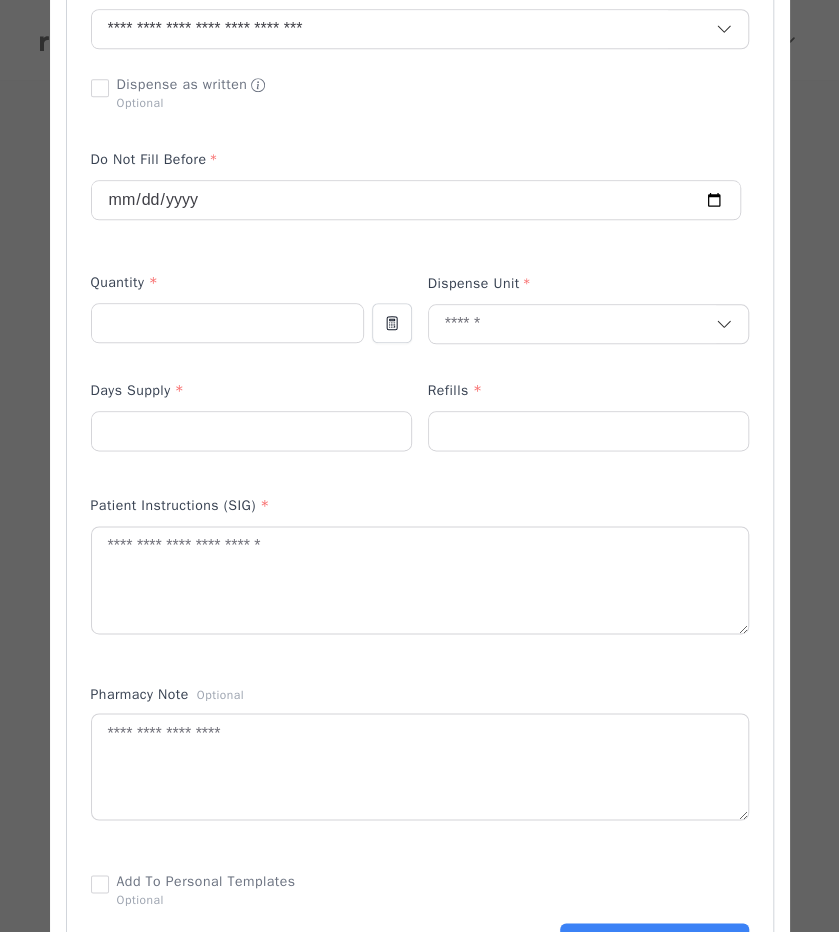 scroll, scrollTop: 532, scrollLeft: 0, axis: vertical 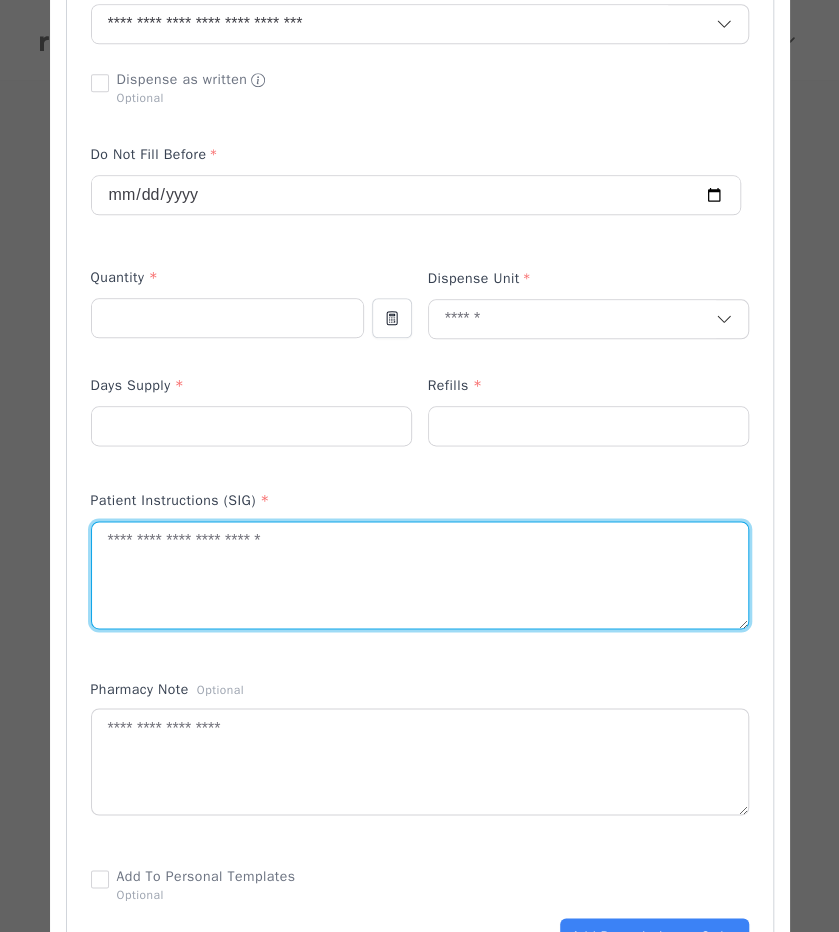 click at bounding box center (420, 575) 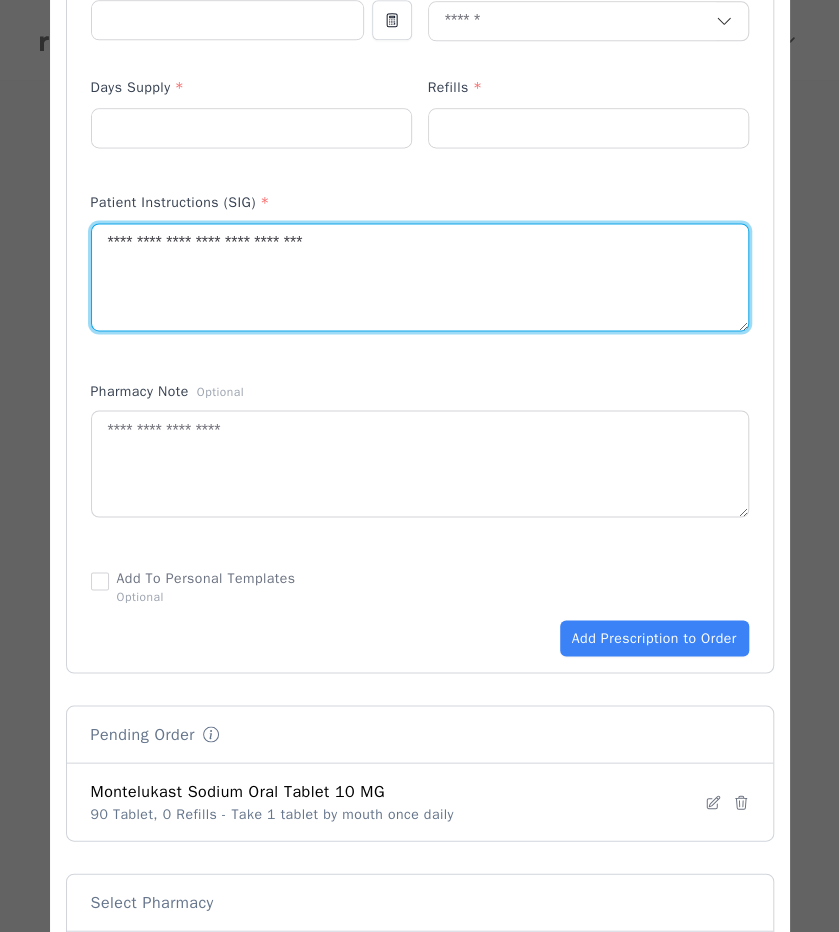 scroll, scrollTop: 832, scrollLeft: 0, axis: vertical 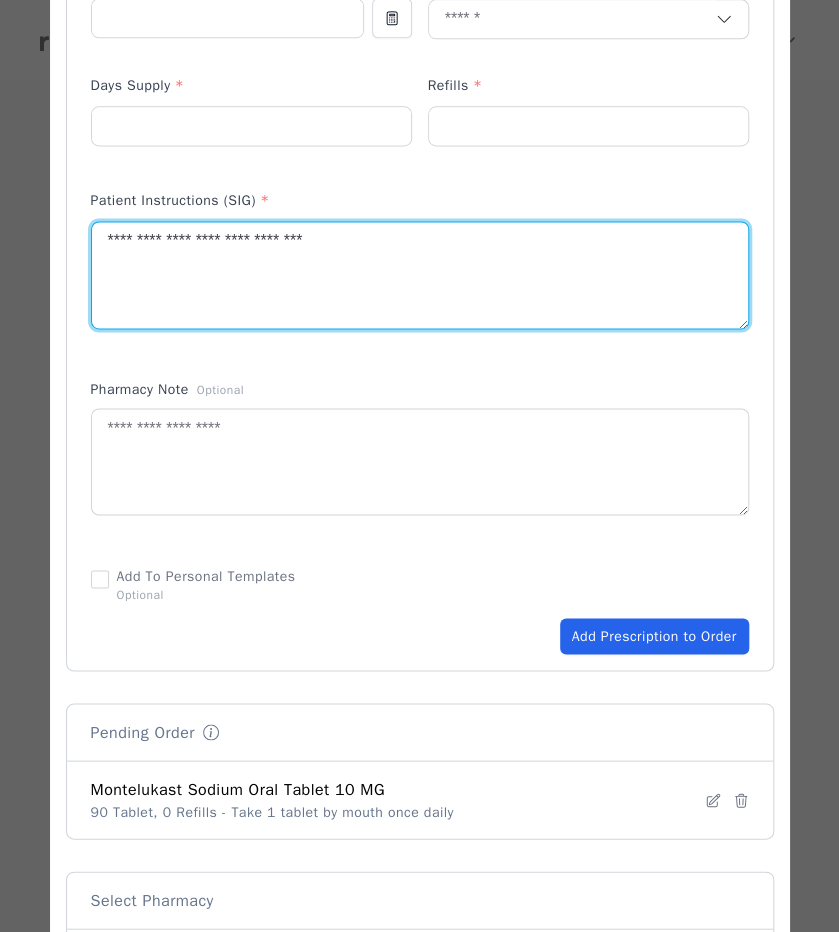 type on "**********" 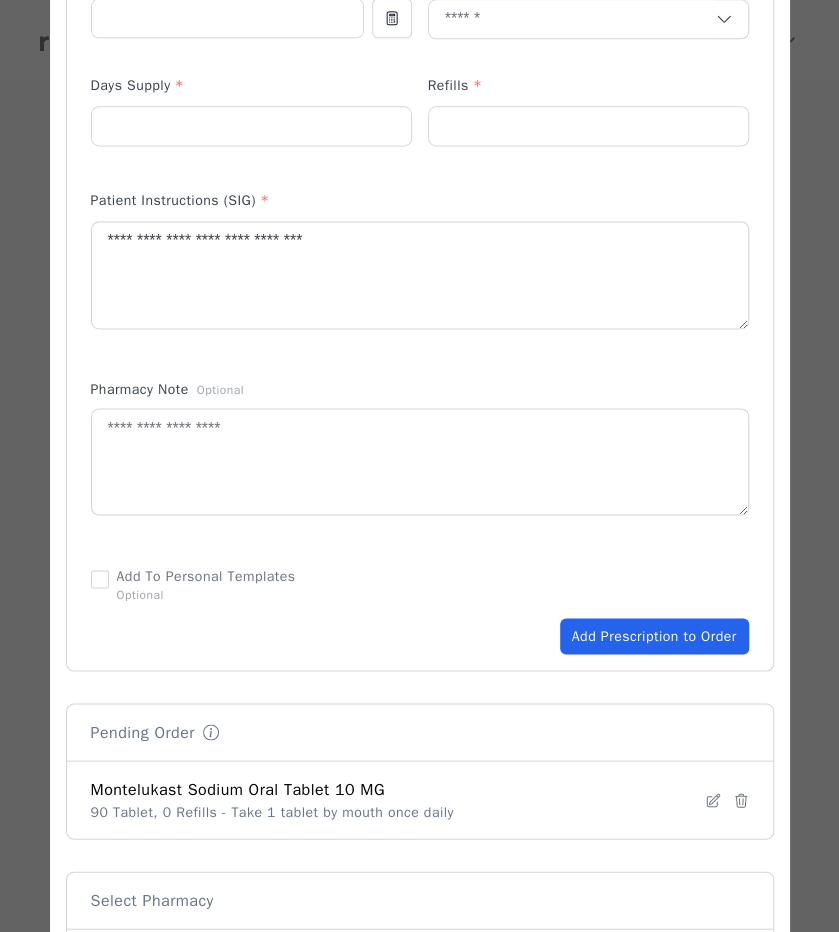 click on "Add Prescription to Order" at bounding box center (654, 636) 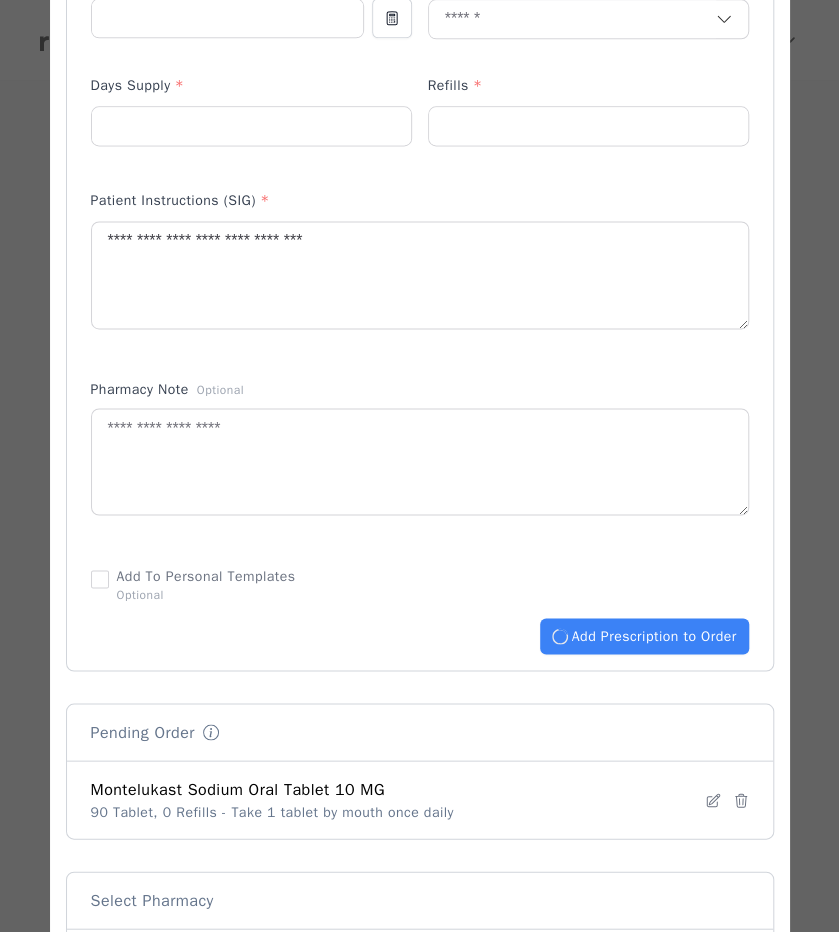 type 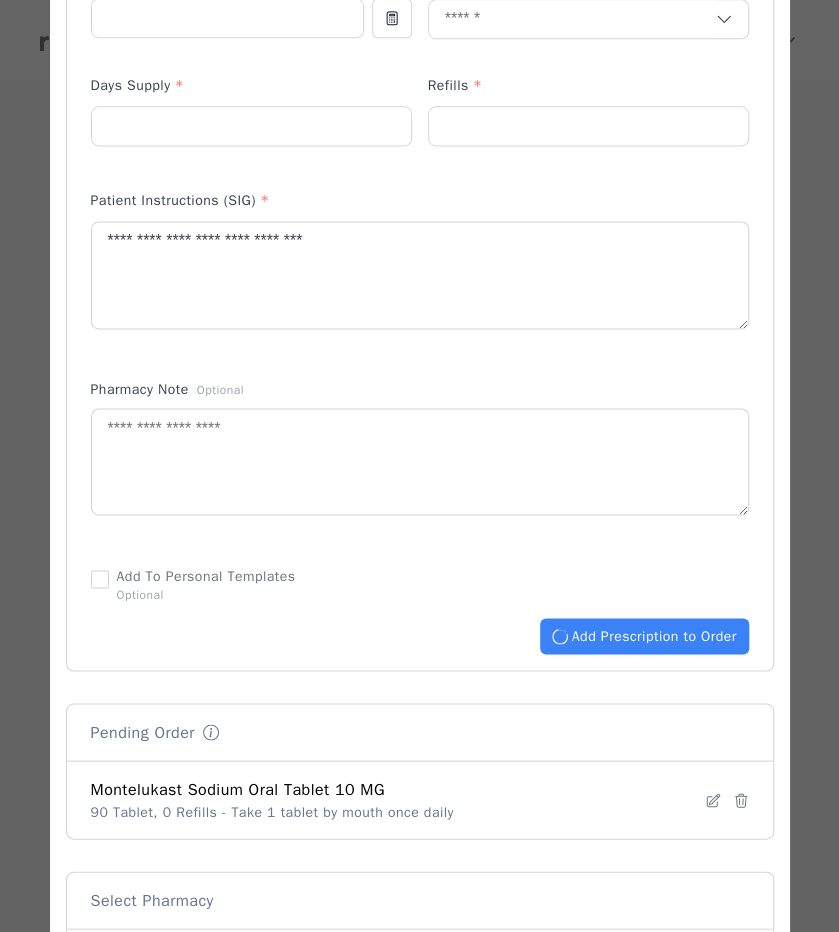 type 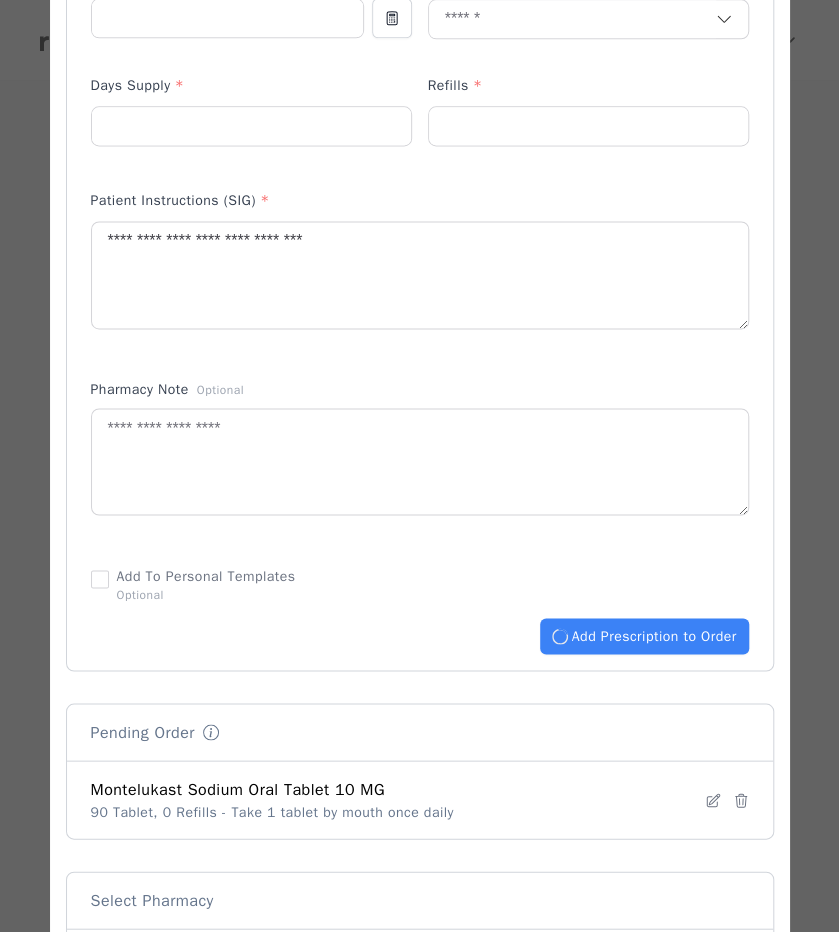 type 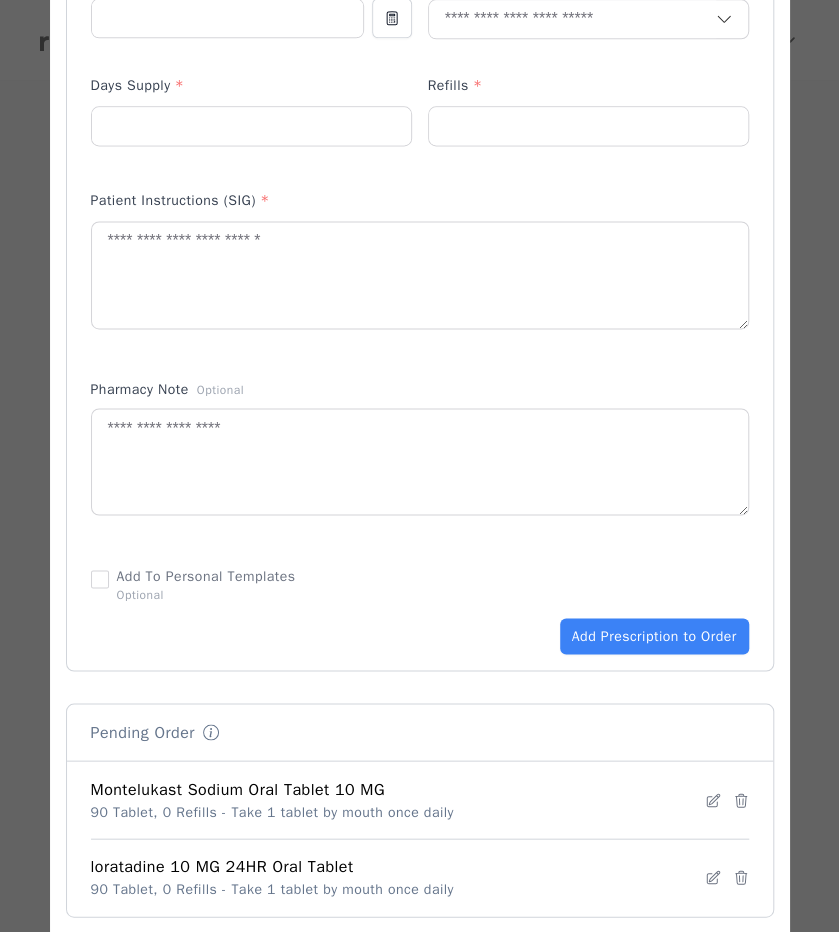 scroll, scrollTop: 1219, scrollLeft: 0, axis: vertical 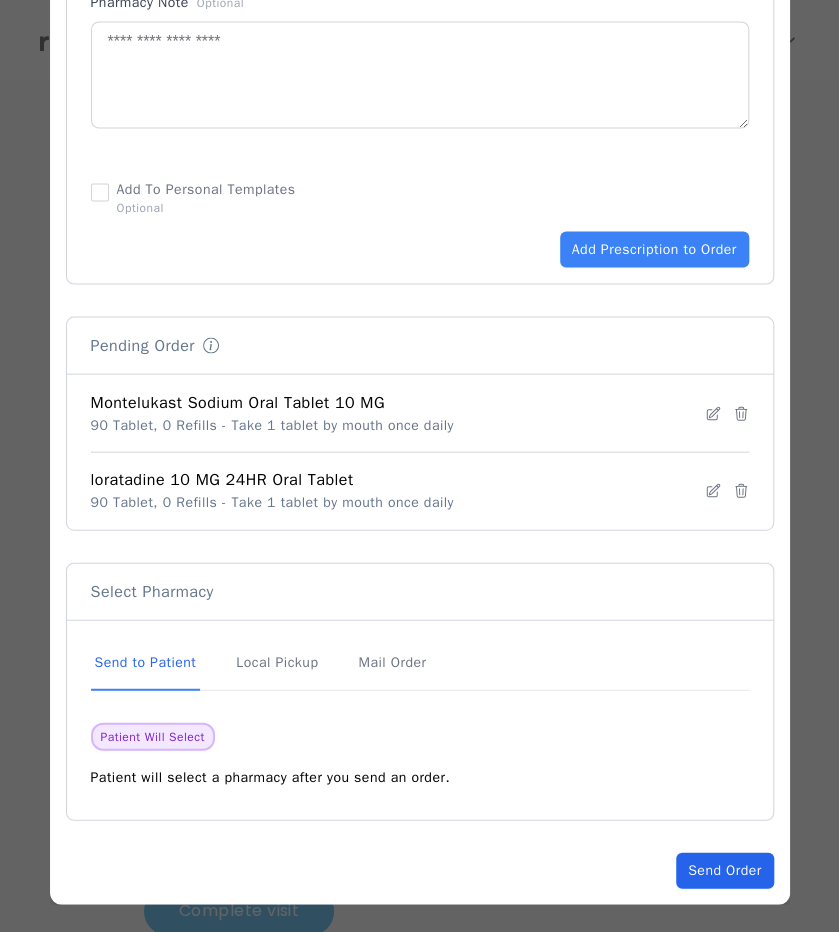 click on "Send Order" 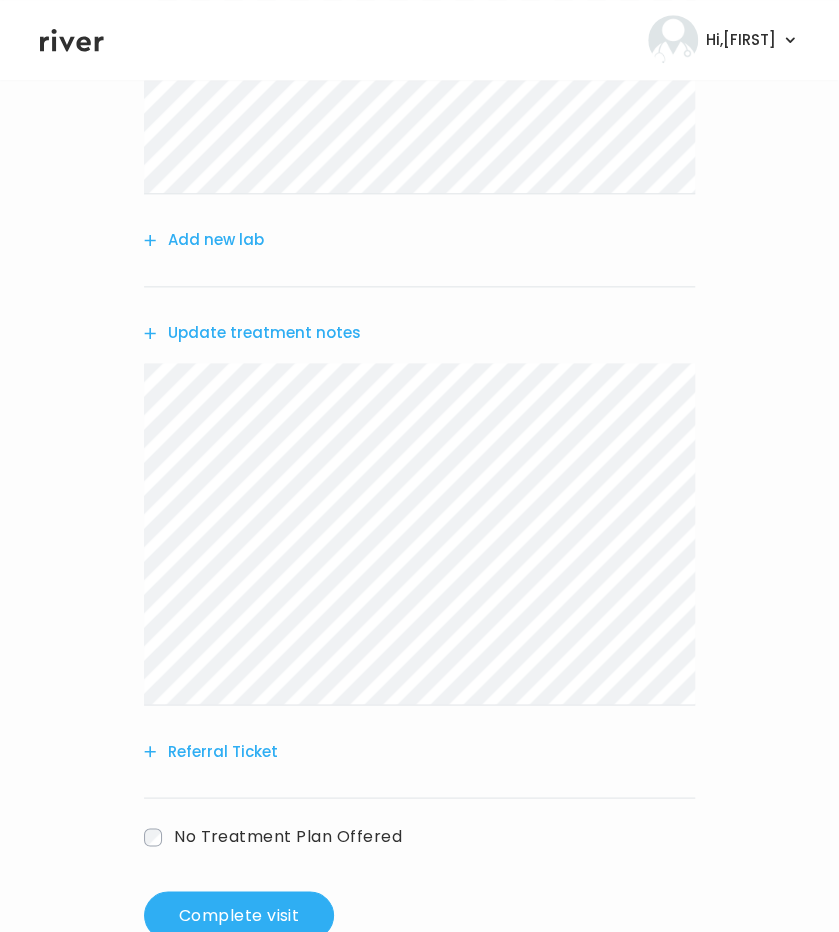 scroll, scrollTop: 707, scrollLeft: 0, axis: vertical 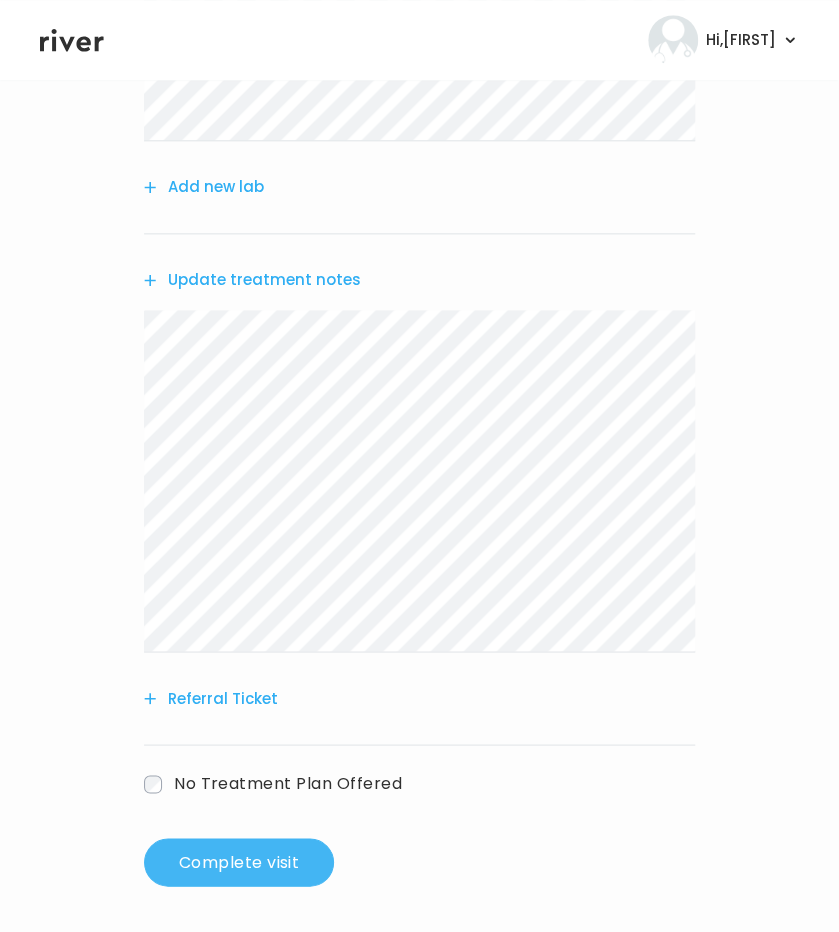 click on "Complete visit" at bounding box center [239, 862] 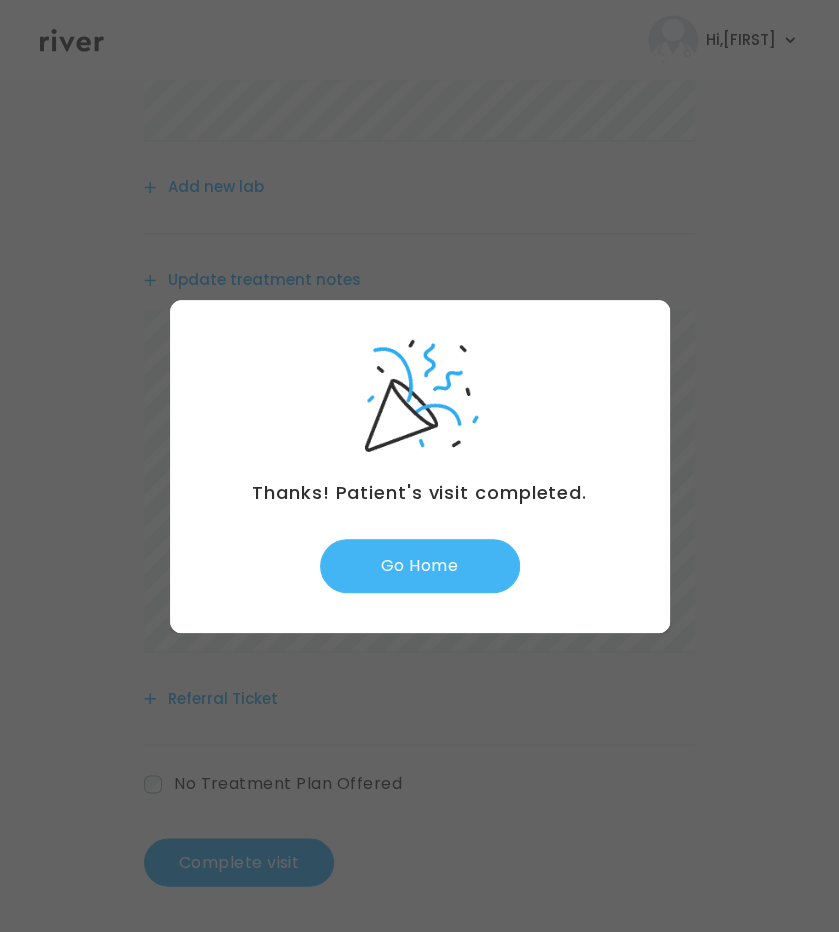 click on "Go Home" at bounding box center [420, 566] 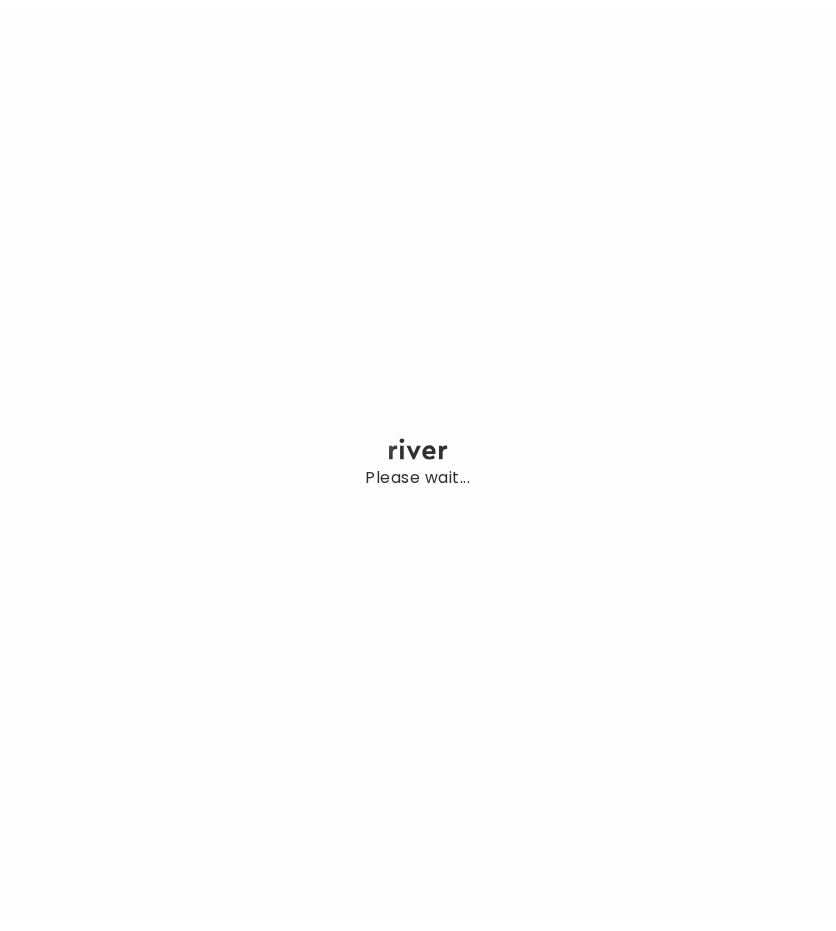 scroll, scrollTop: 0, scrollLeft: 0, axis: both 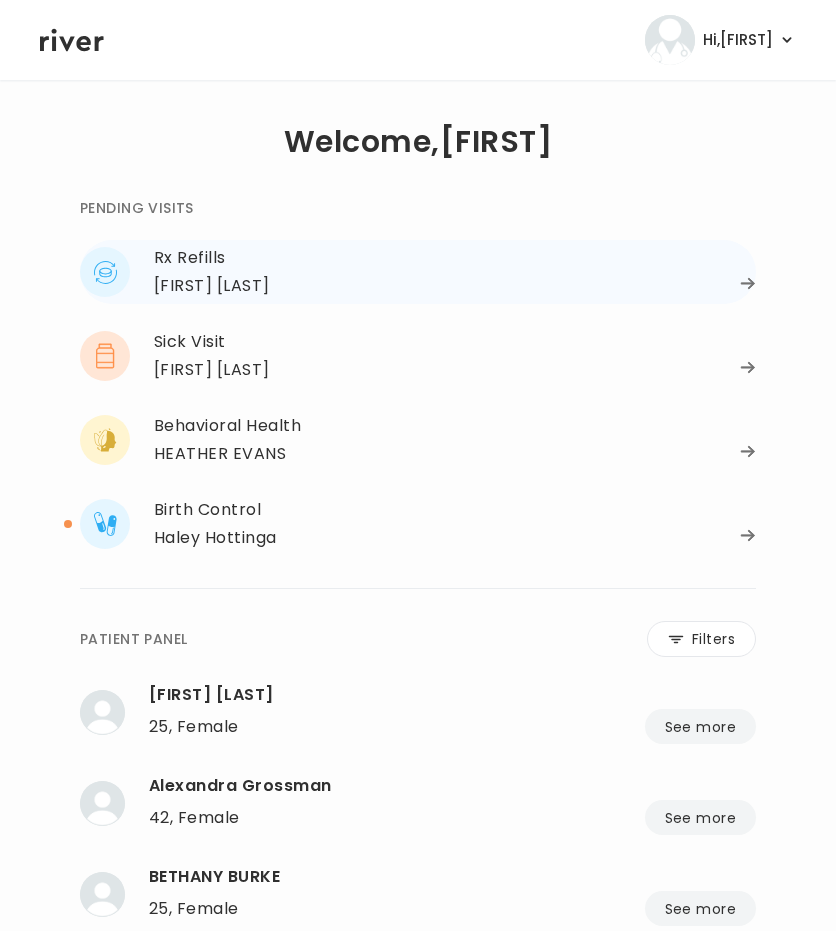 click on "[FIRST] [LAST]" at bounding box center (455, 286) 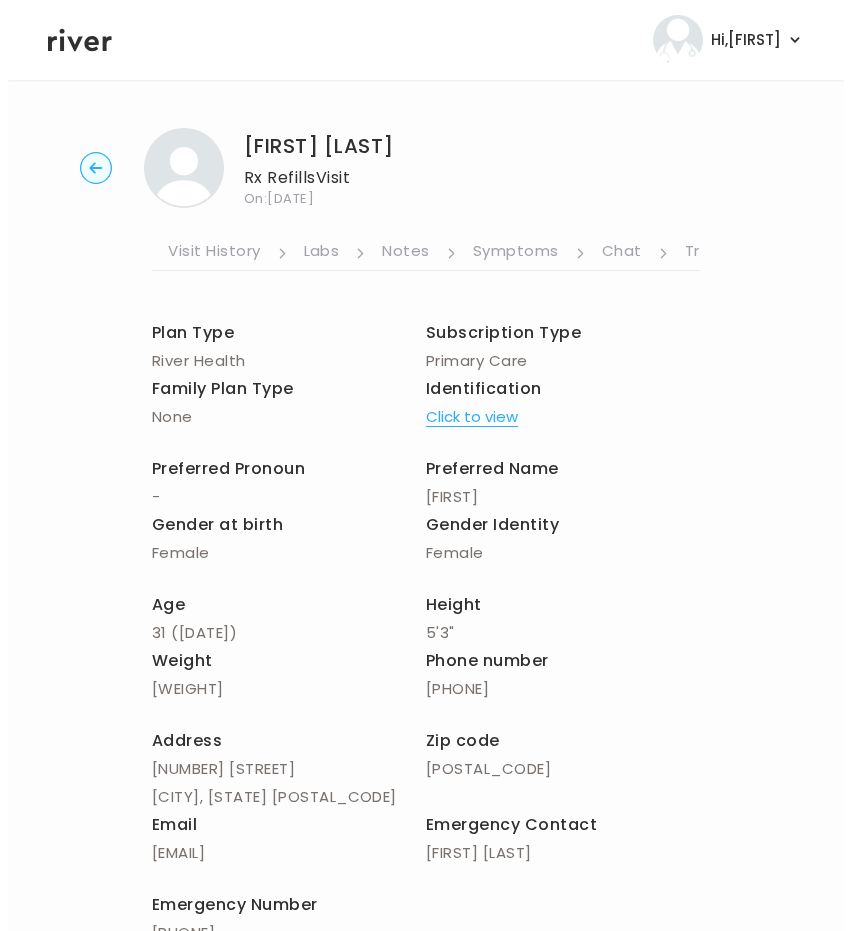 scroll, scrollTop: 0, scrollLeft: 531, axis: horizontal 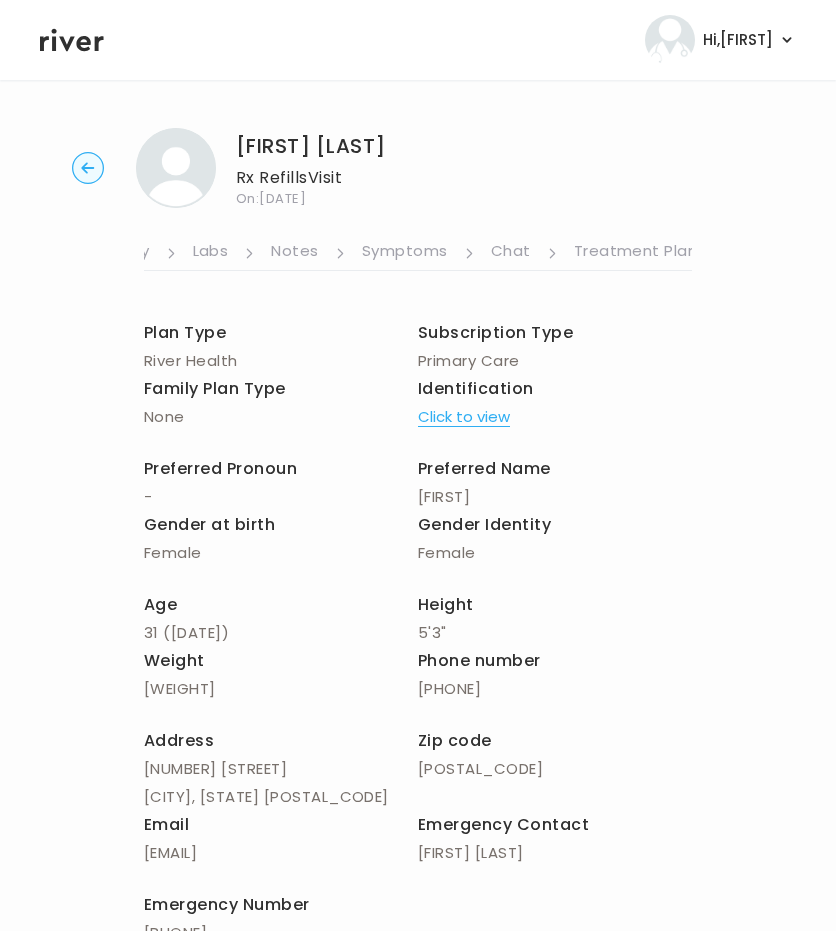 click on "Symptoms" at bounding box center [405, 253] 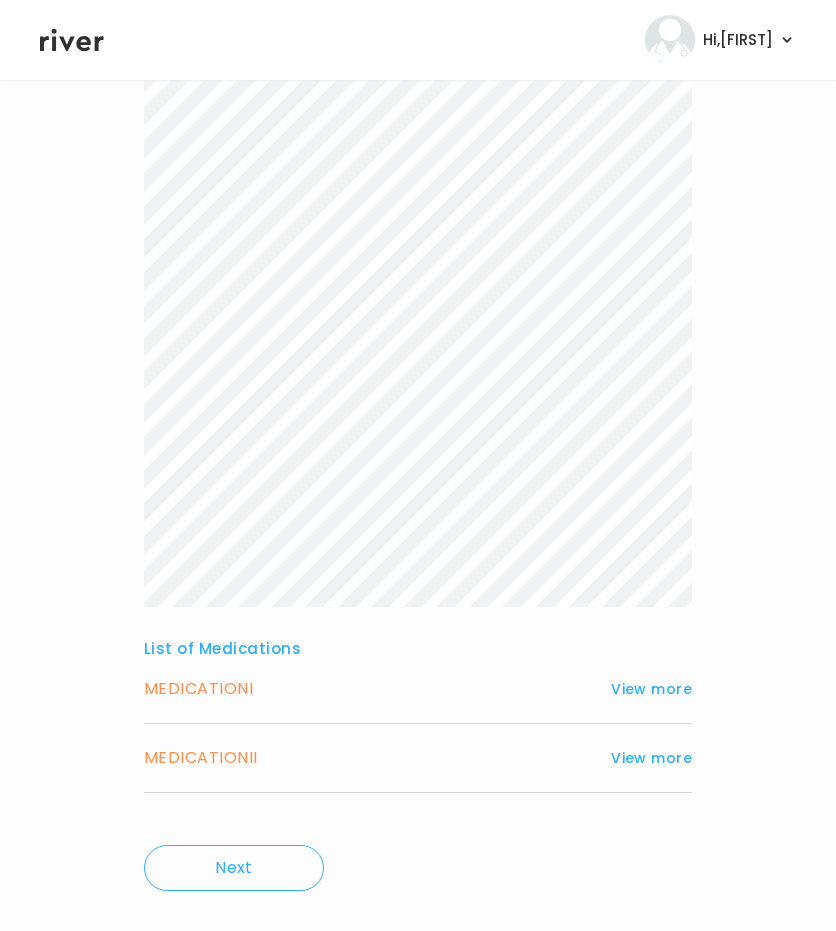 scroll, scrollTop: 642, scrollLeft: 0, axis: vertical 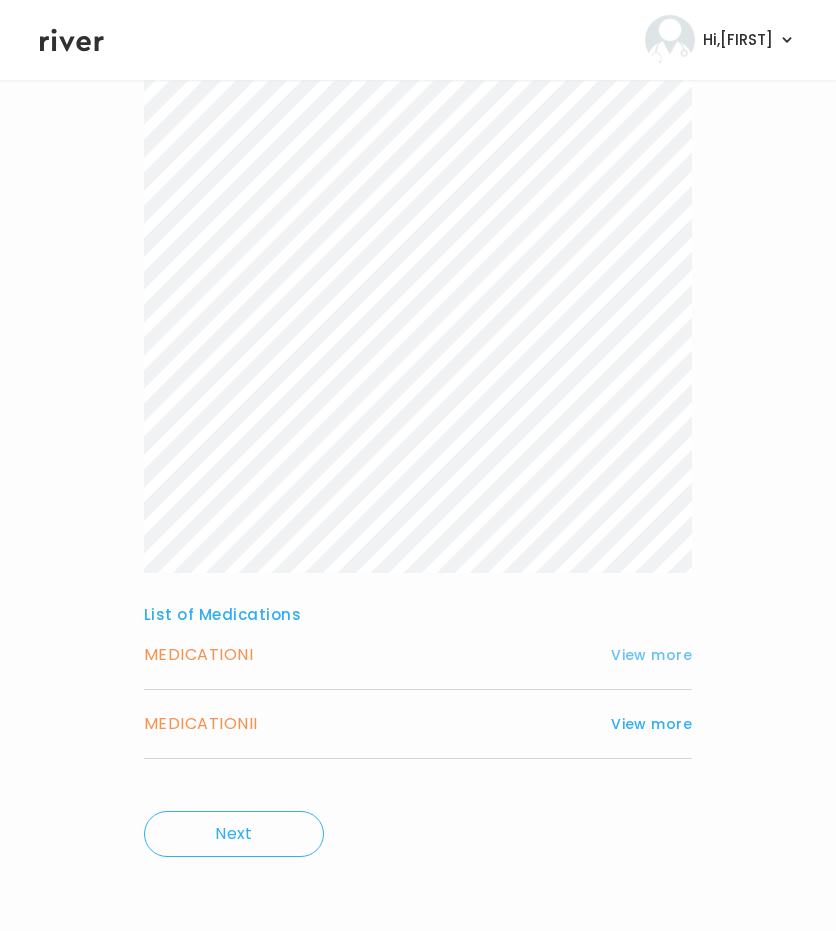 click on "View more" at bounding box center (651, 655) 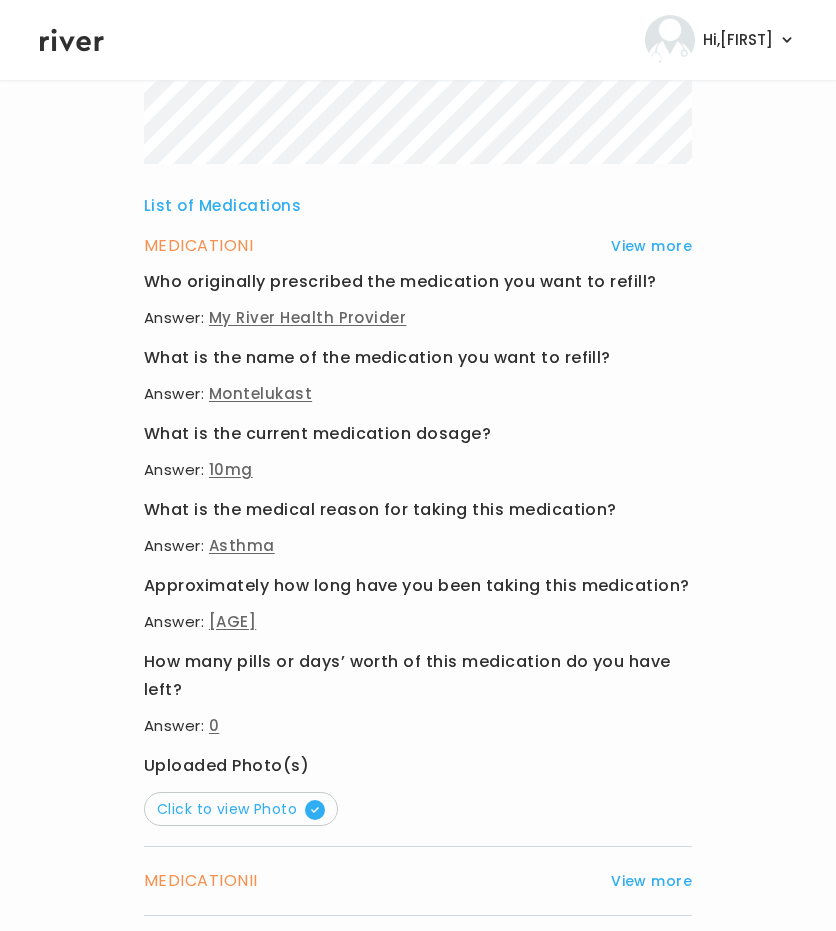 scroll, scrollTop: 1206, scrollLeft: 0, axis: vertical 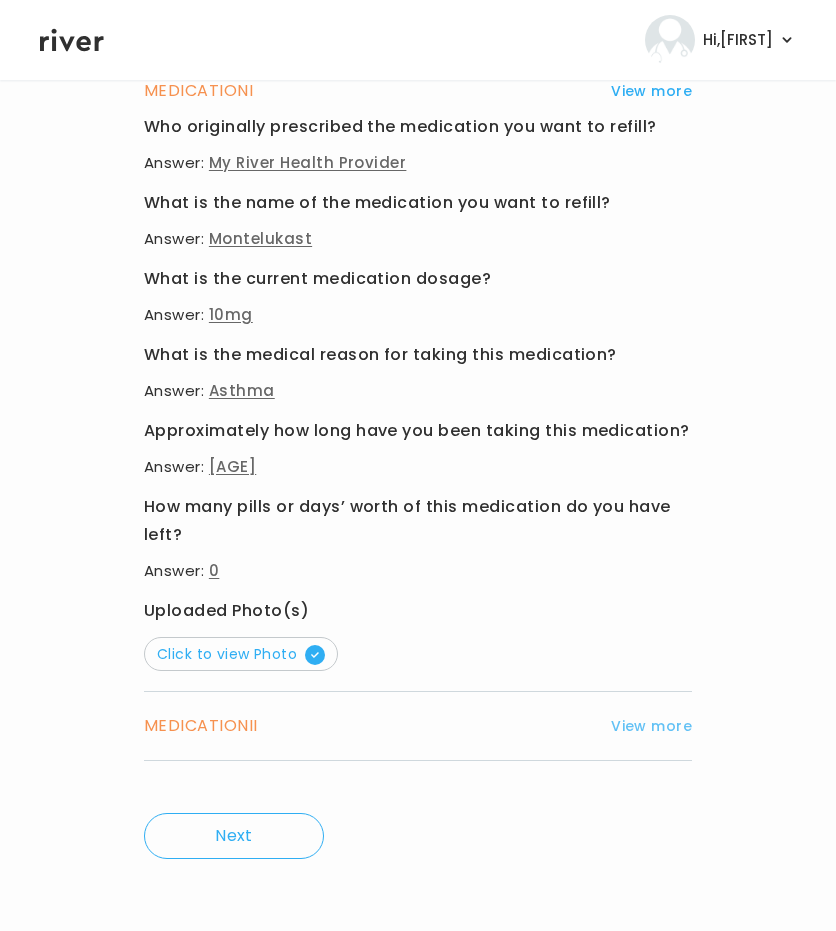 click on "View more" at bounding box center [651, 726] 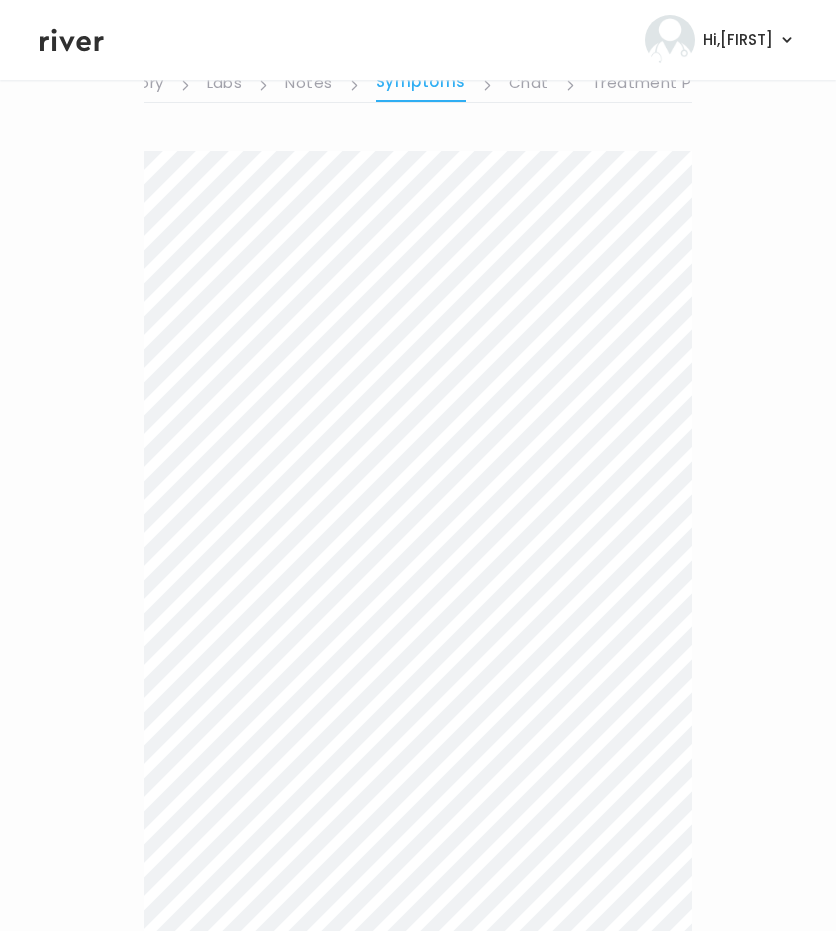 scroll, scrollTop: 0, scrollLeft: 0, axis: both 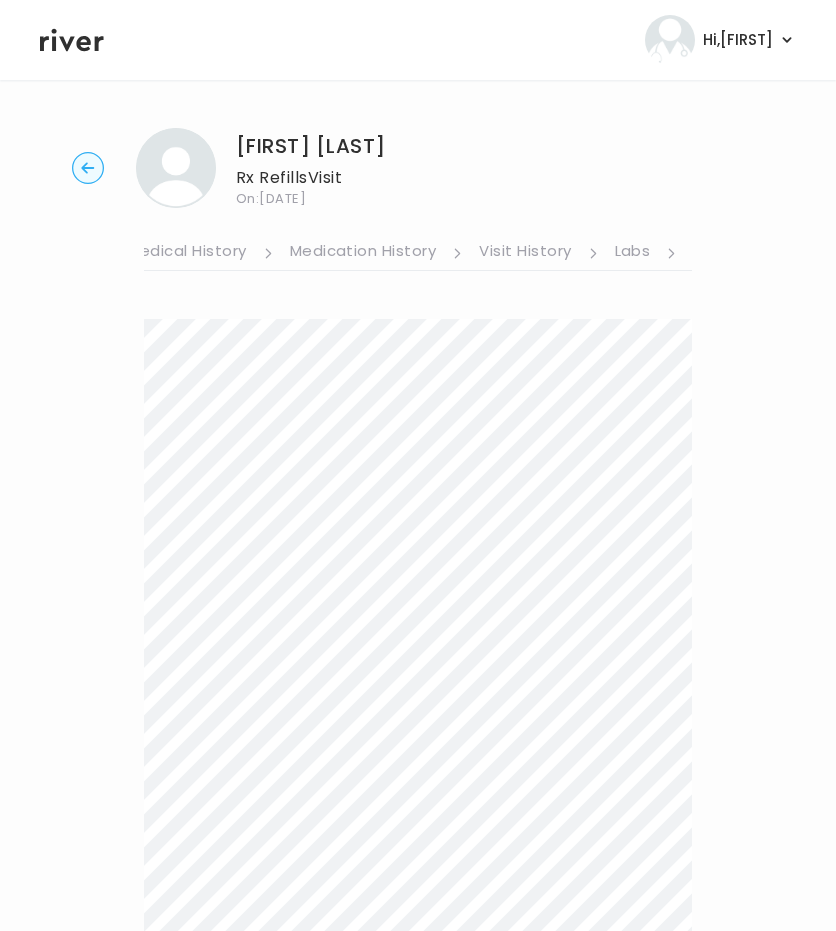 click on "Medication History" at bounding box center [363, 253] 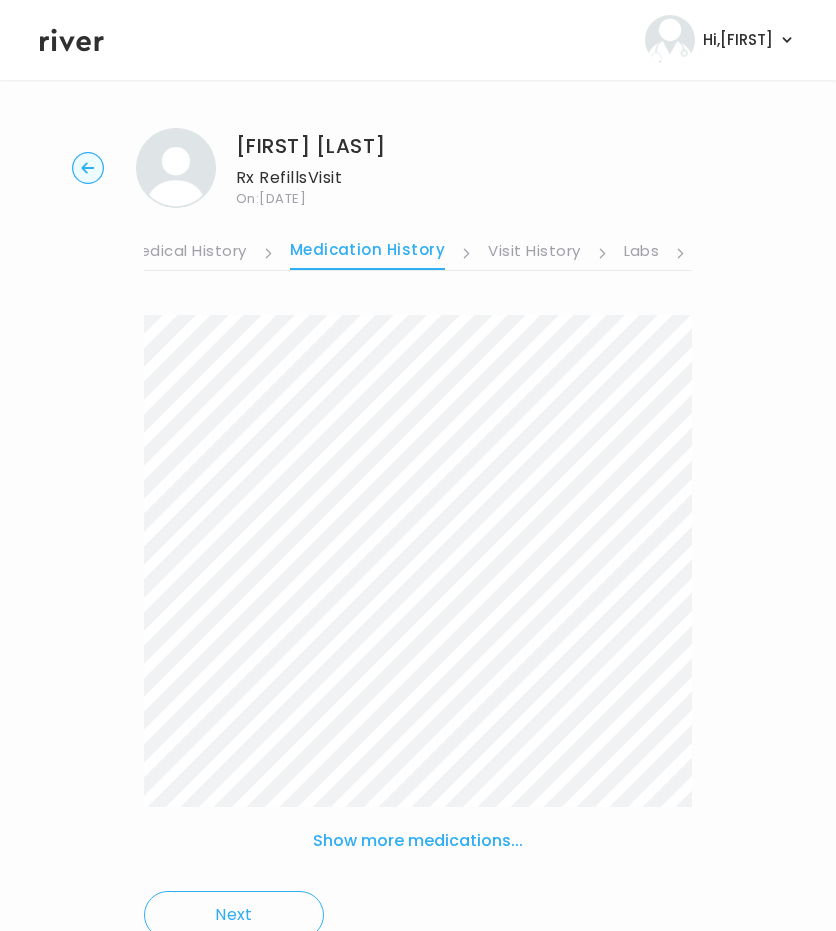 click on "Medical History" at bounding box center (186, 253) 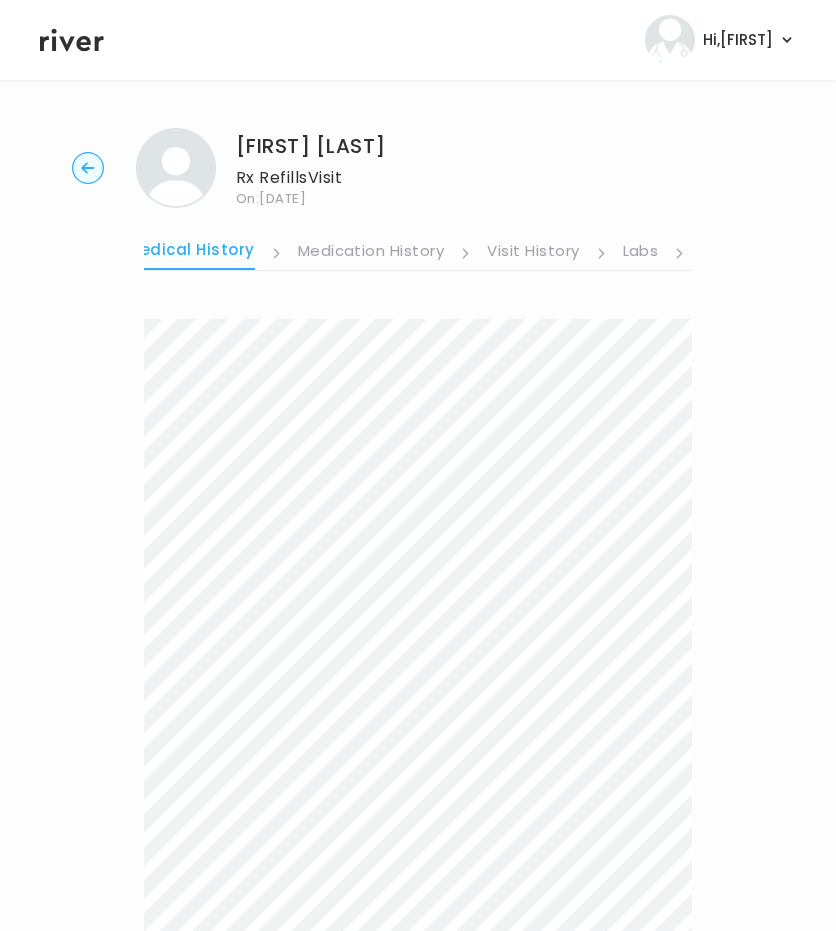 click on "Visit History" at bounding box center (533, 253) 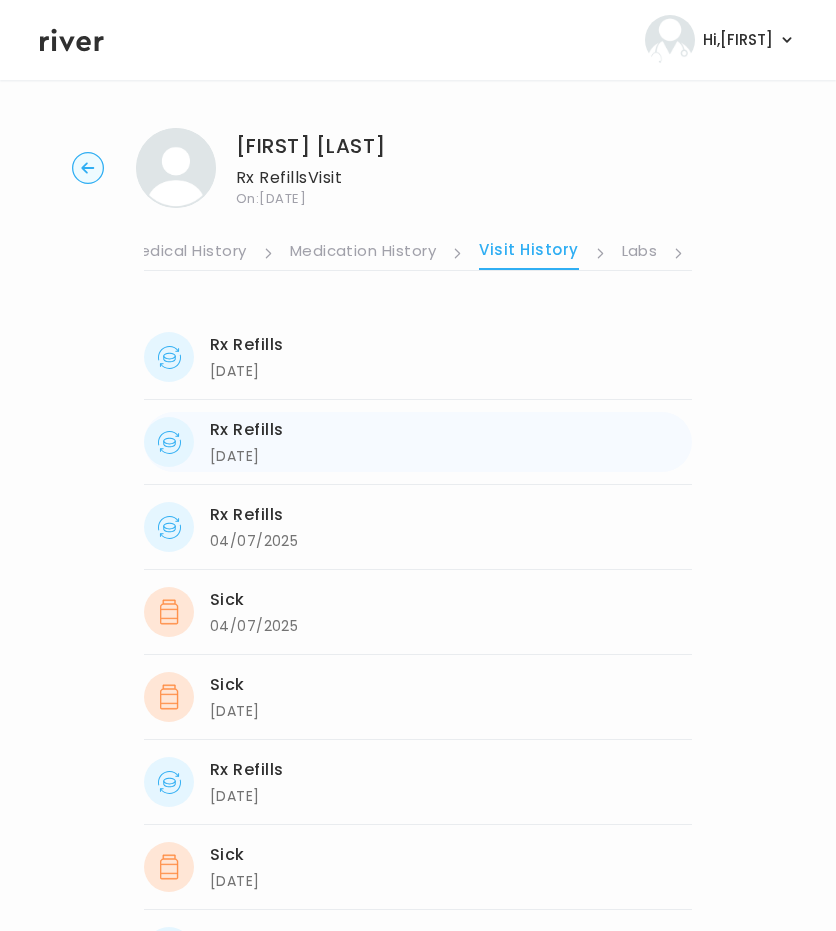 click on "Rx Refills" at bounding box center (247, 430) 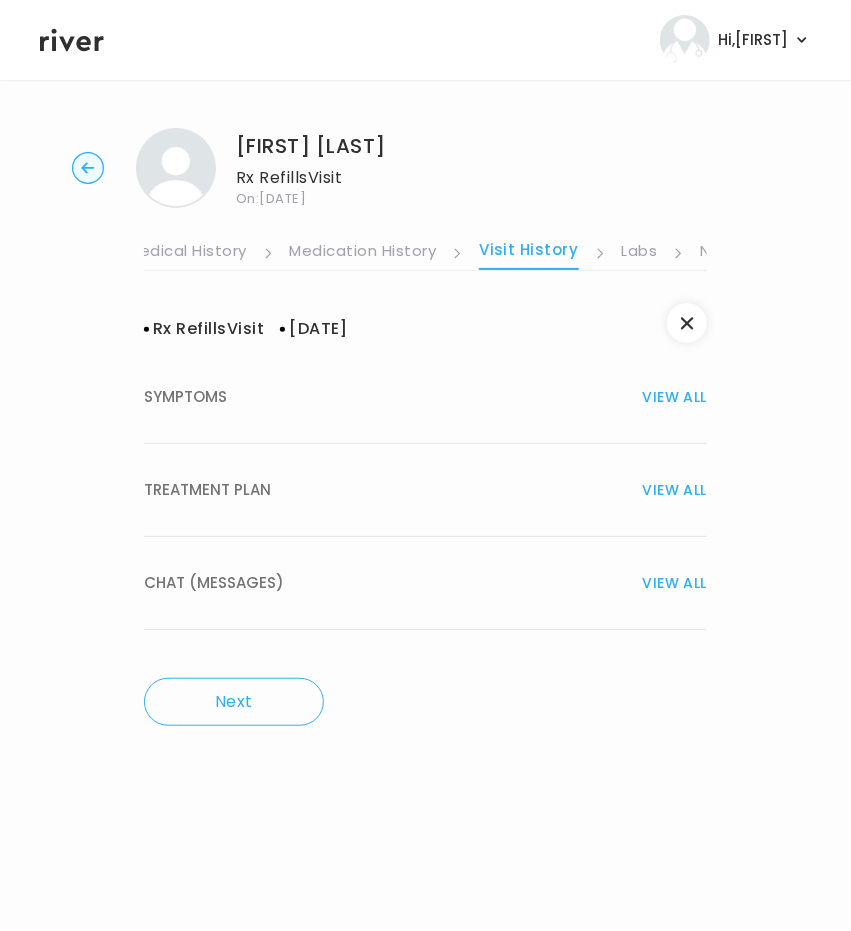 click on "TREATMENT PLAN" at bounding box center [207, 490] 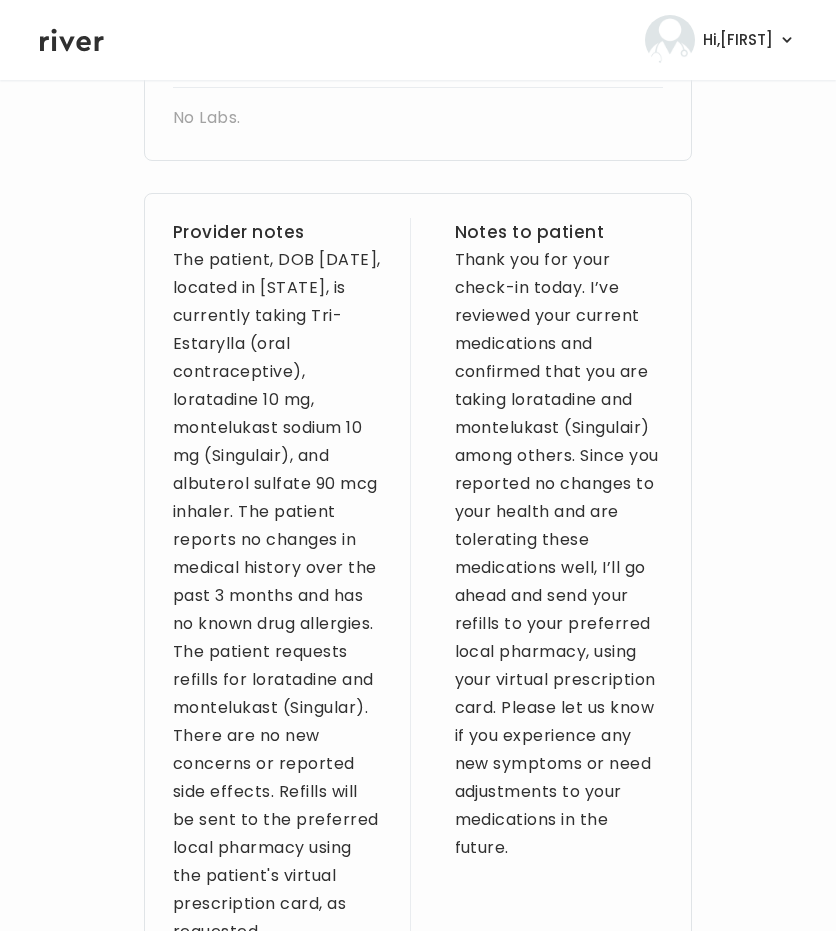 scroll, scrollTop: 903, scrollLeft: 0, axis: vertical 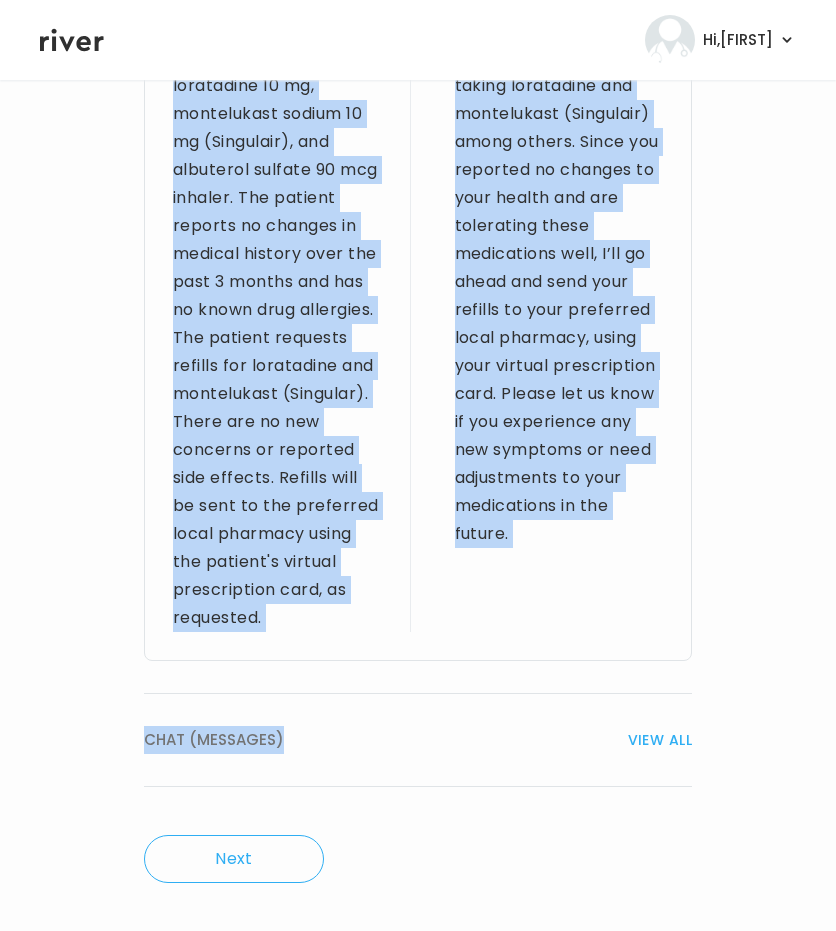 drag, startPoint x: 164, startPoint y: 276, endPoint x: 302, endPoint y: 662, distance: 409.92682 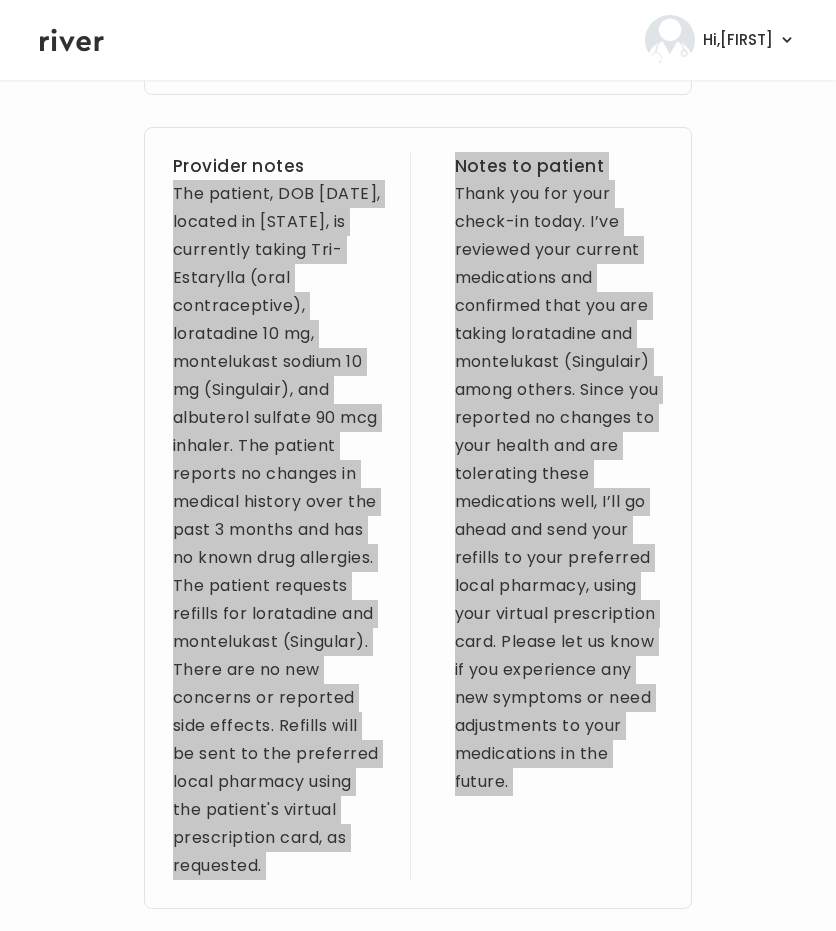 scroll, scrollTop: 980, scrollLeft: 0, axis: vertical 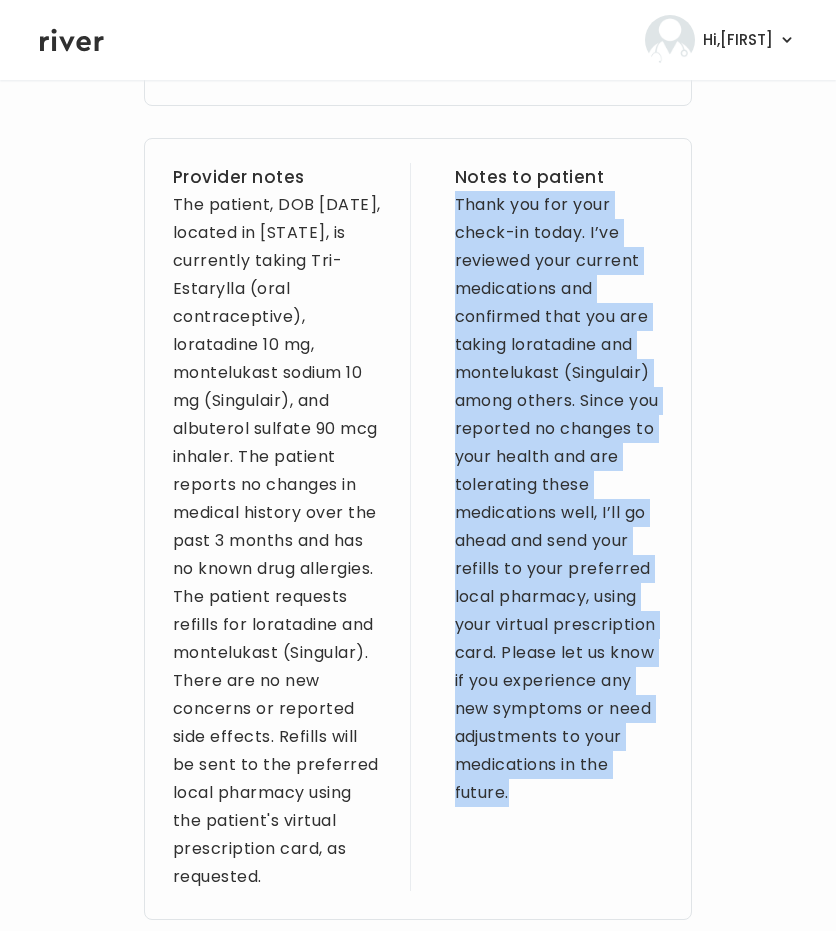 drag, startPoint x: 448, startPoint y: 199, endPoint x: 616, endPoint y: 809, distance: 632.7116 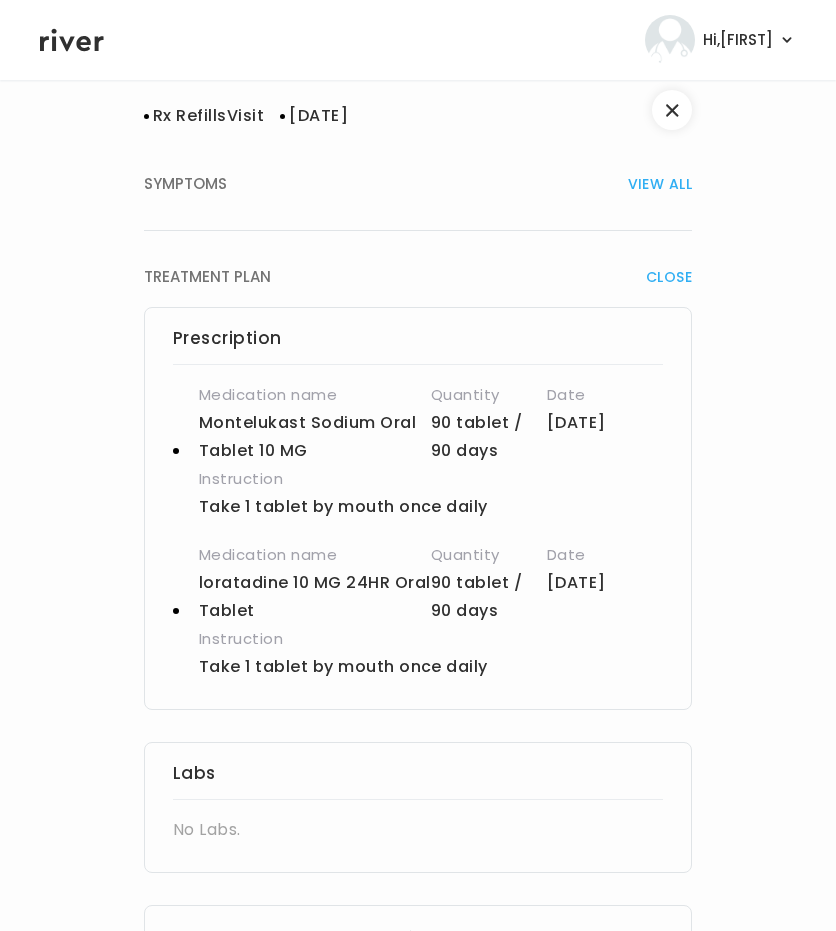 scroll, scrollTop: 219, scrollLeft: 0, axis: vertical 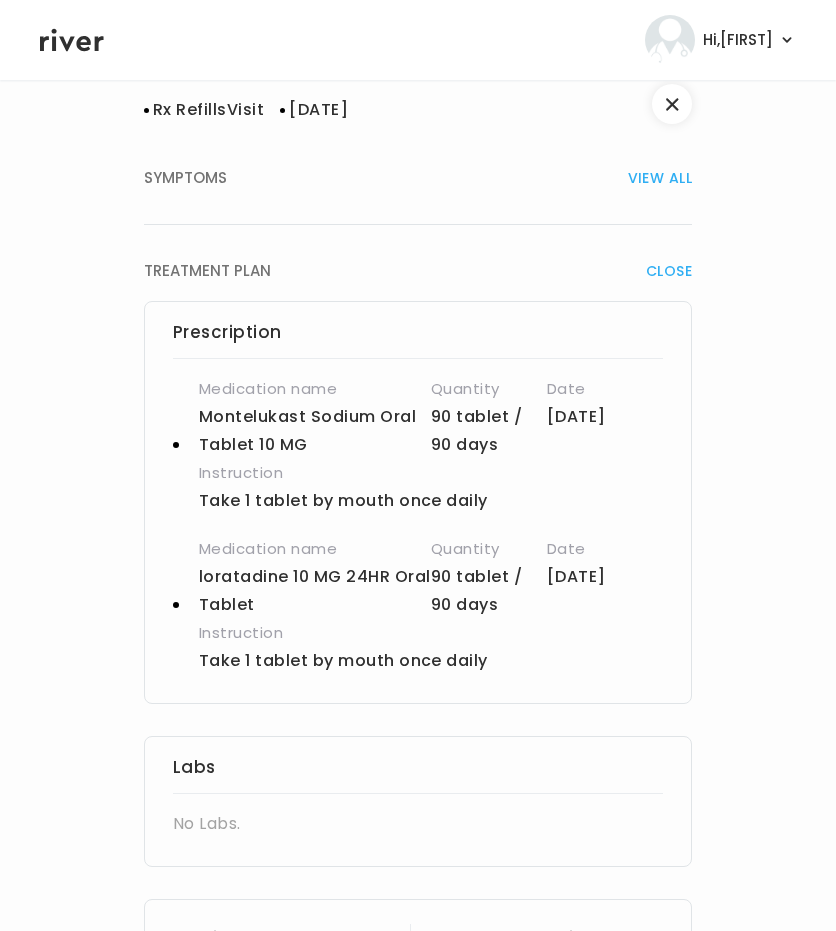 drag, startPoint x: 194, startPoint y: 663, endPoint x: 522, endPoint y: 663, distance: 328 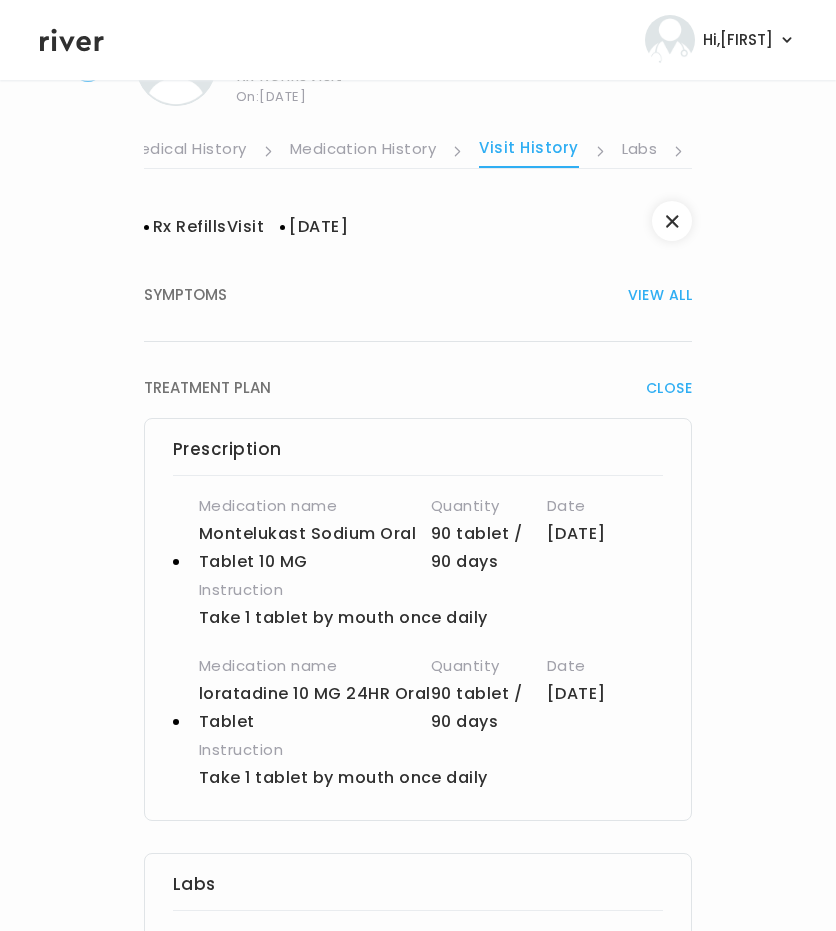 scroll, scrollTop: 0, scrollLeft: 0, axis: both 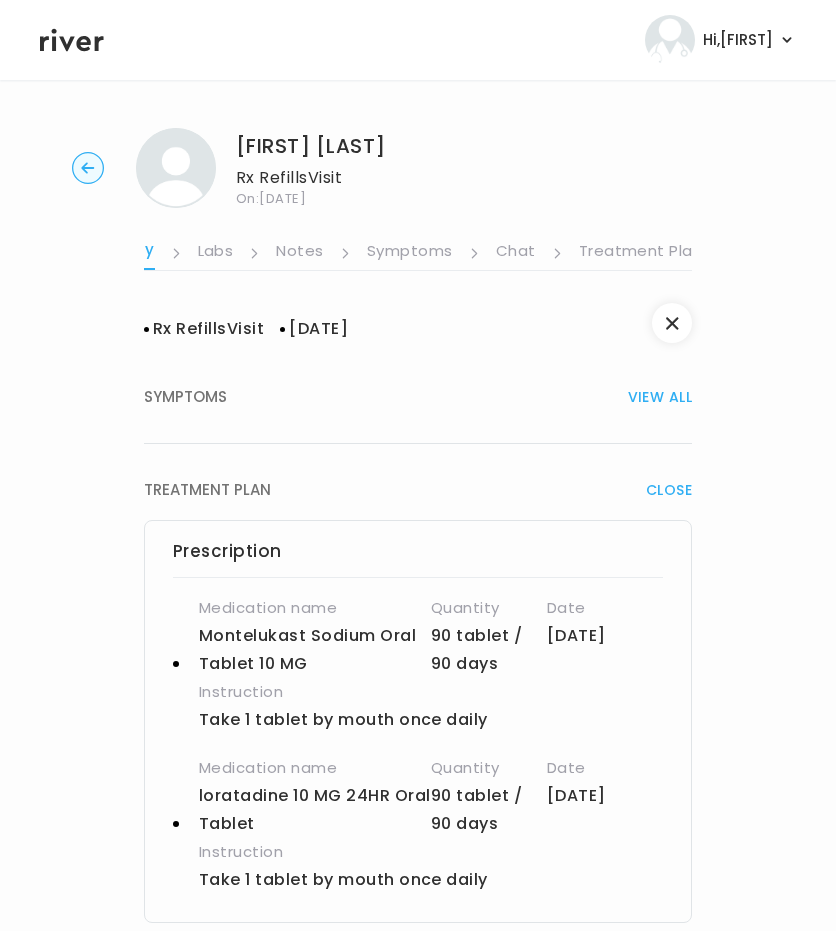 drag, startPoint x: 535, startPoint y: 256, endPoint x: 468, endPoint y: 224, distance: 74.24958 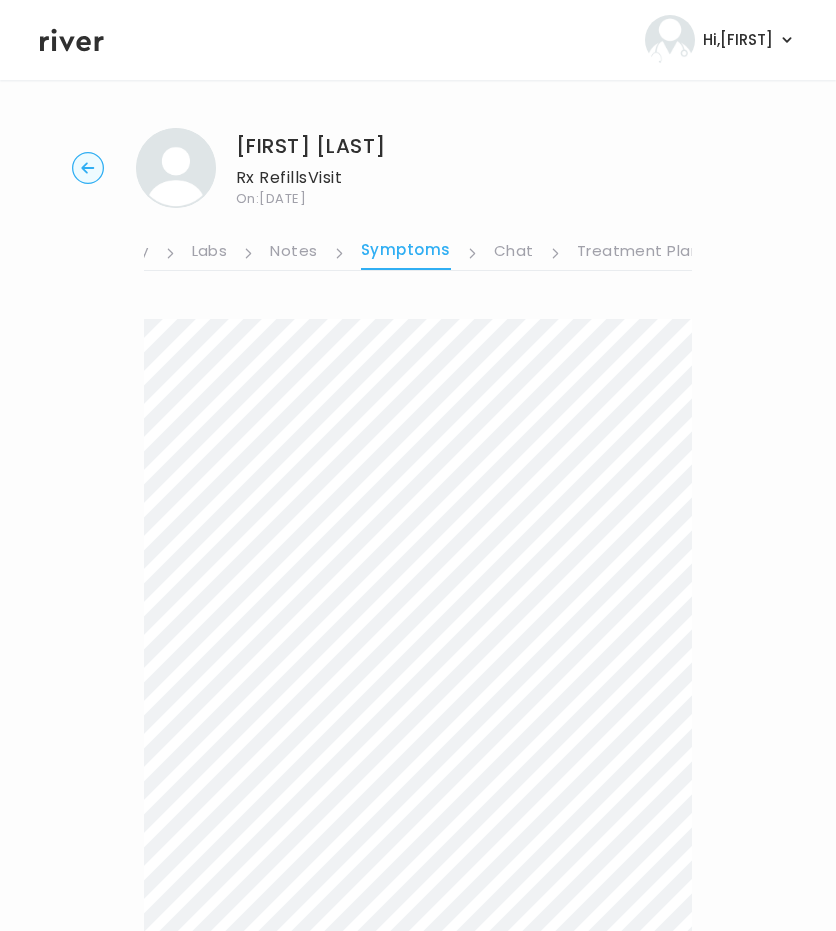 scroll, scrollTop: 642, scrollLeft: 0, axis: vertical 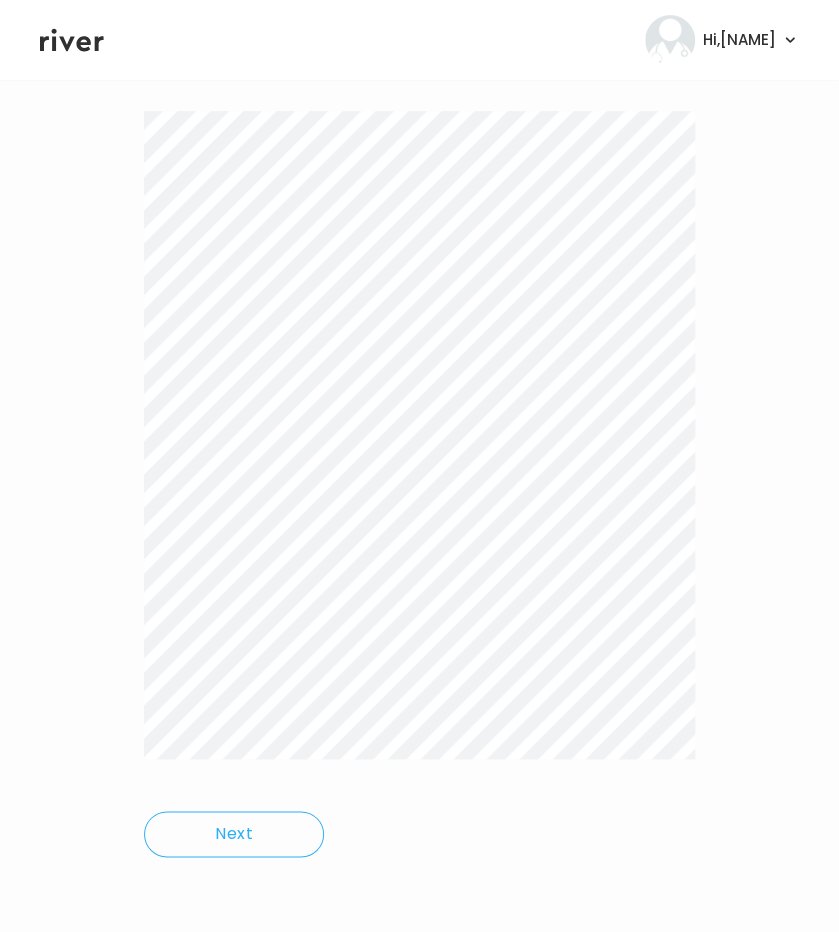 drag, startPoint x: 636, startPoint y: 759, endPoint x: 134, endPoint y: 117, distance: 814.965 